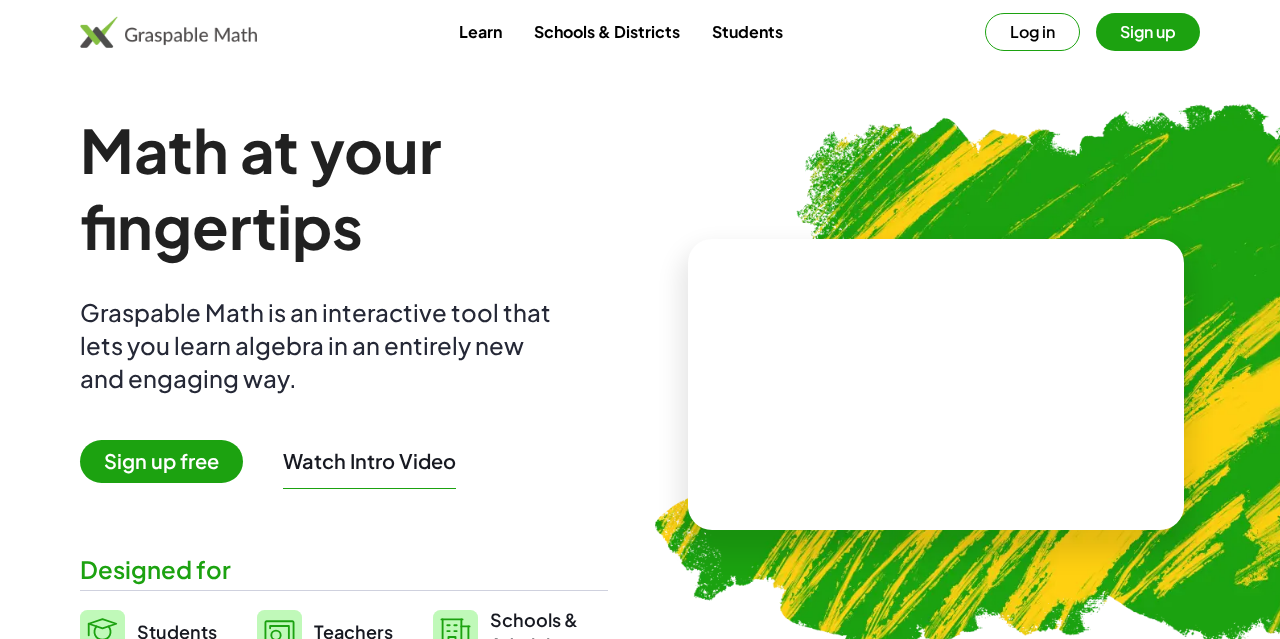 scroll, scrollTop: 0, scrollLeft: 0, axis: both 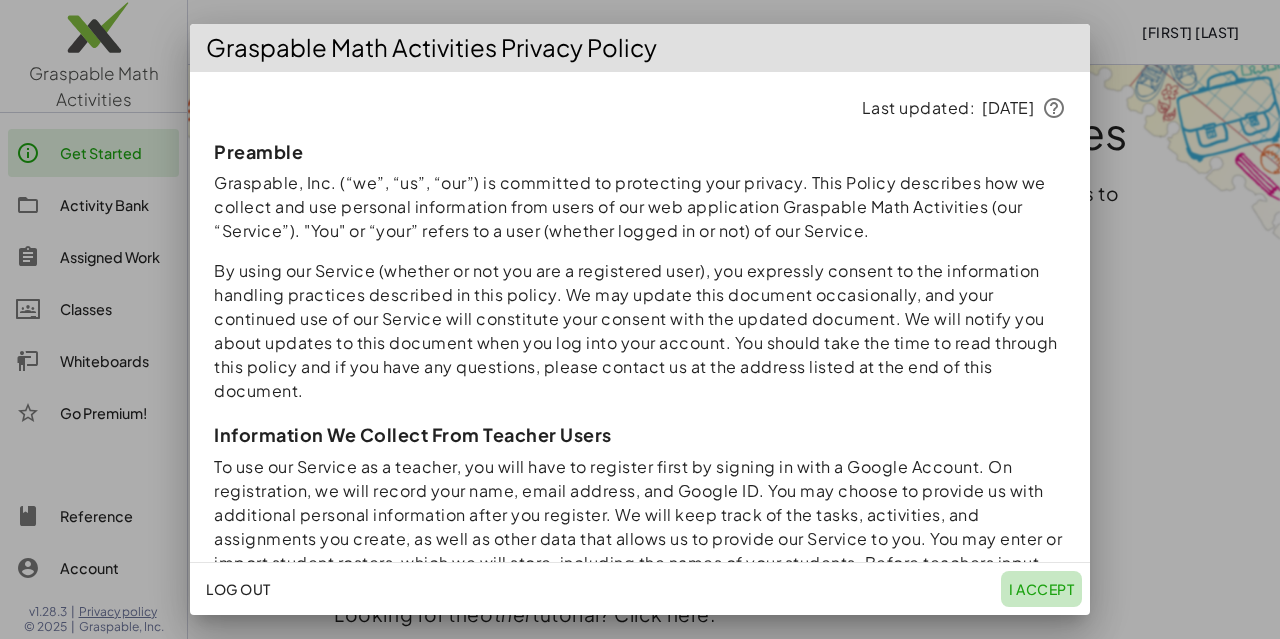 click on "I accept" 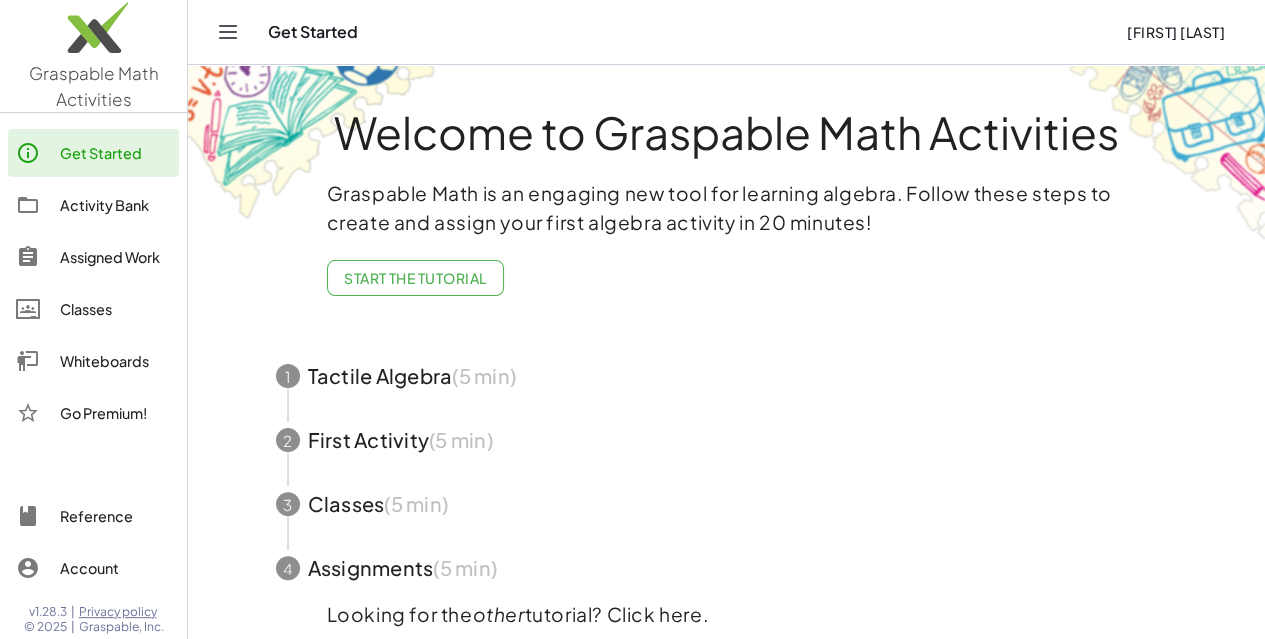 click on "Get Started  [FIRST] [LAST]" at bounding box center (726, 32) 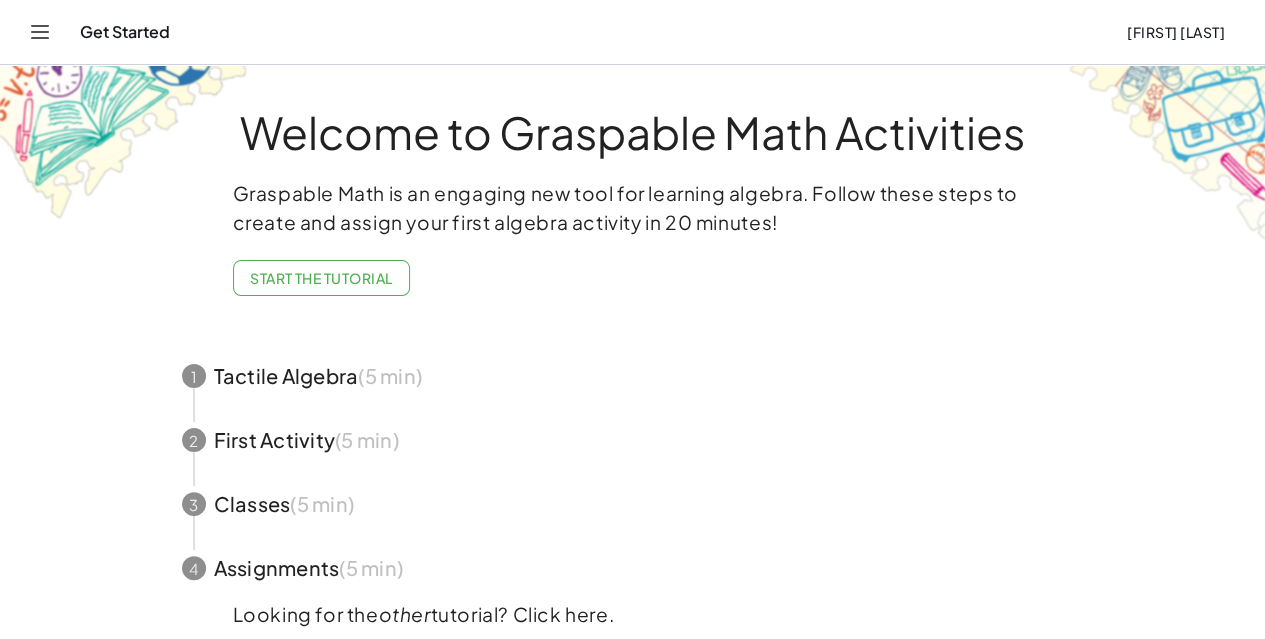 click 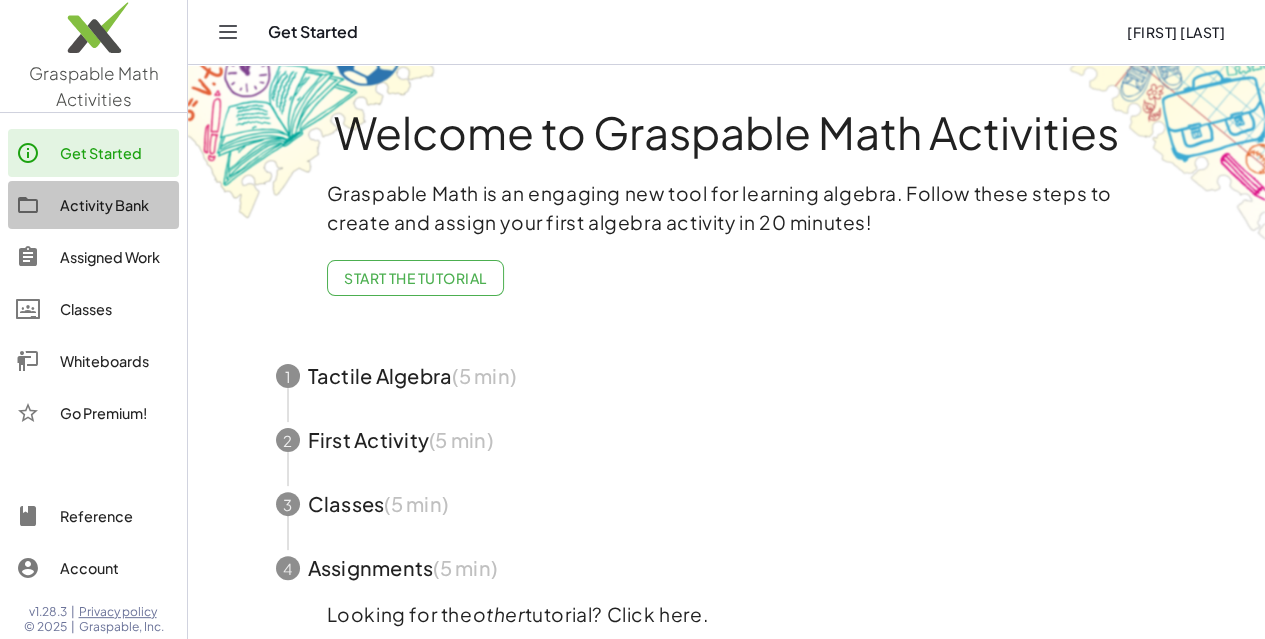 click on "Activity Bank" 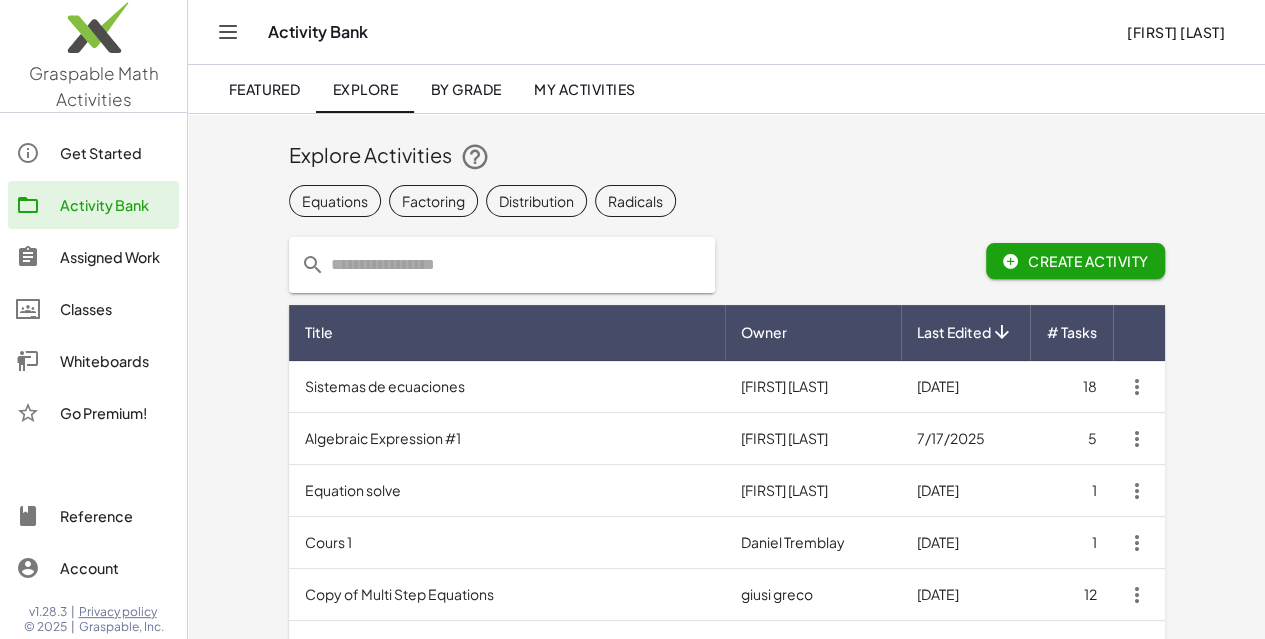 click on "Equations" 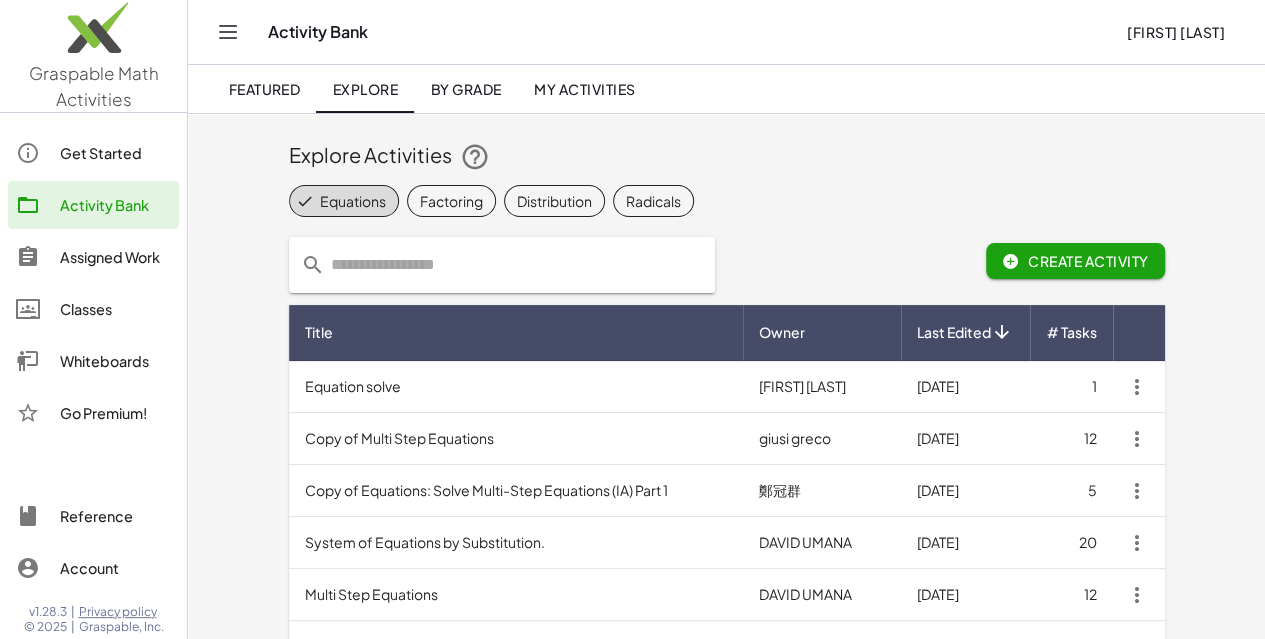 click on "Create Activity" 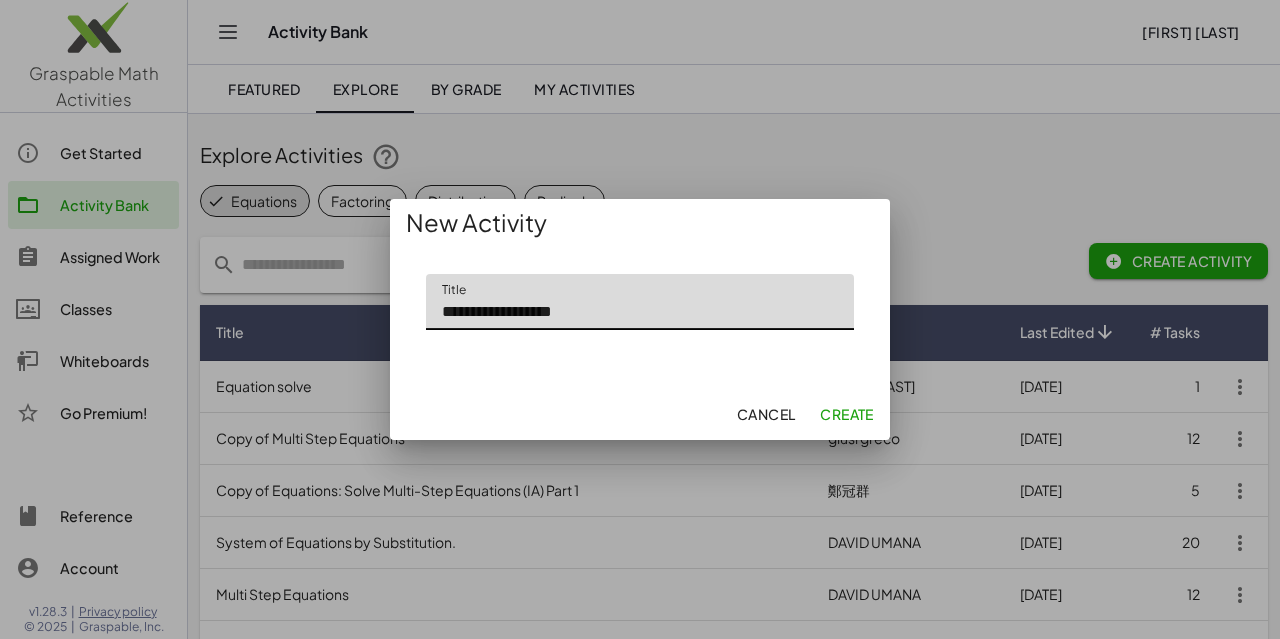 type on "**********" 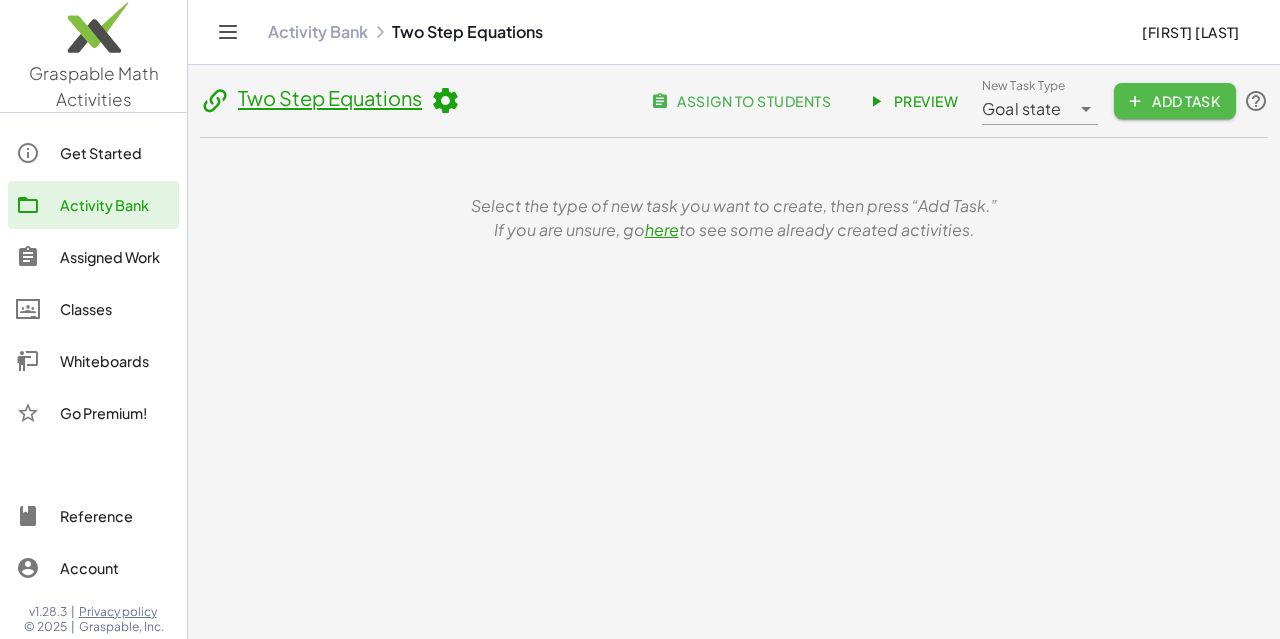 click 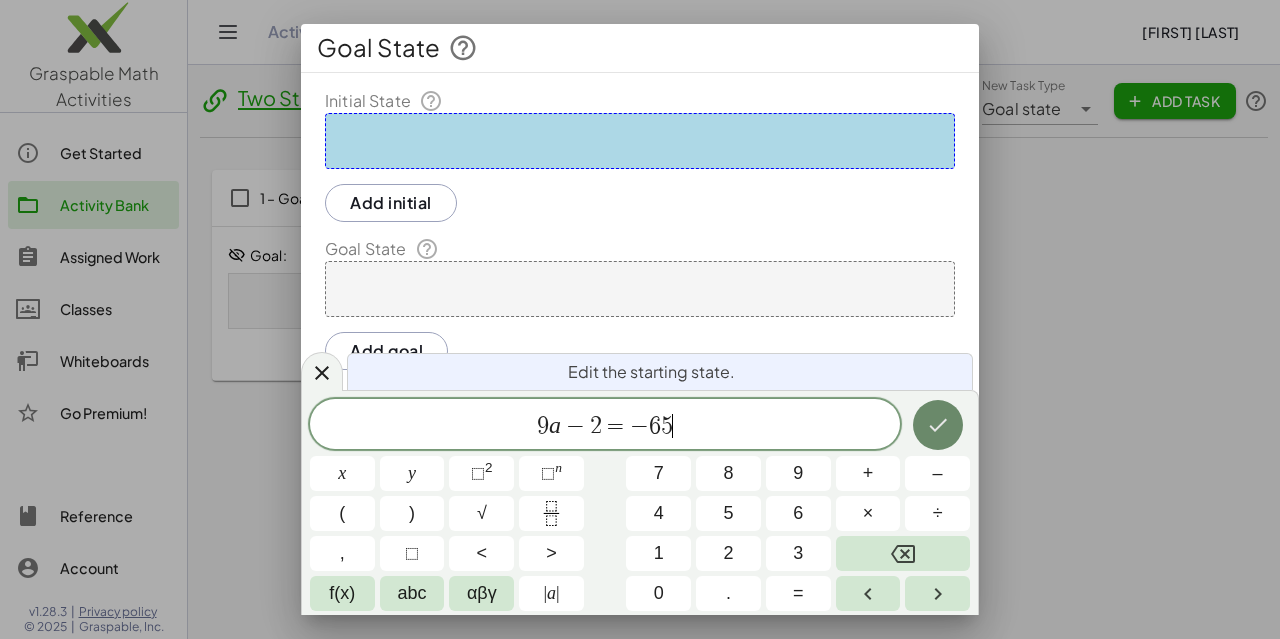 click 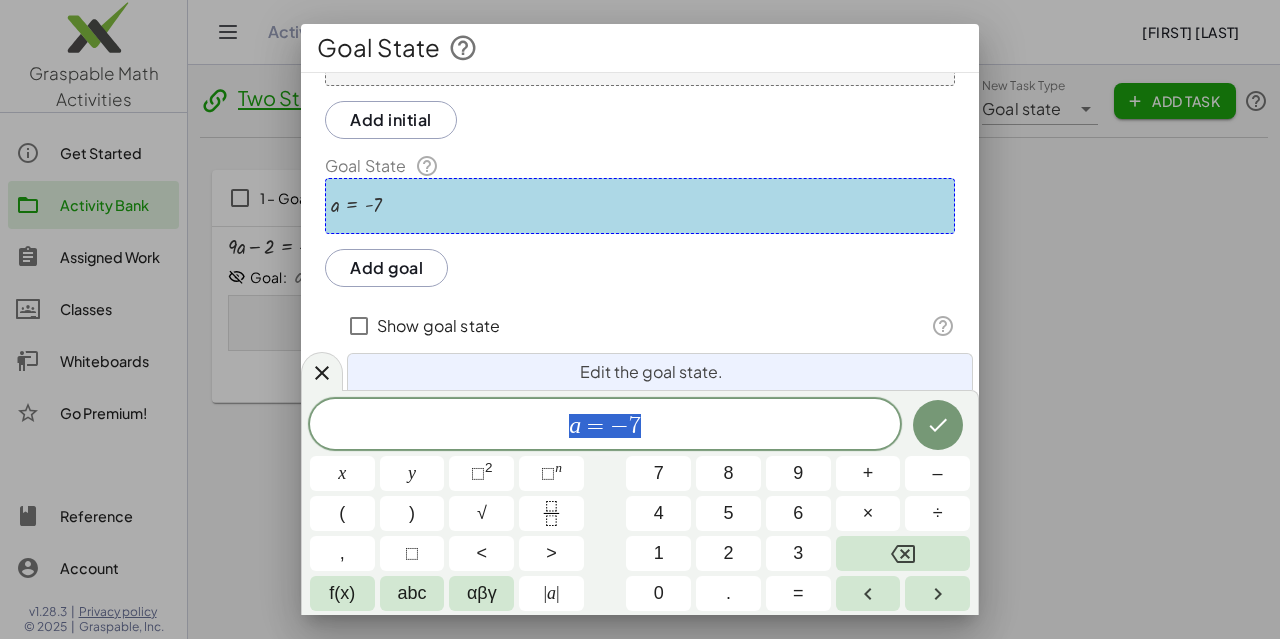 scroll, scrollTop: 180, scrollLeft: 0, axis: vertical 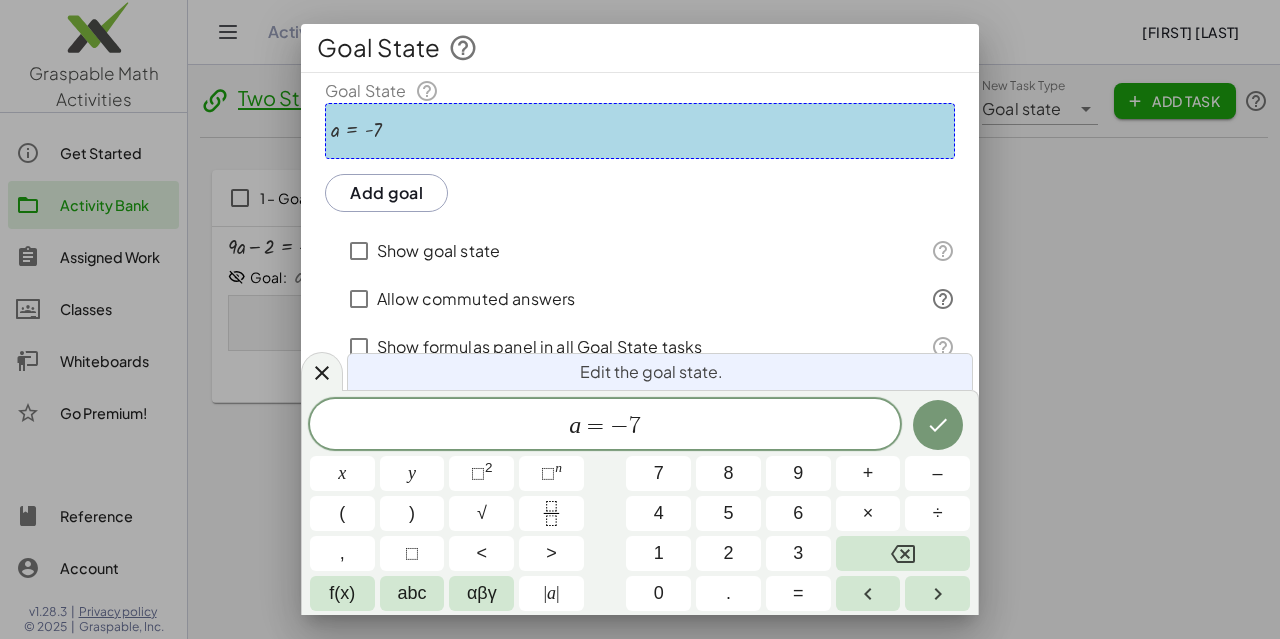 click 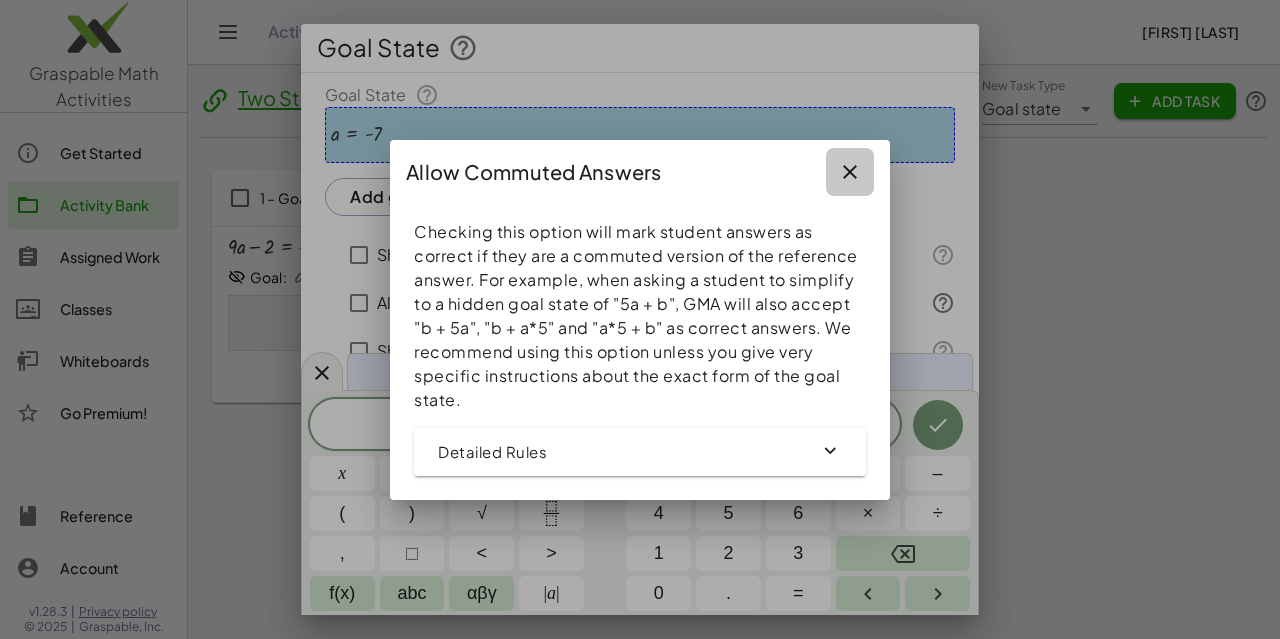 click 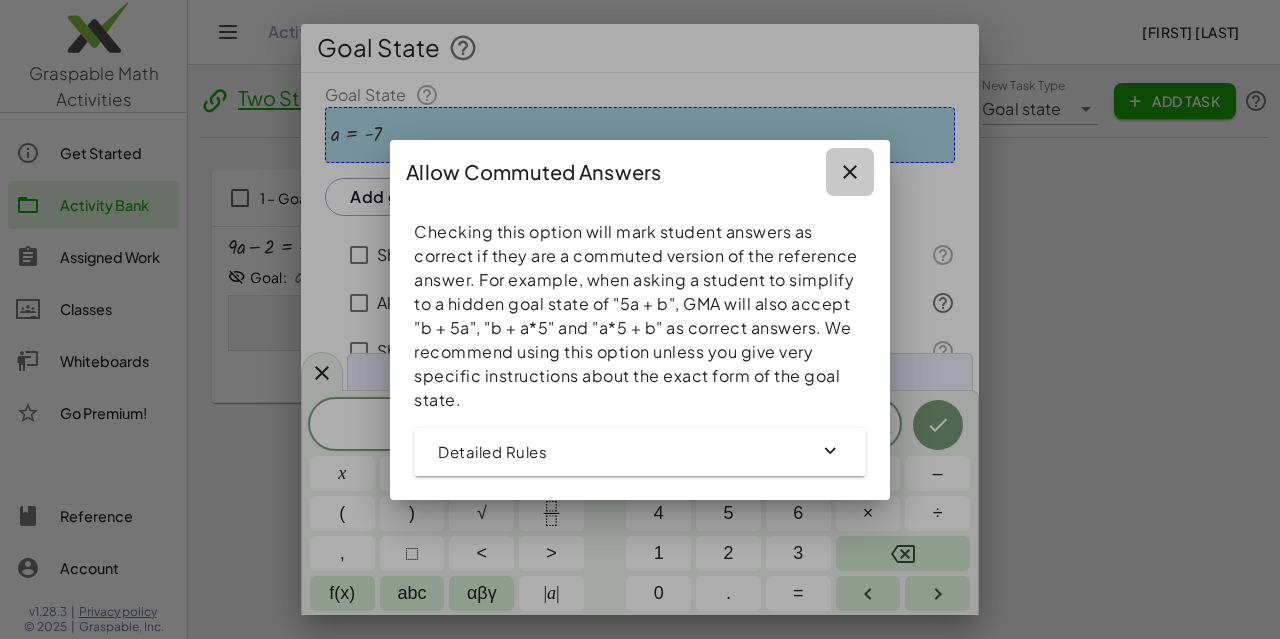 scroll, scrollTop: 180, scrollLeft: 0, axis: vertical 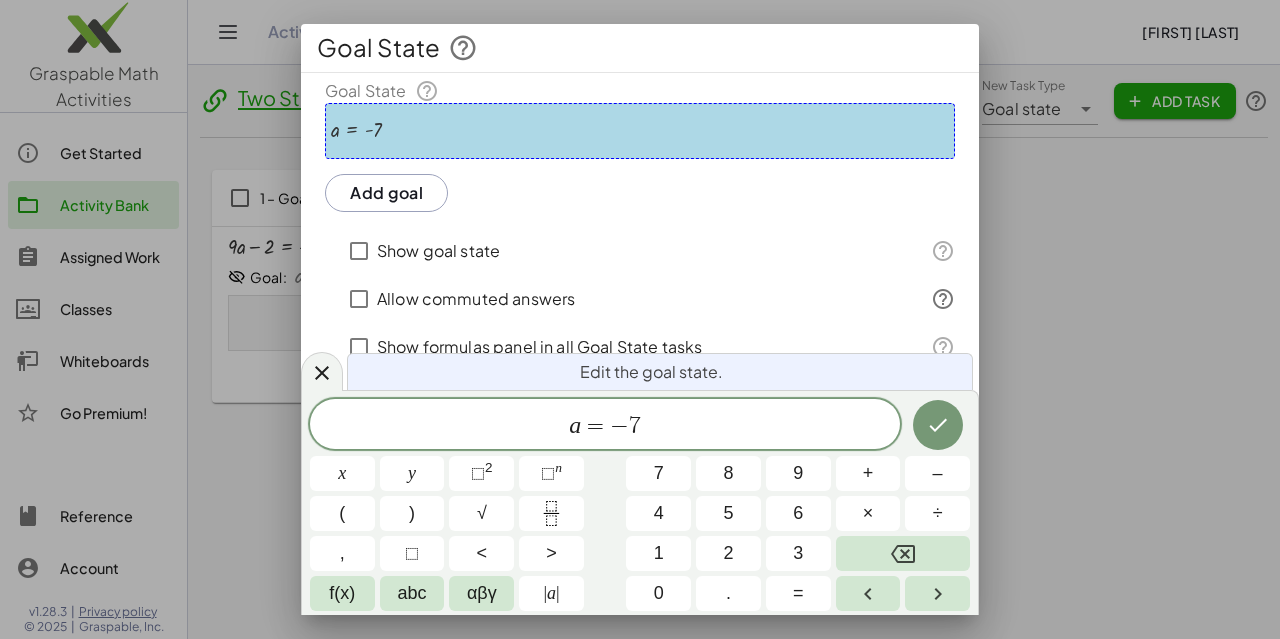 click on "Show goal state" 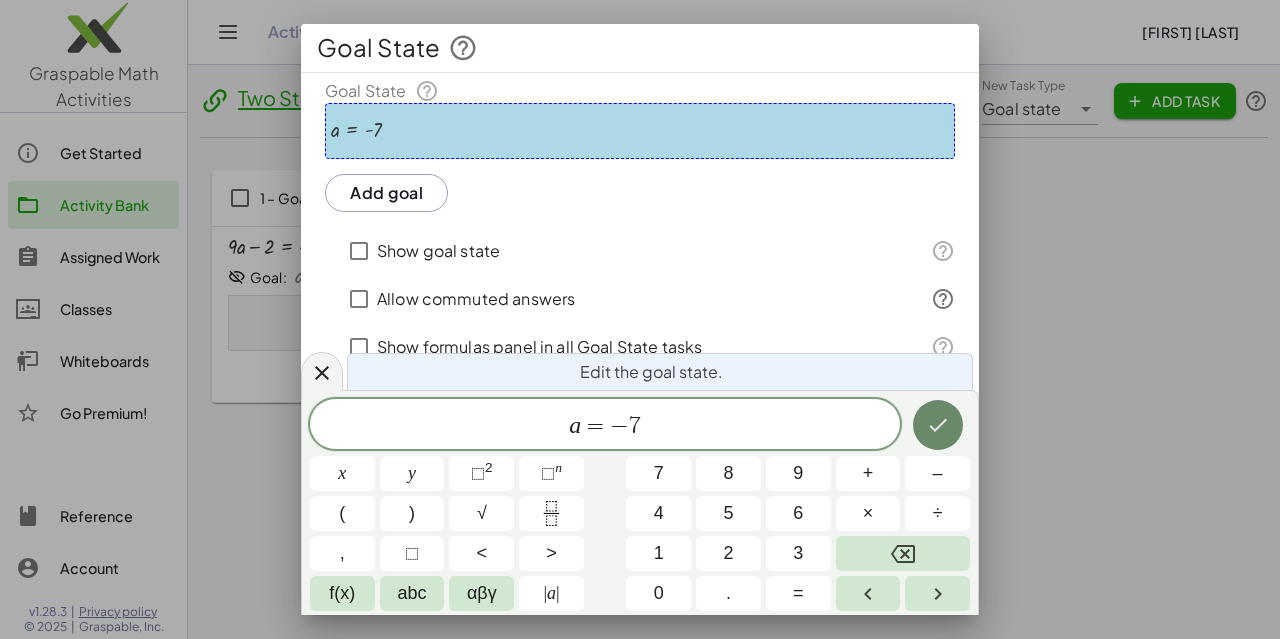 click 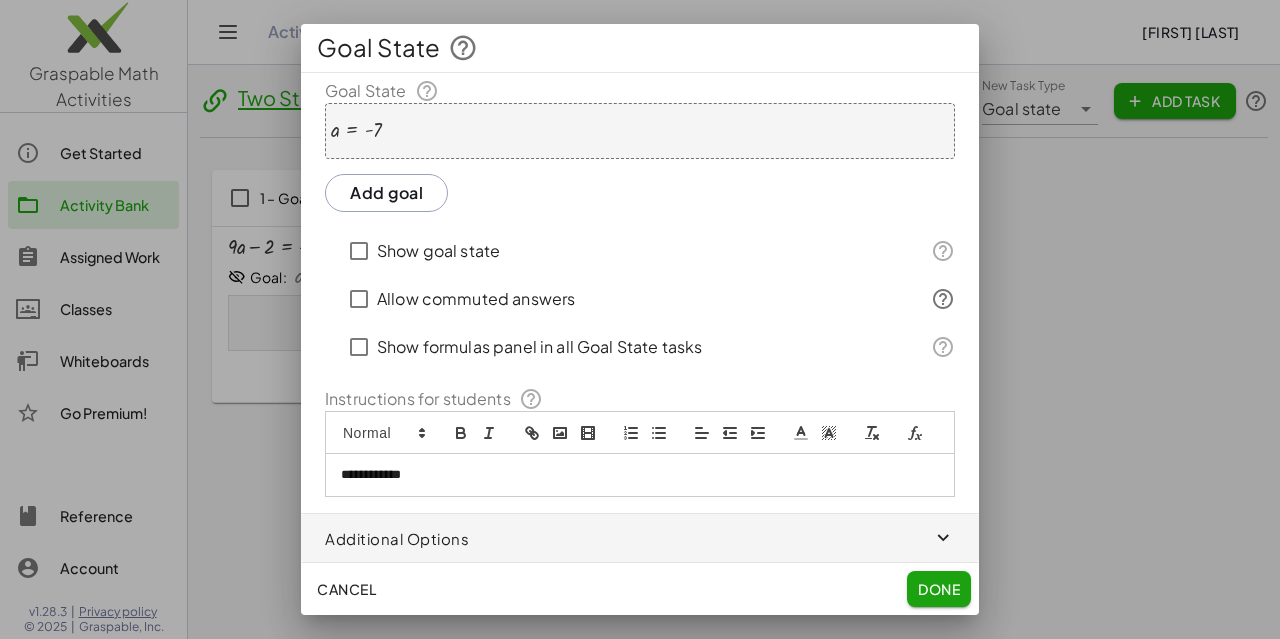 click on "Done" 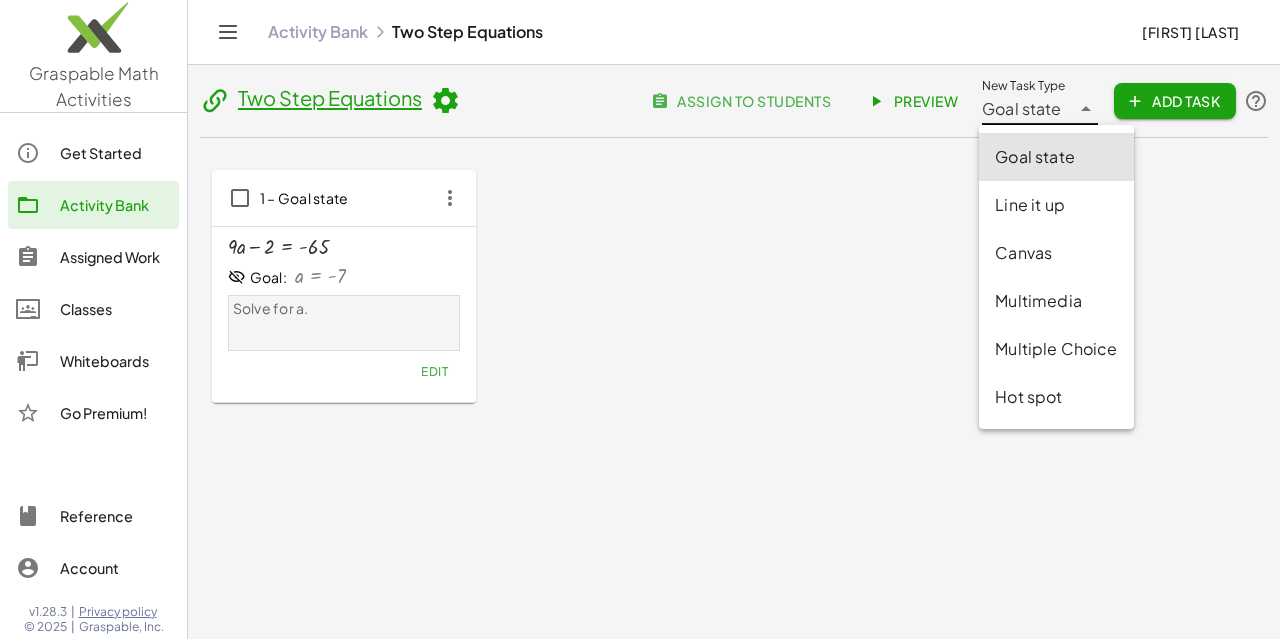 click 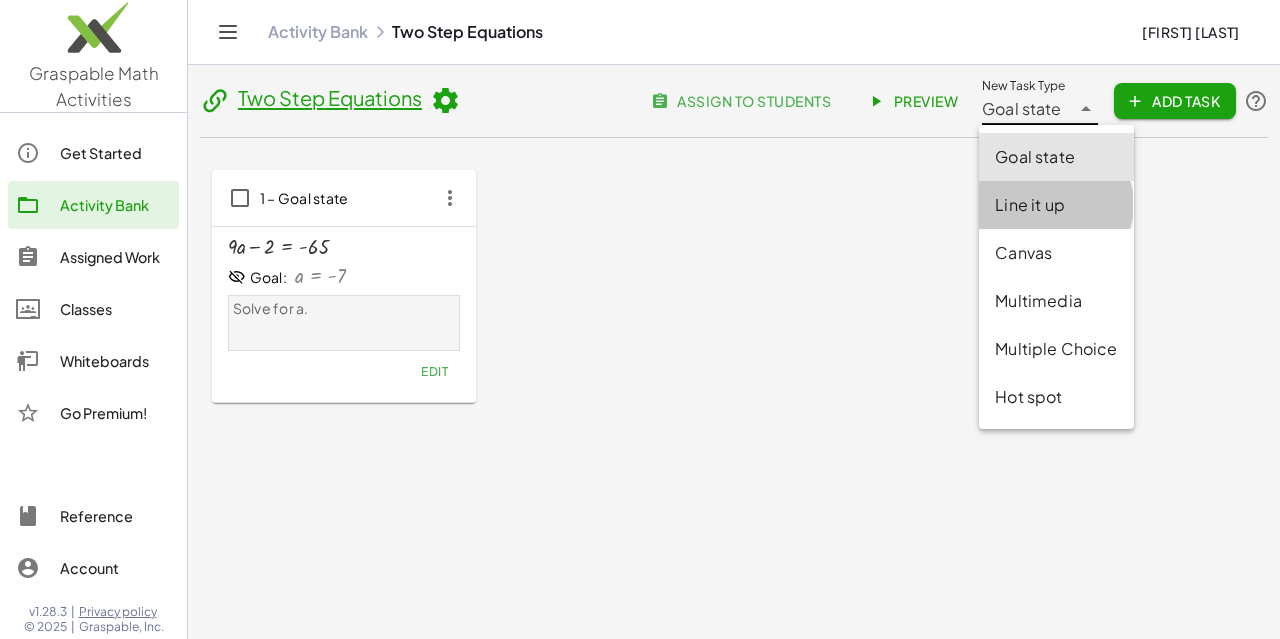 click on "Line it up" at bounding box center (1056, 205) 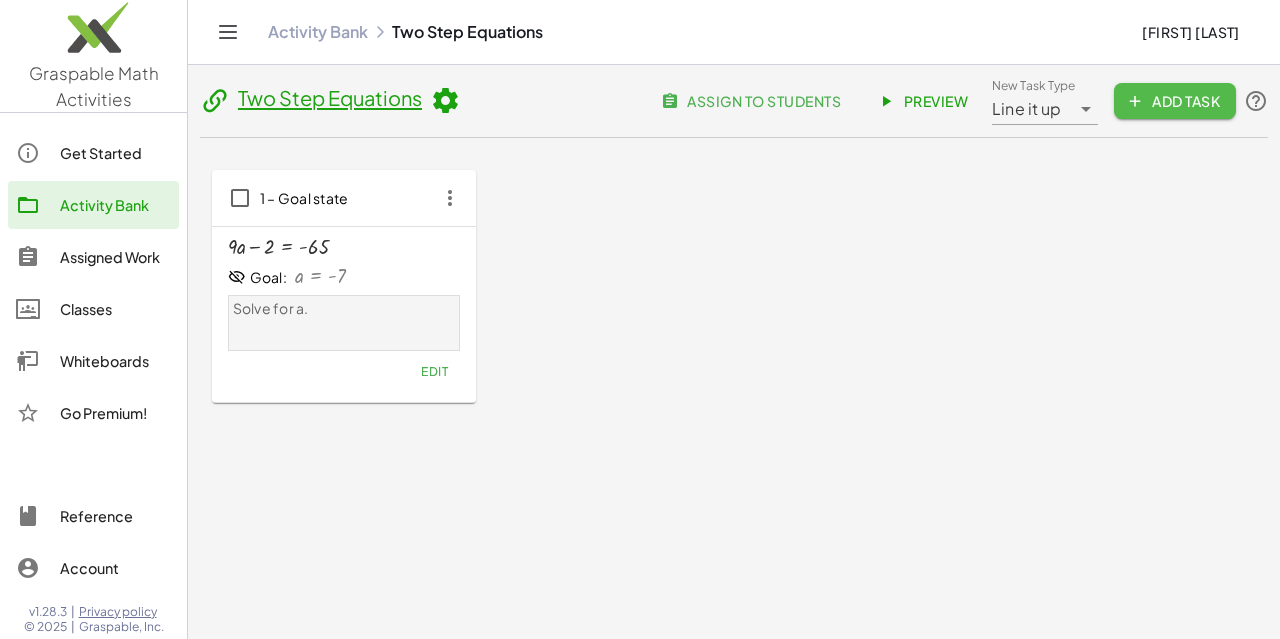 click 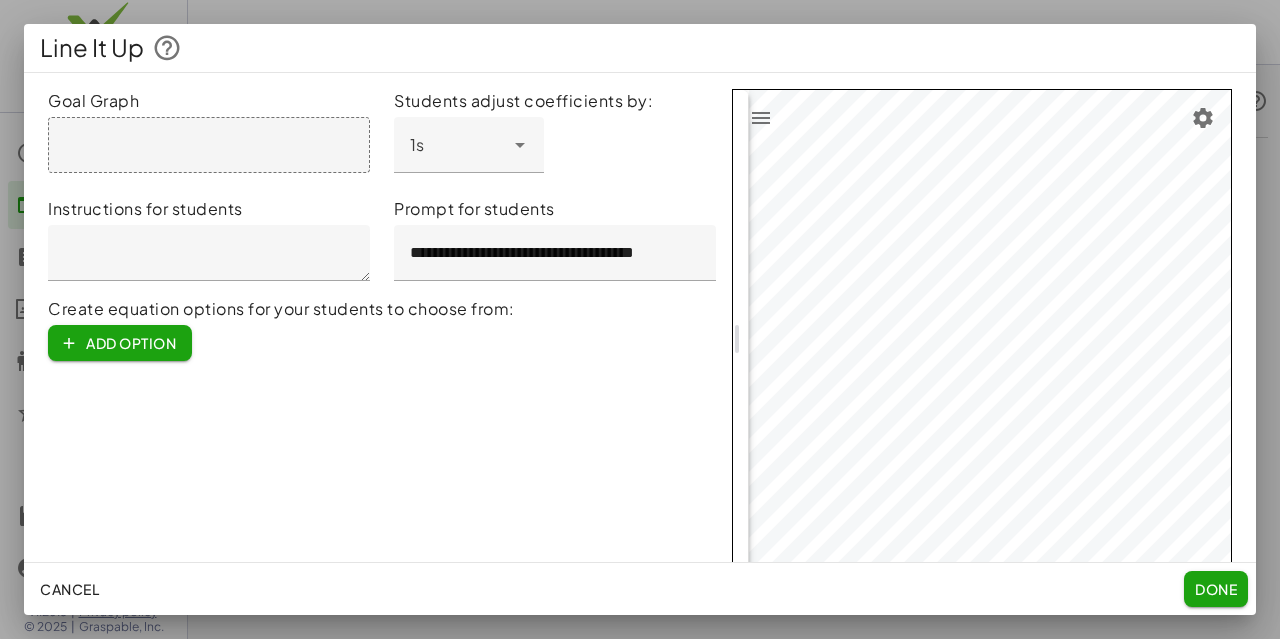 scroll, scrollTop: 42, scrollLeft: 0, axis: vertical 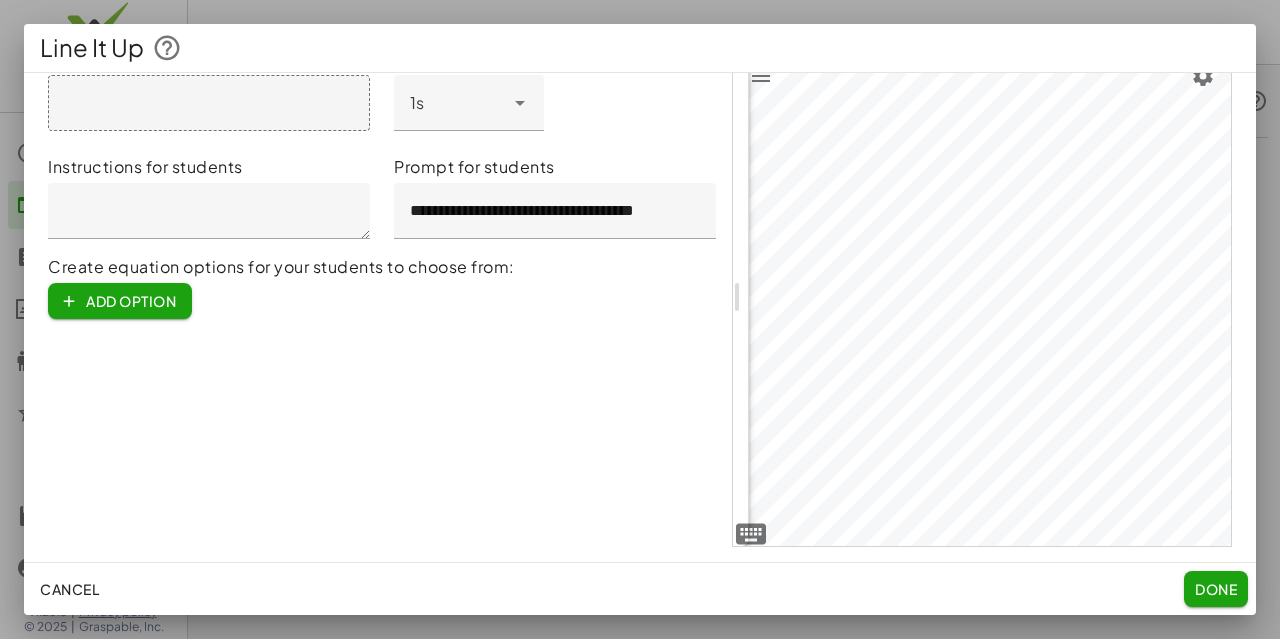 click on "Done" 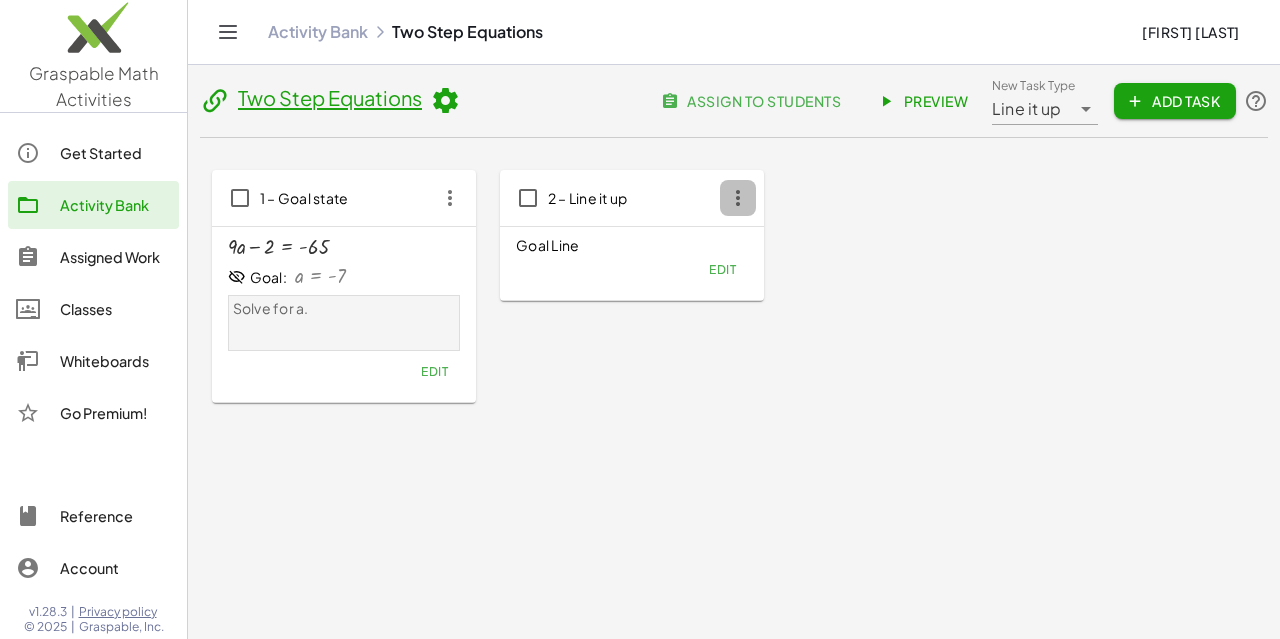 click 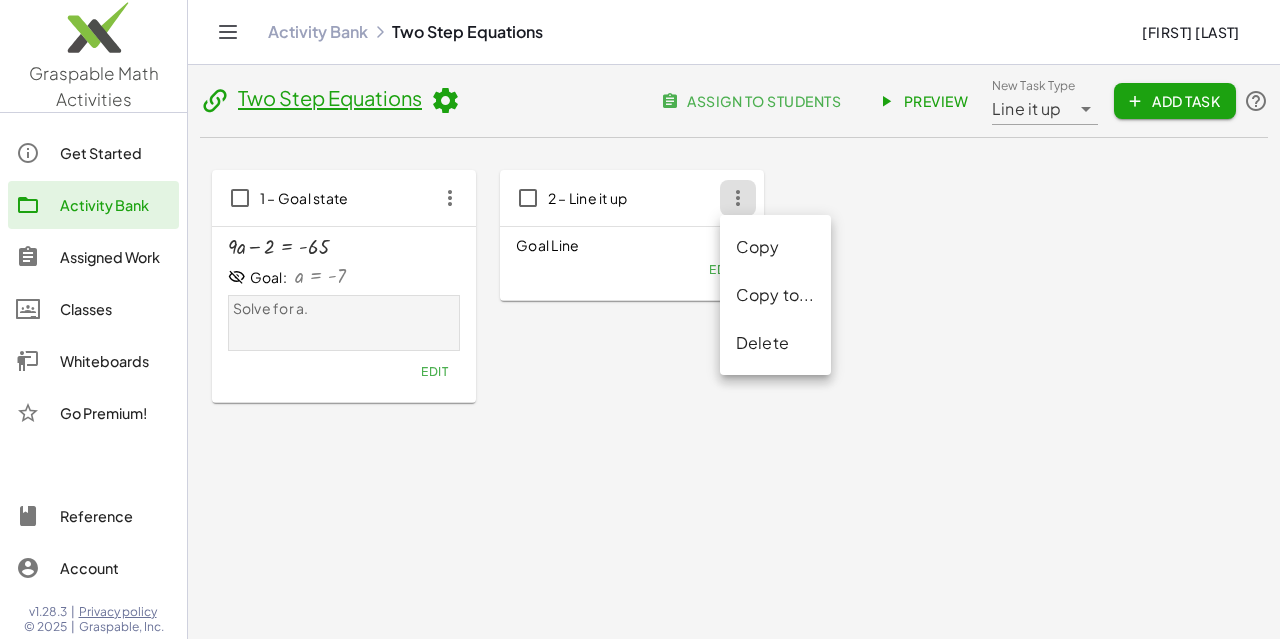 click on "Delete" 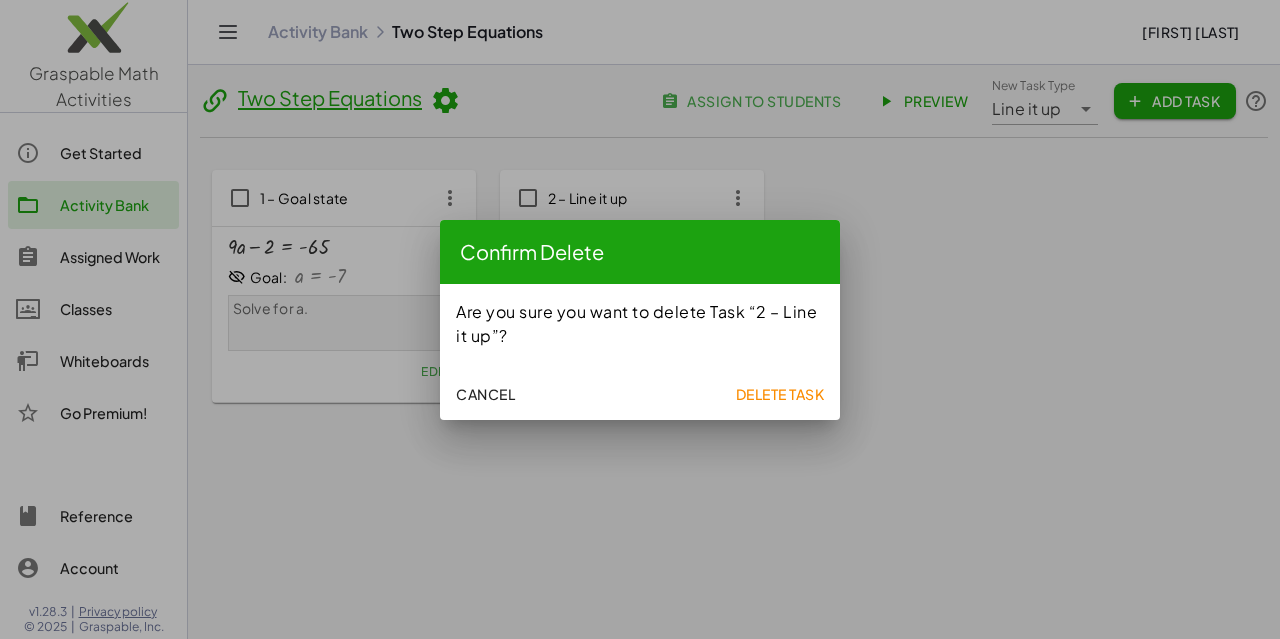 click on "Delete Task" 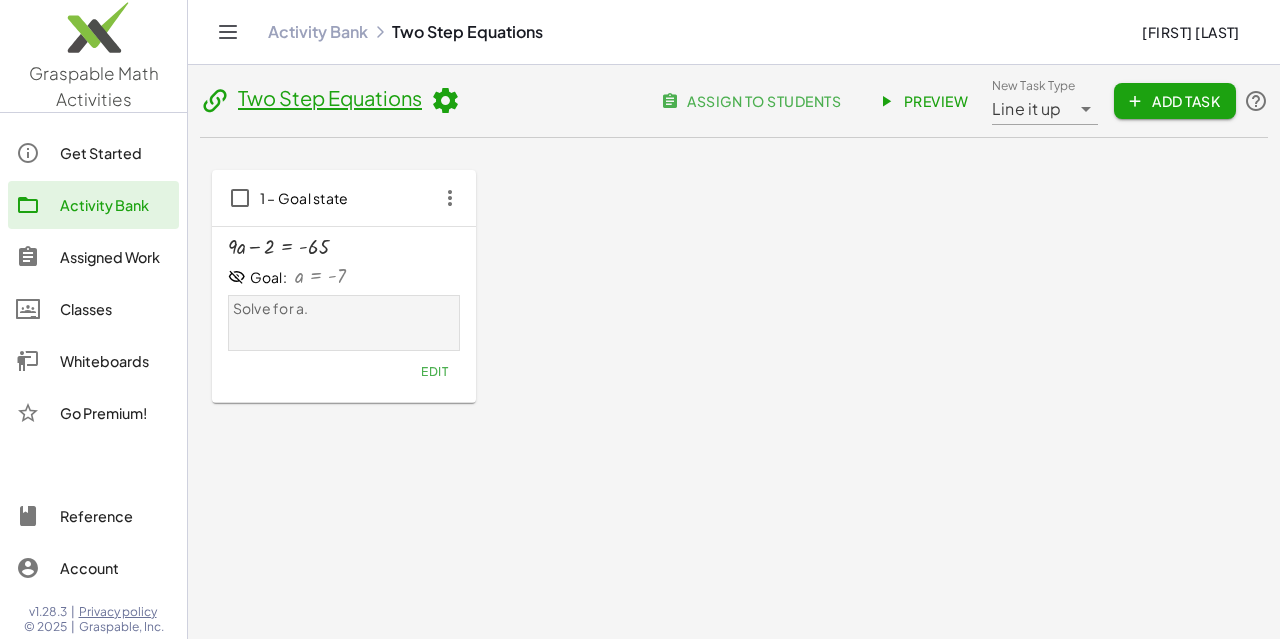 click 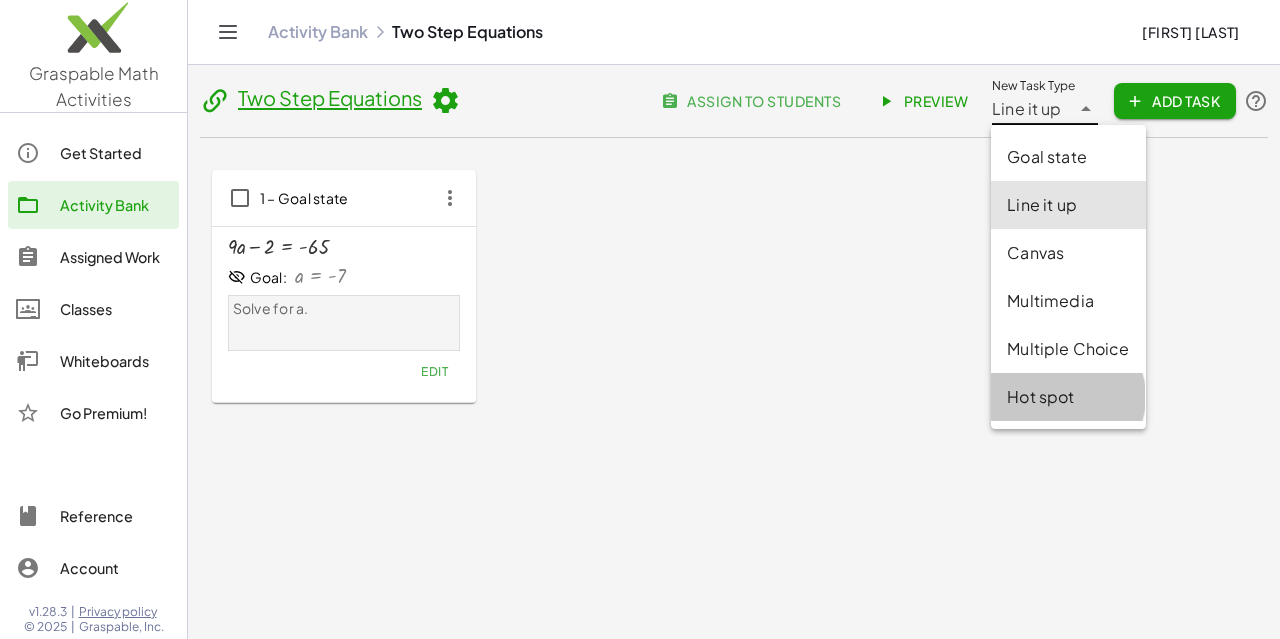 click on "Hot spot" at bounding box center (1068, 397) 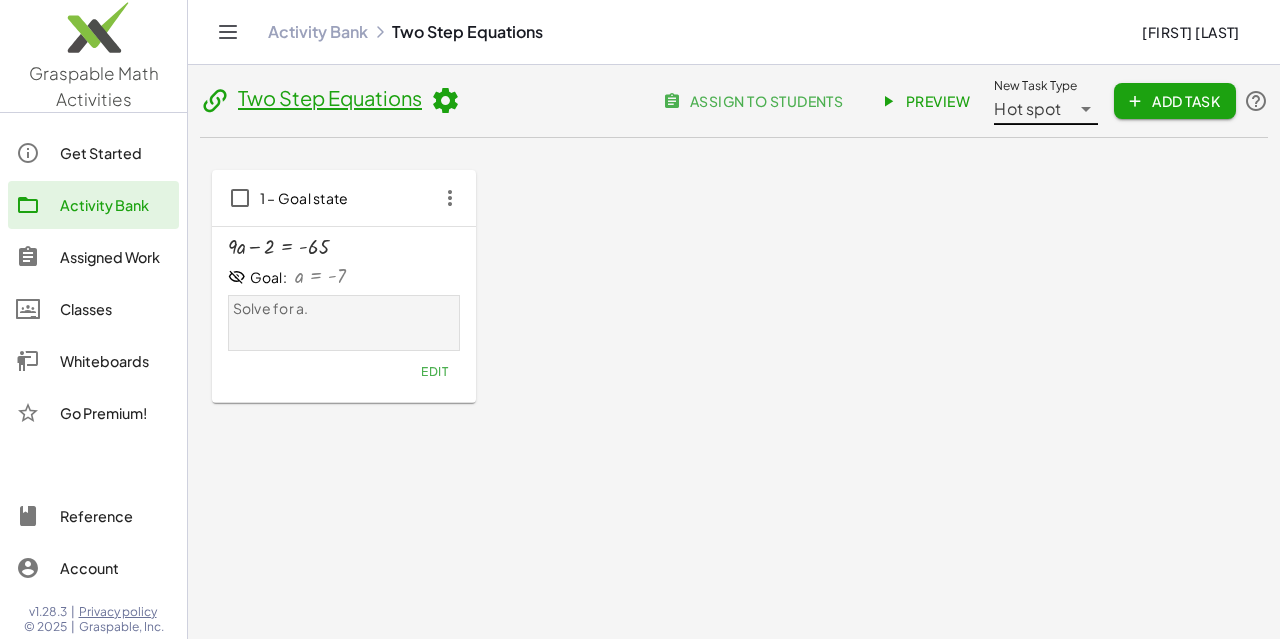 click 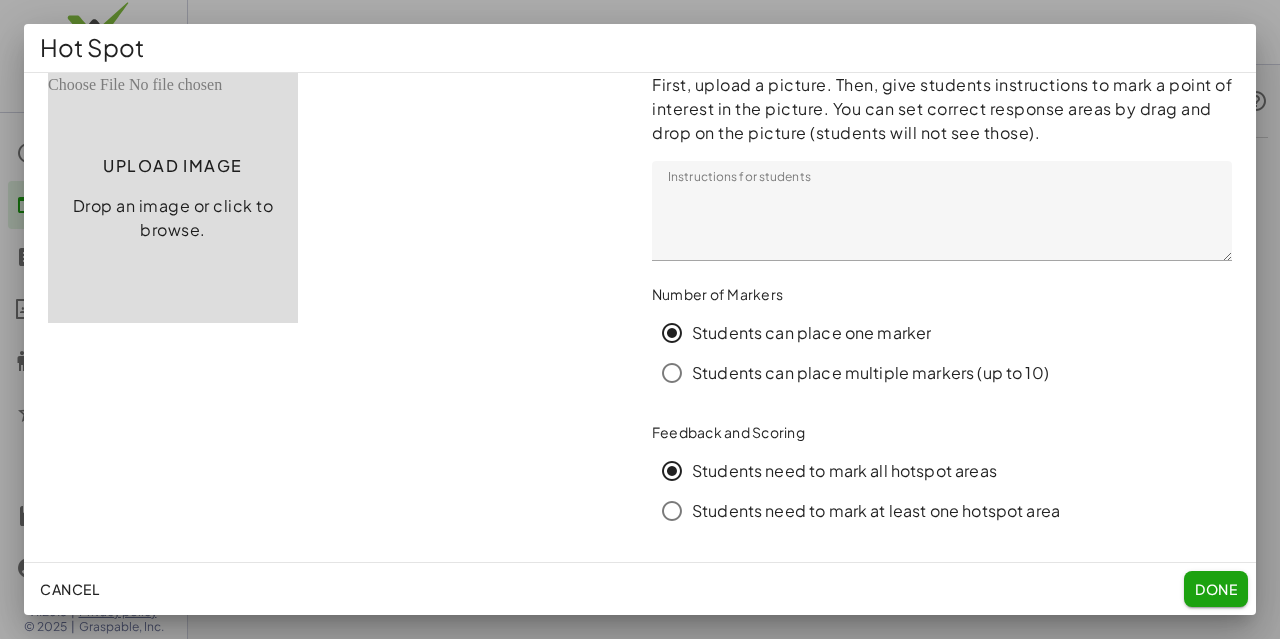 click on "Done" 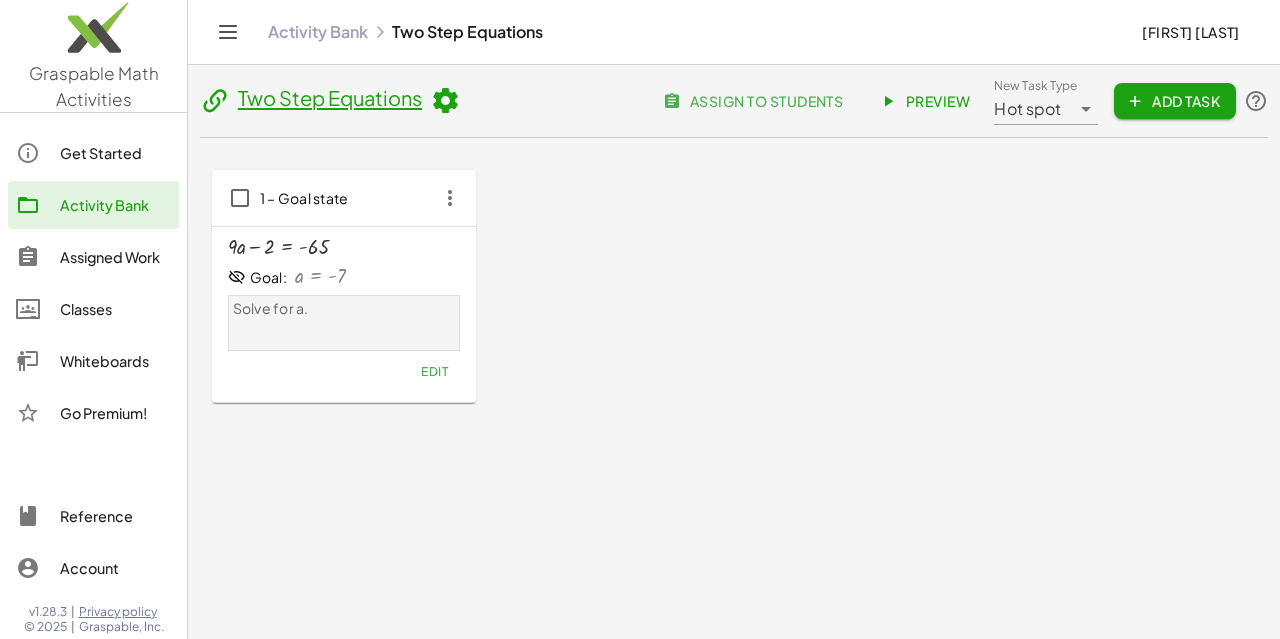 click on "Hot spot *******" 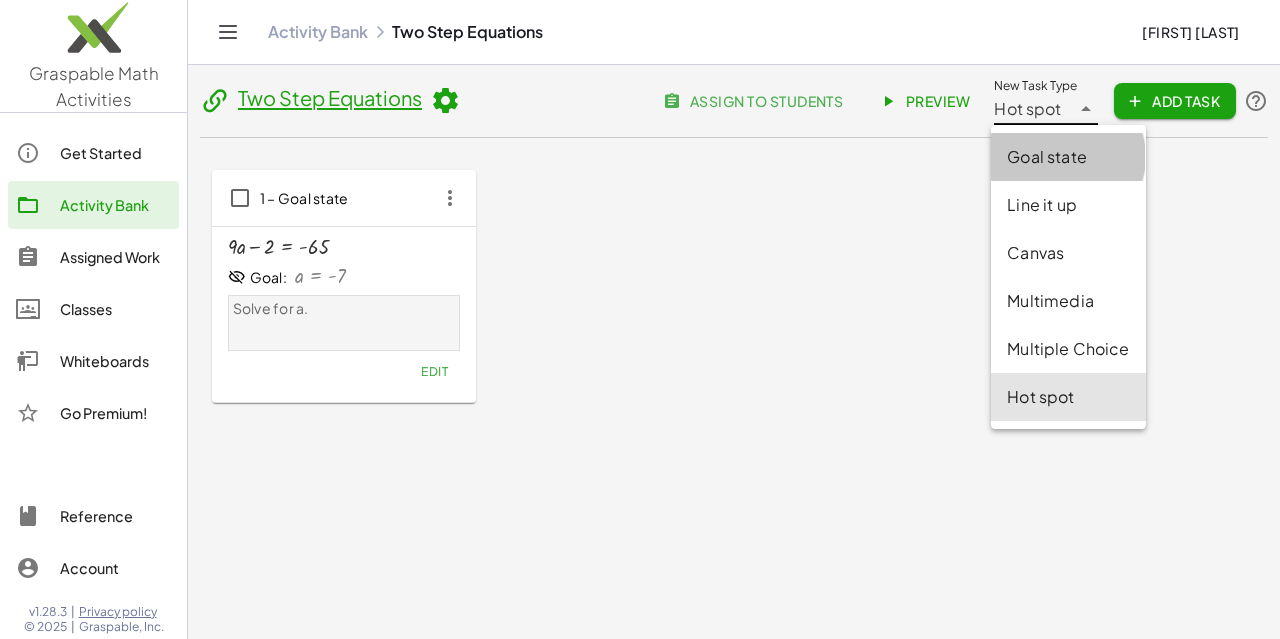 click on "Goal state" 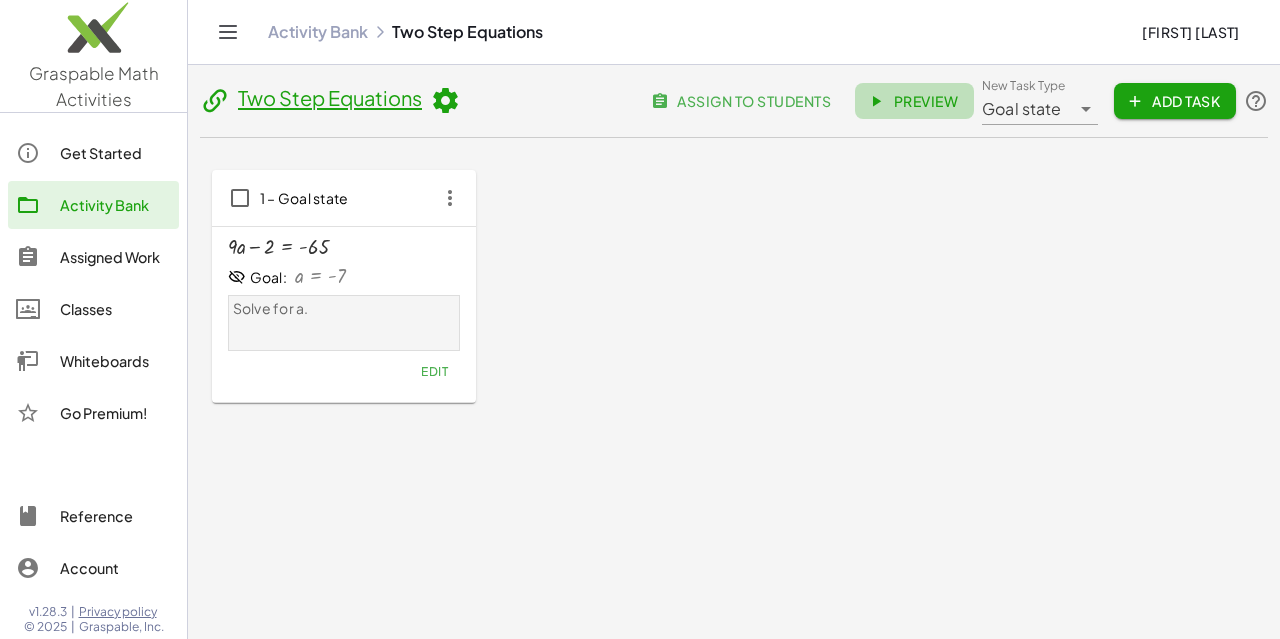 click on "Preview" 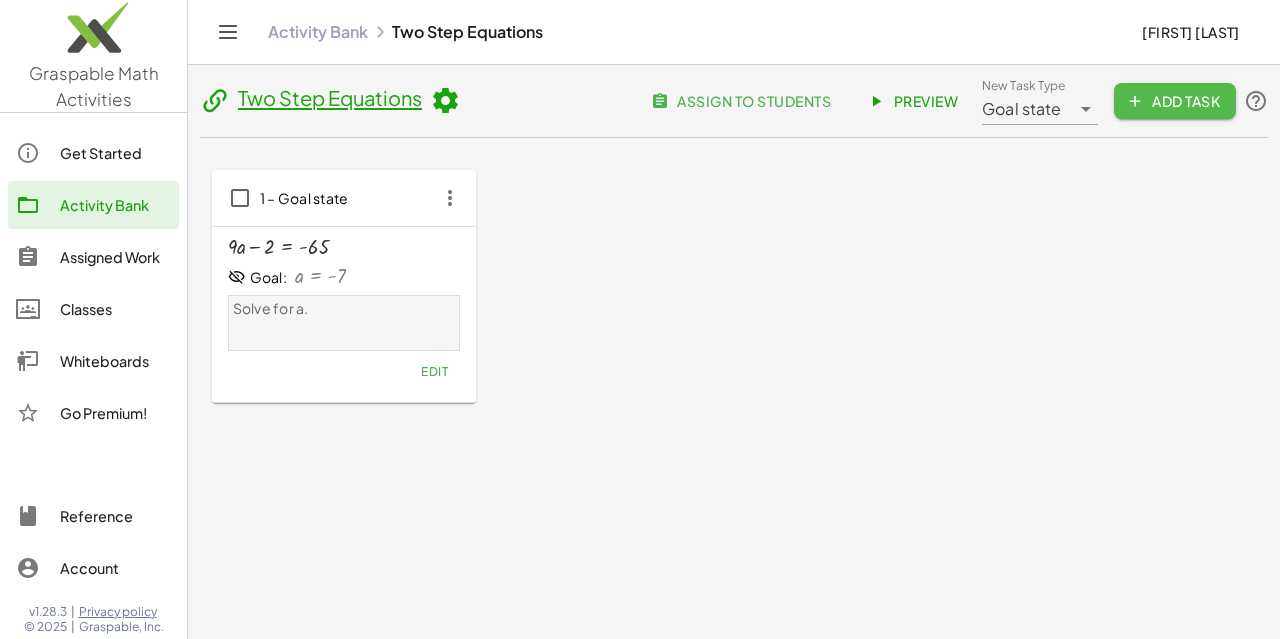 click on "Add Task" 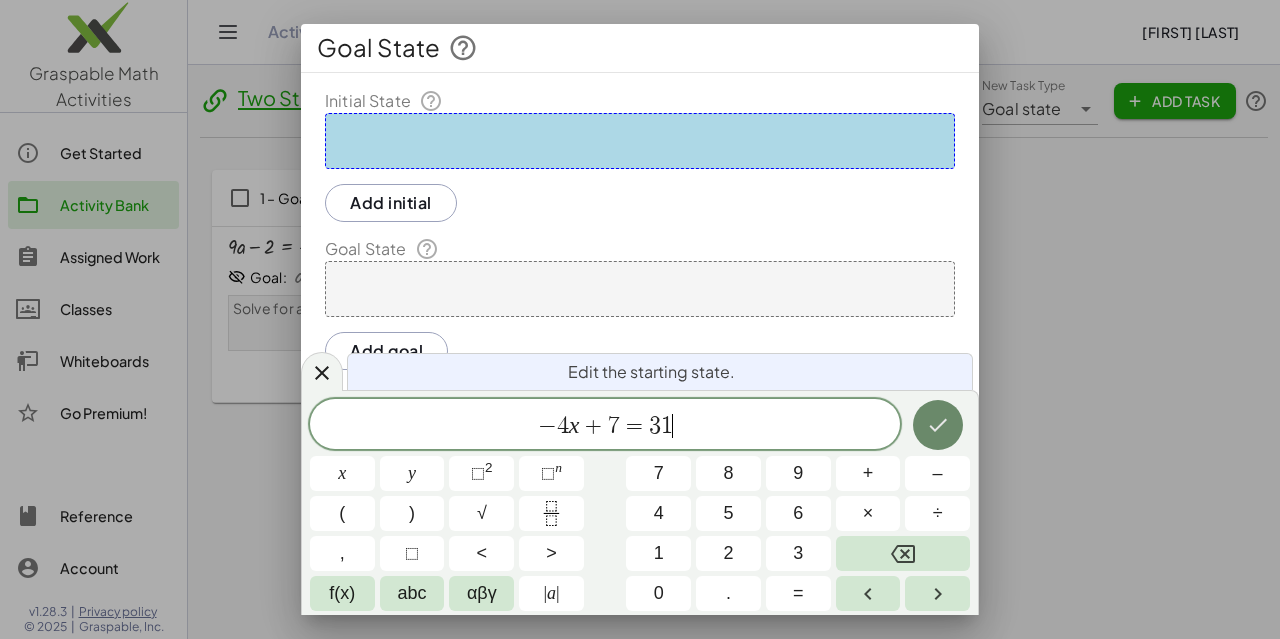 click at bounding box center (938, 425) 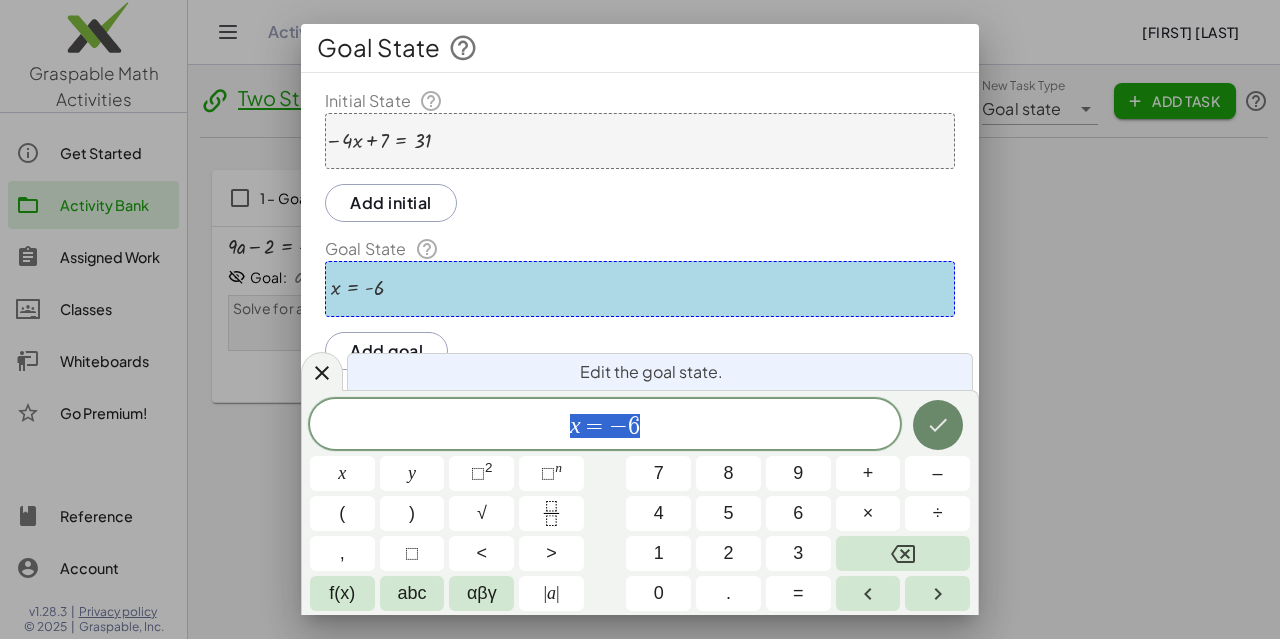 click 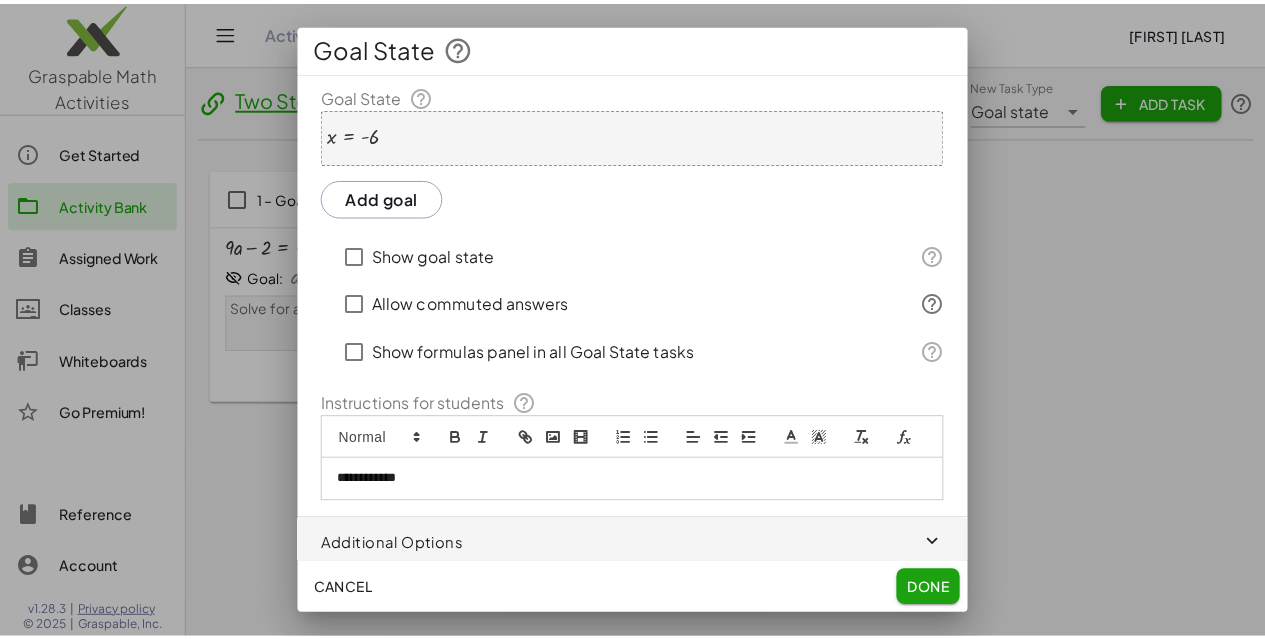 scroll, scrollTop: 180, scrollLeft: 0, axis: vertical 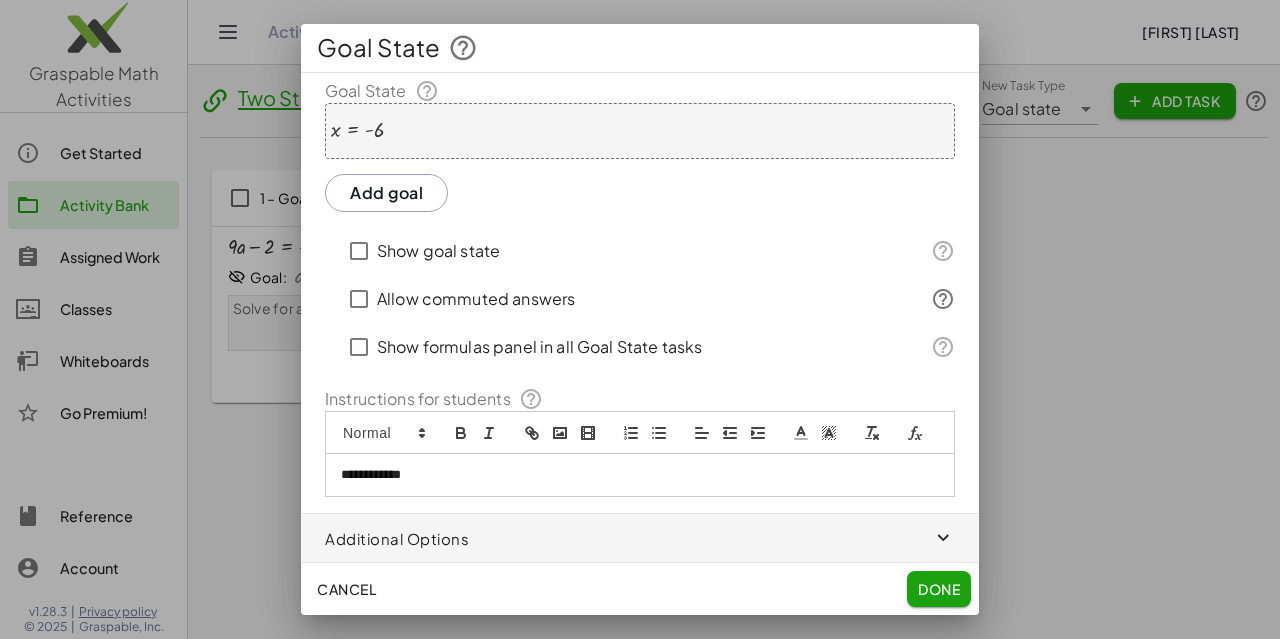 click on "Done" 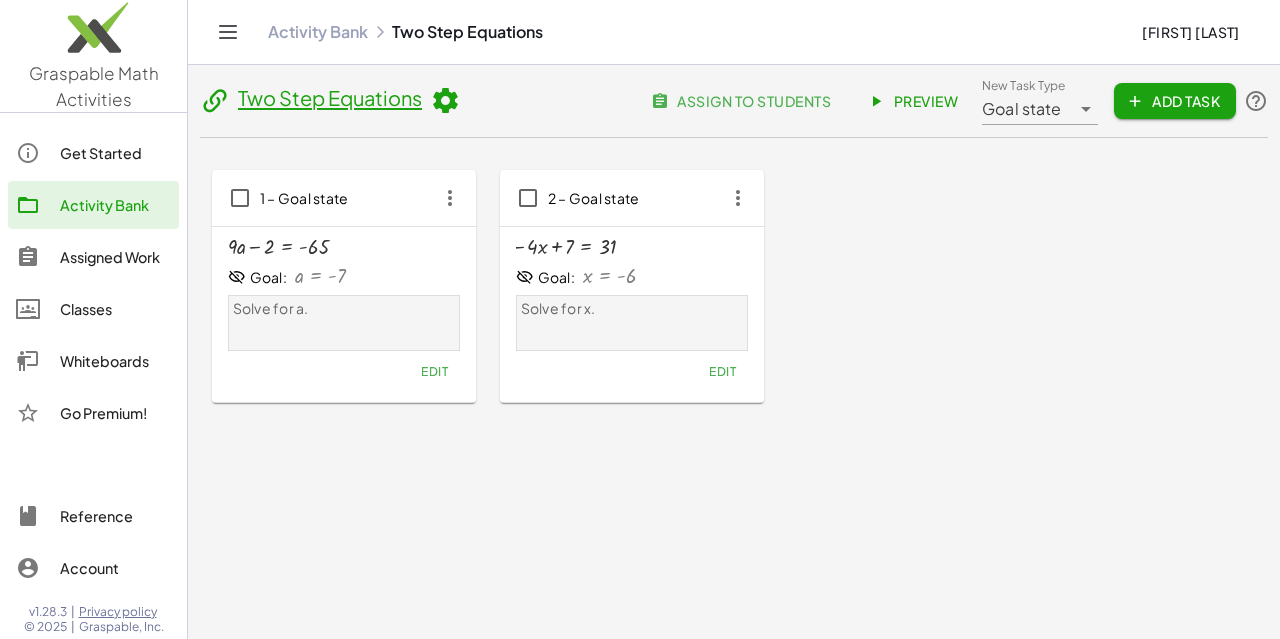click on "Add Task" 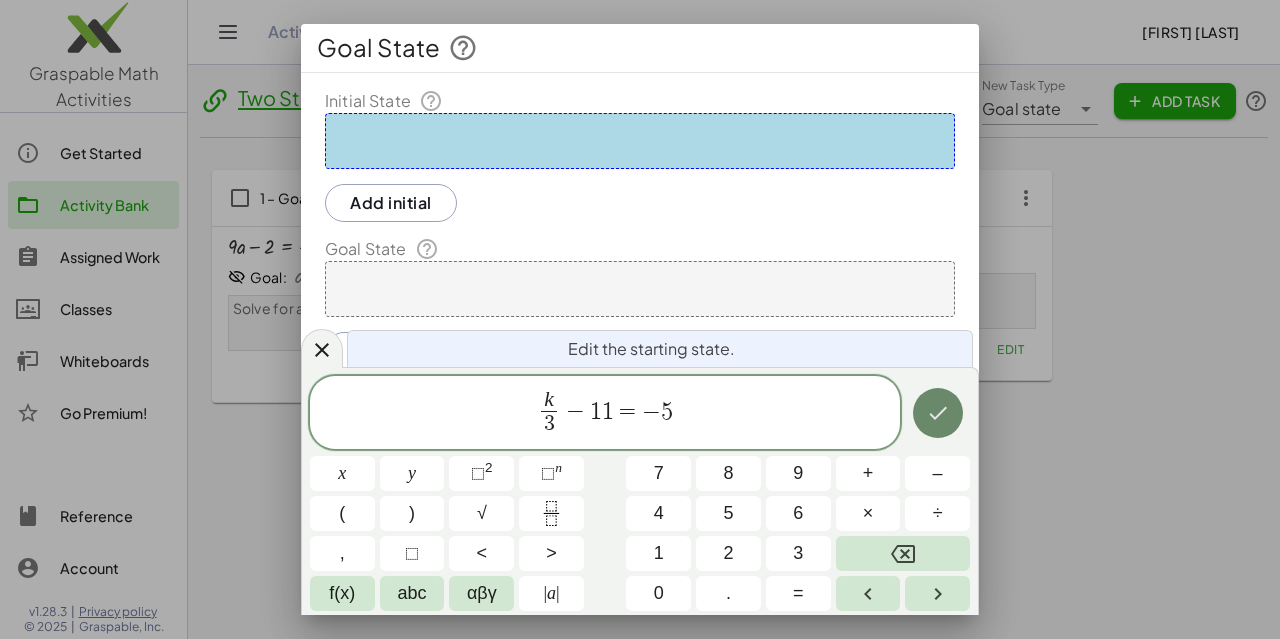 click 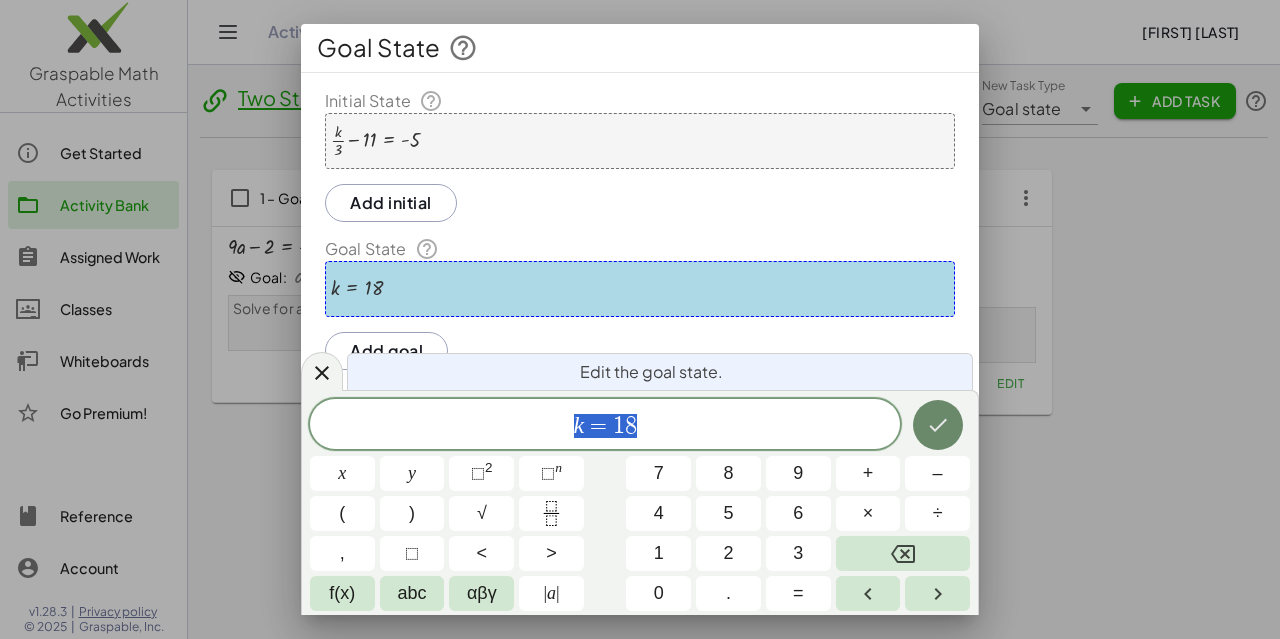 click 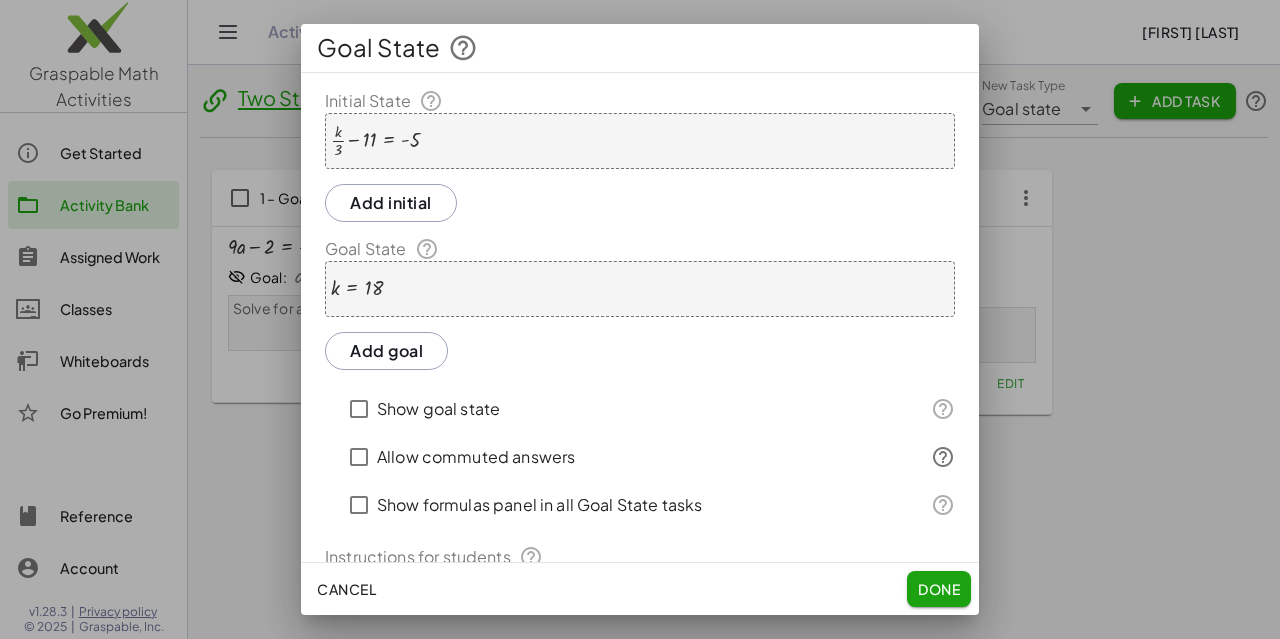 click on "Done" 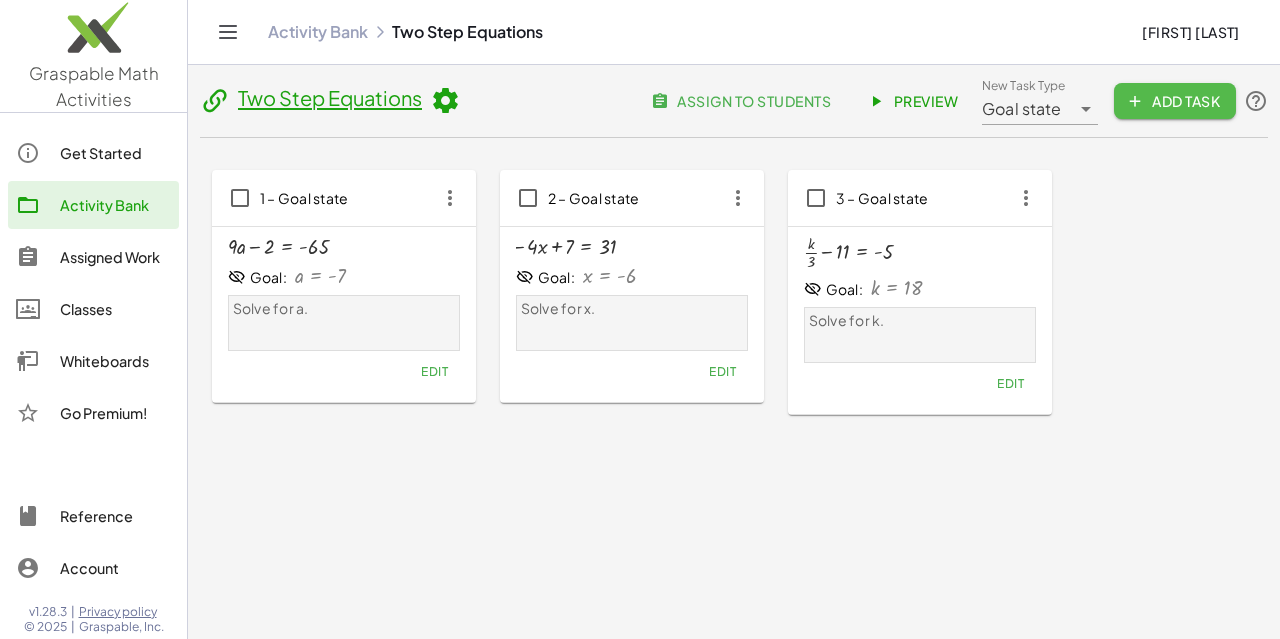 click 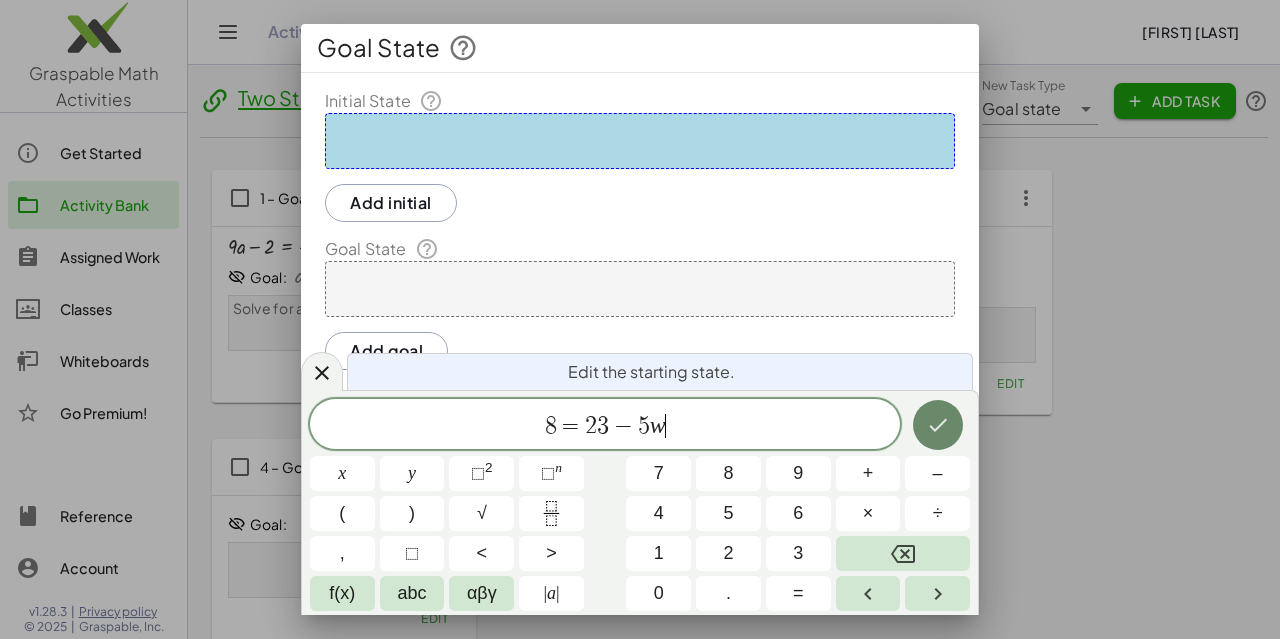 click 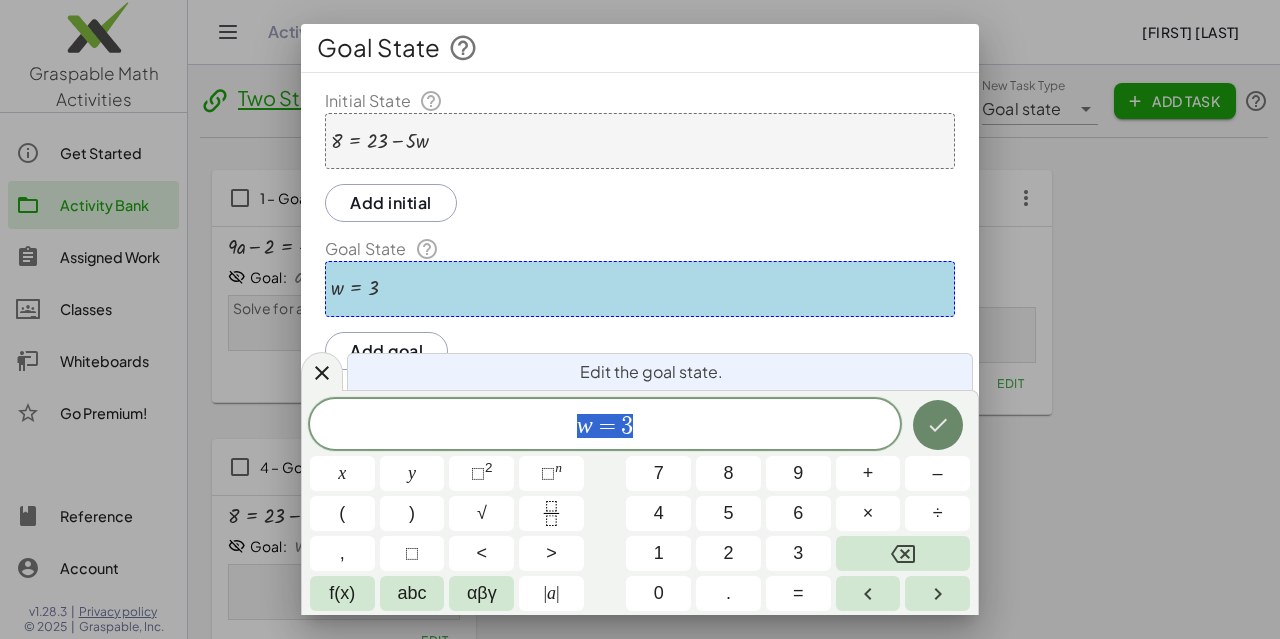 click 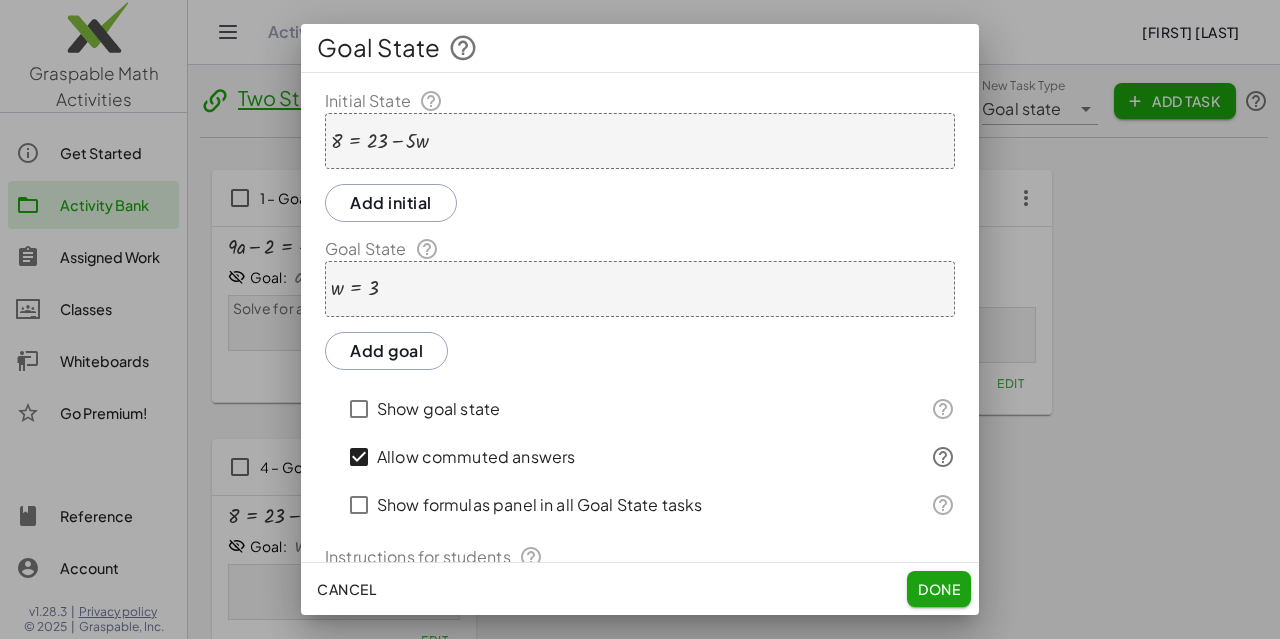 click on "Done" 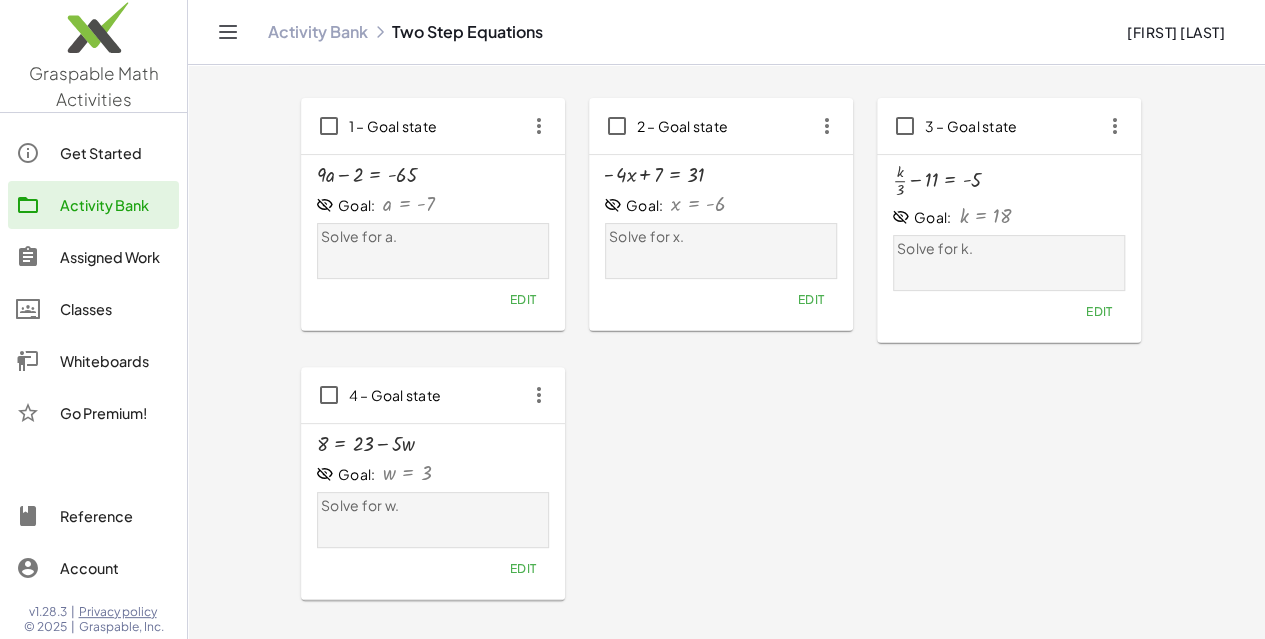scroll, scrollTop: 0, scrollLeft: 0, axis: both 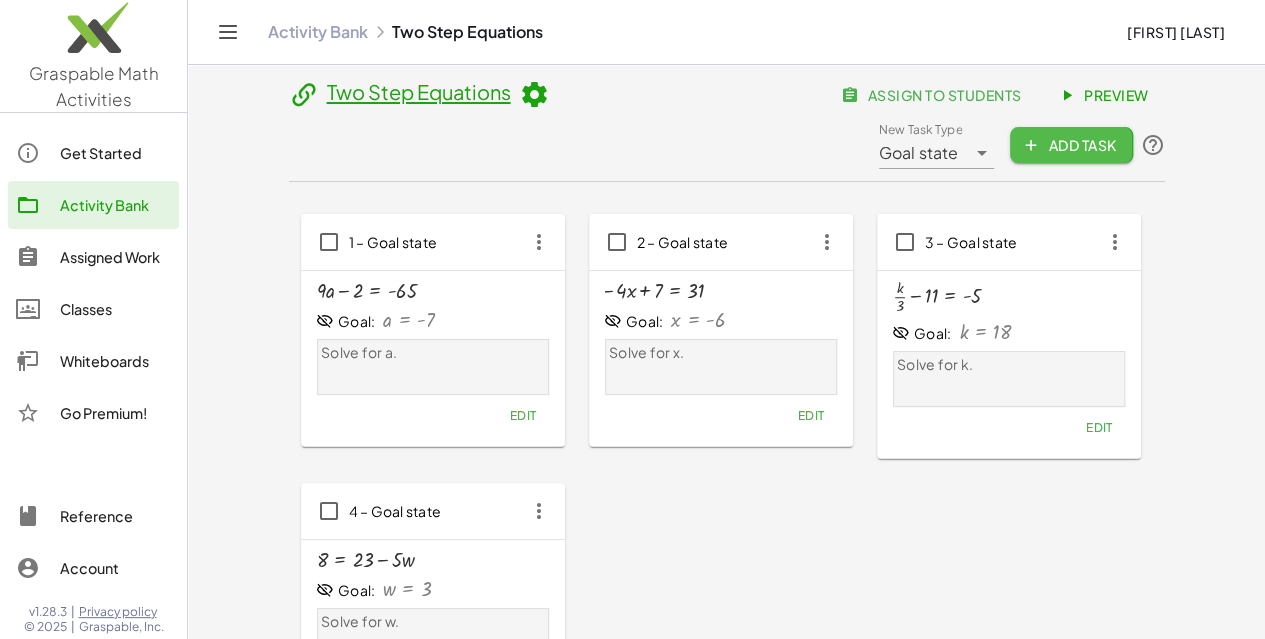 click 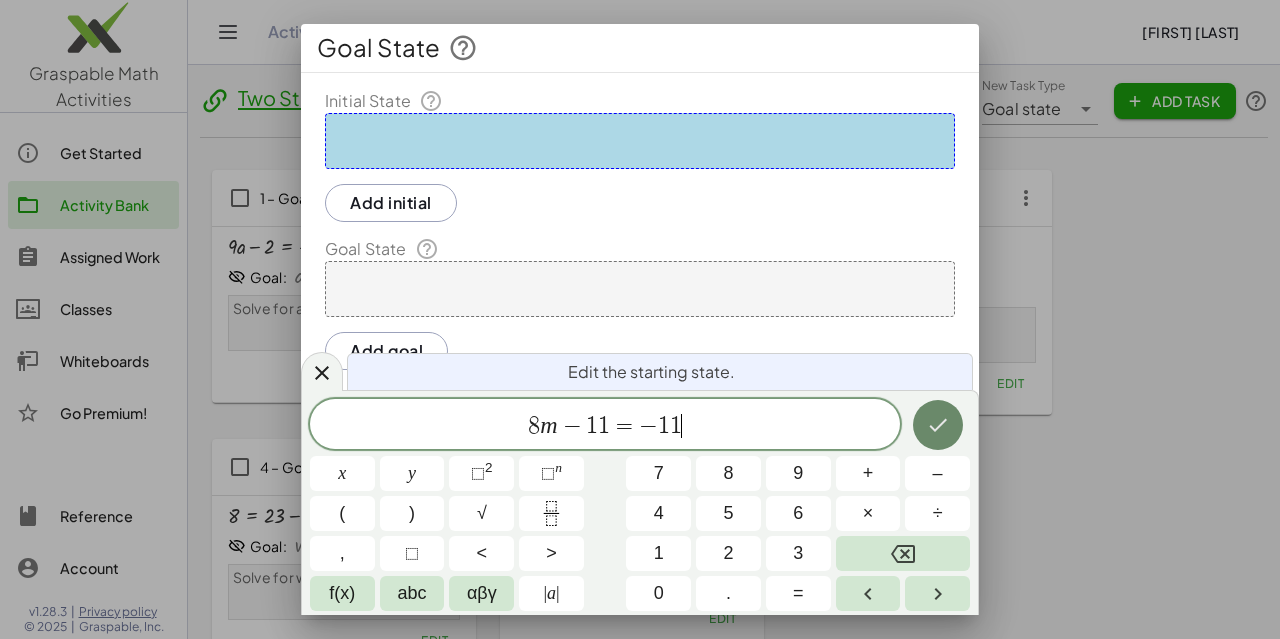 click 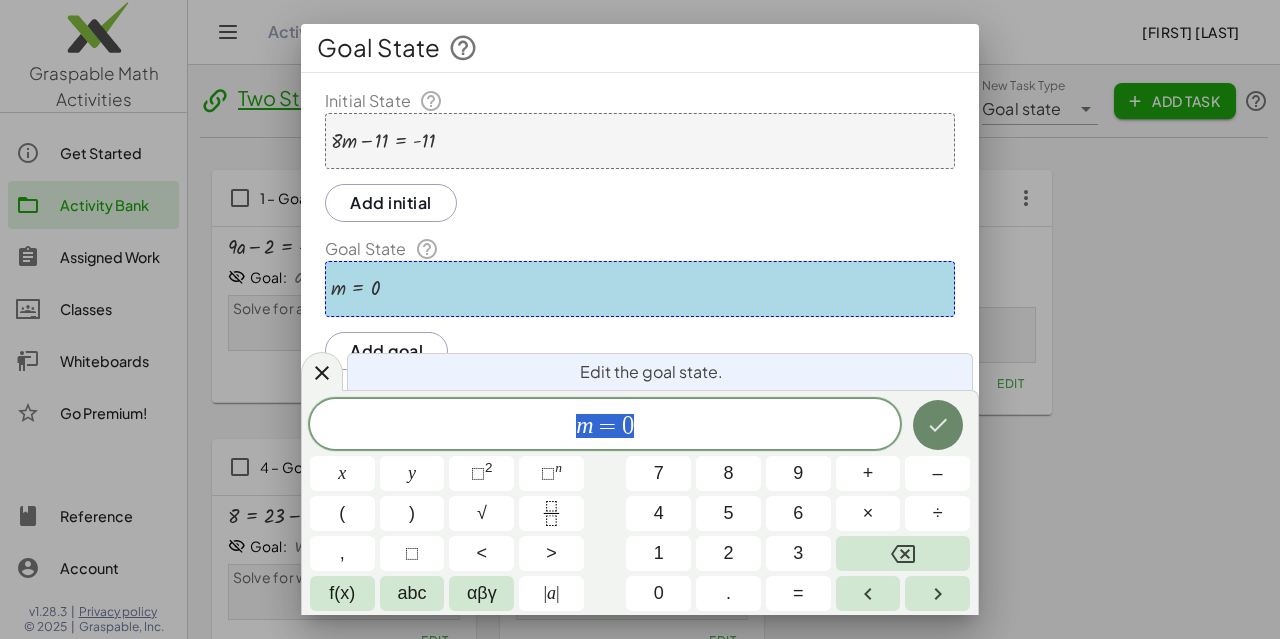 click 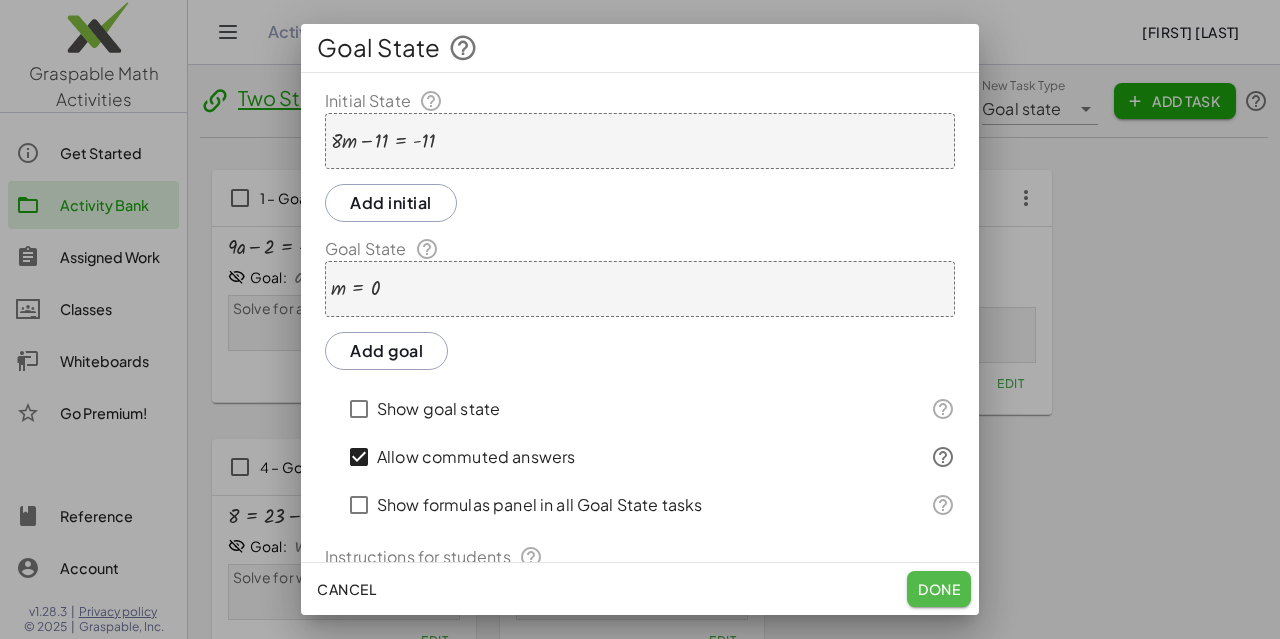 click on "Done" 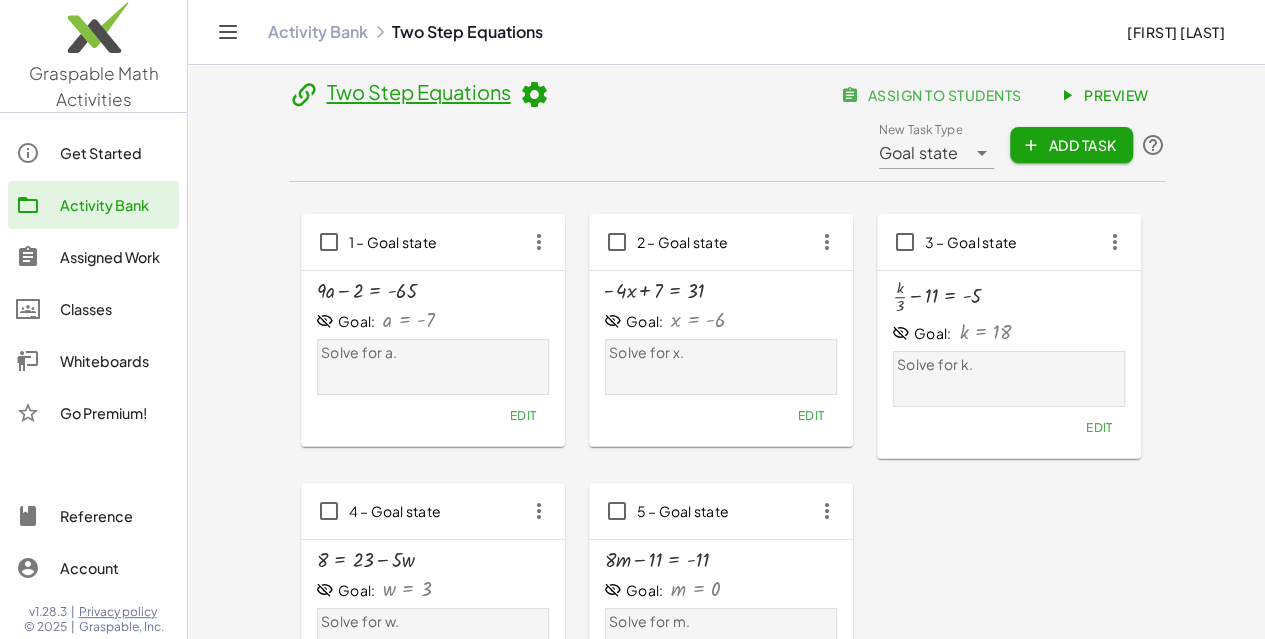 click 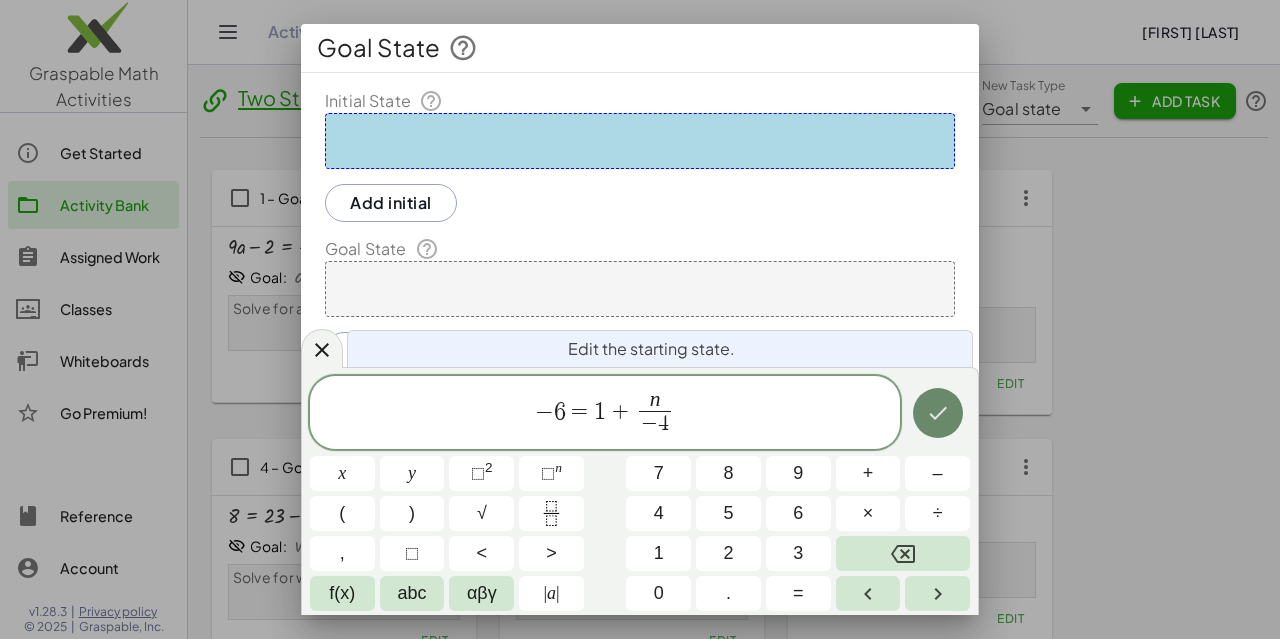 click 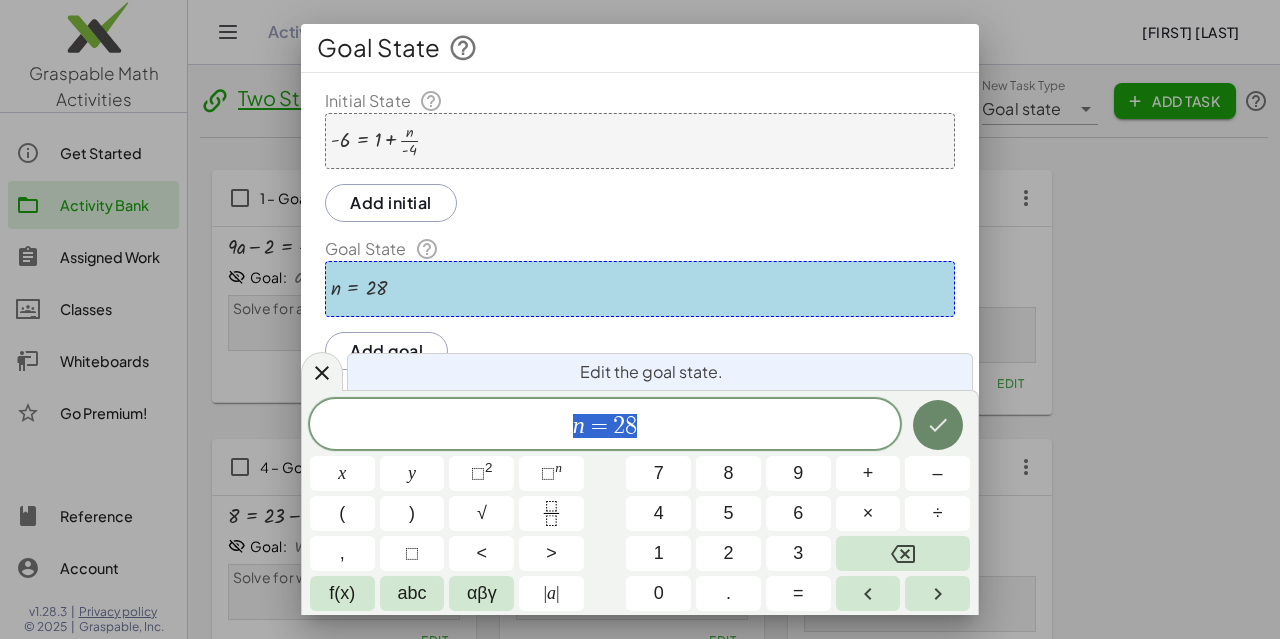 click at bounding box center [938, 425] 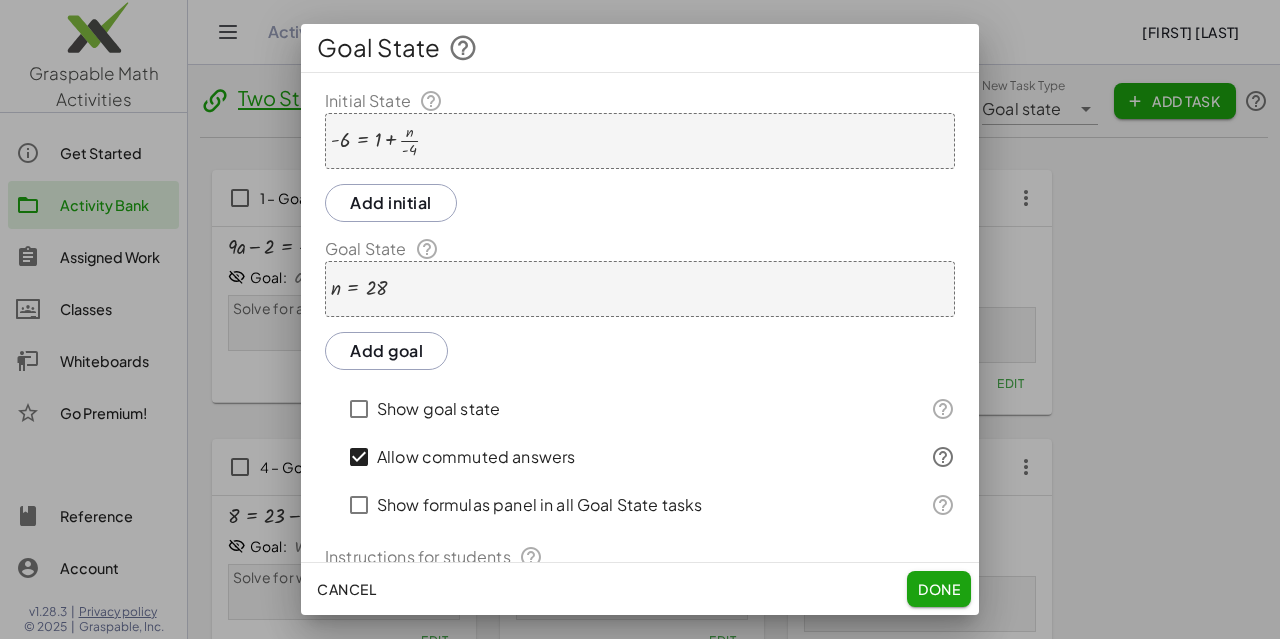 click on "Done" 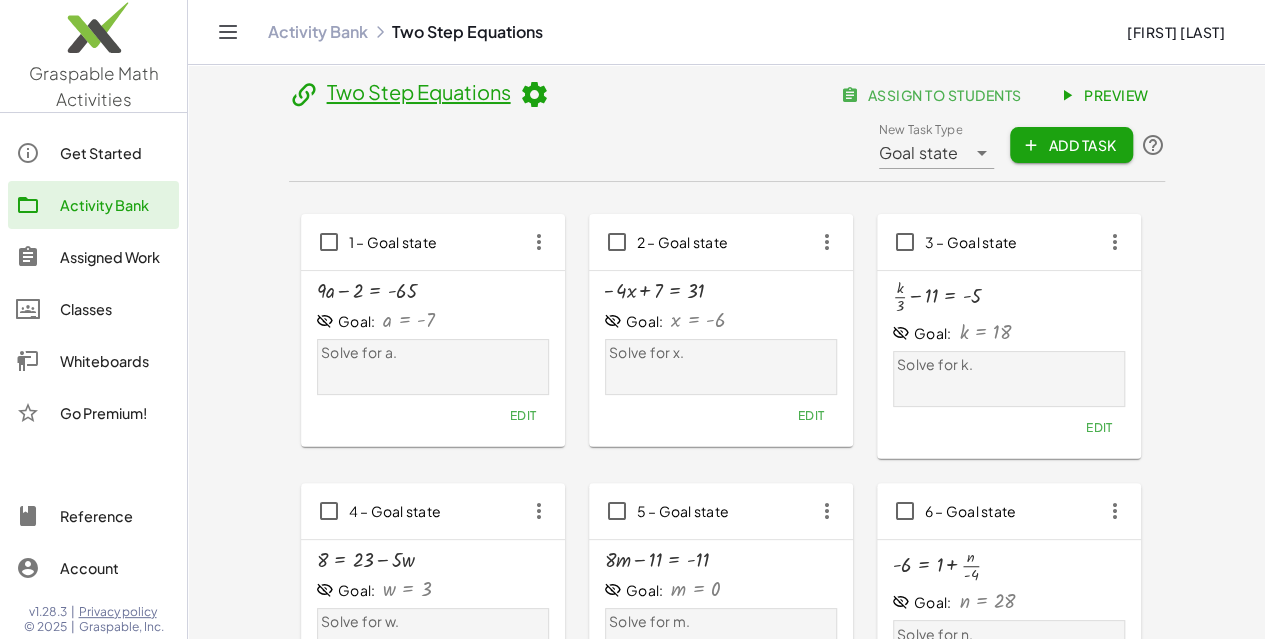 click 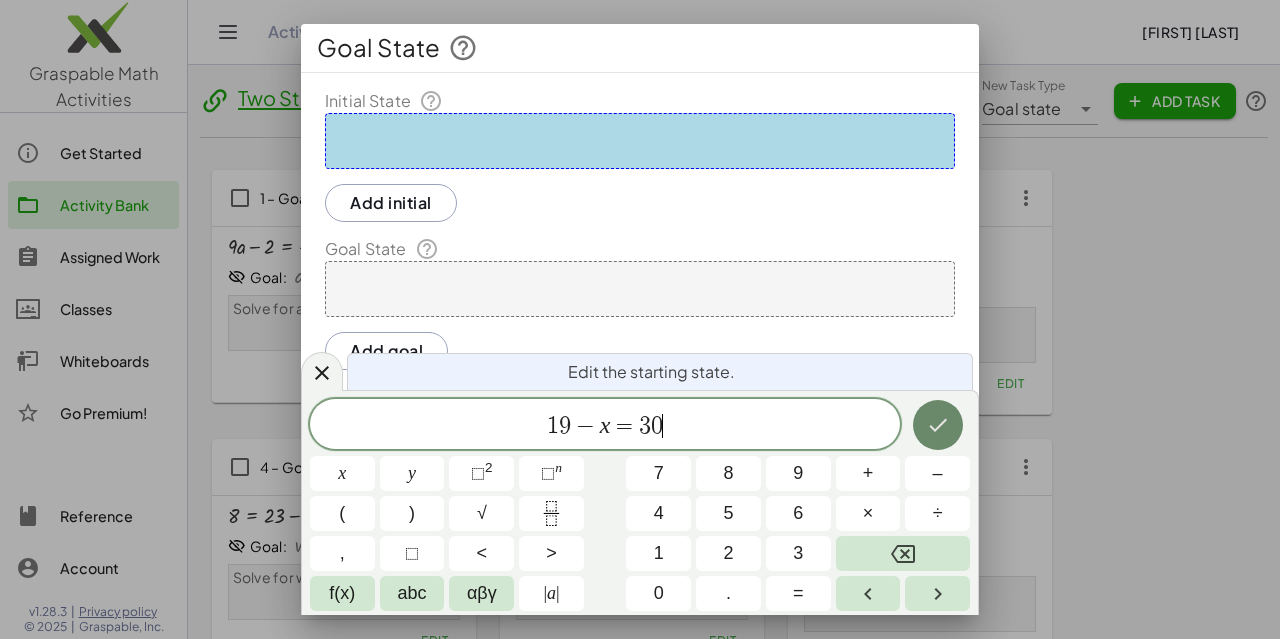 click at bounding box center [938, 425] 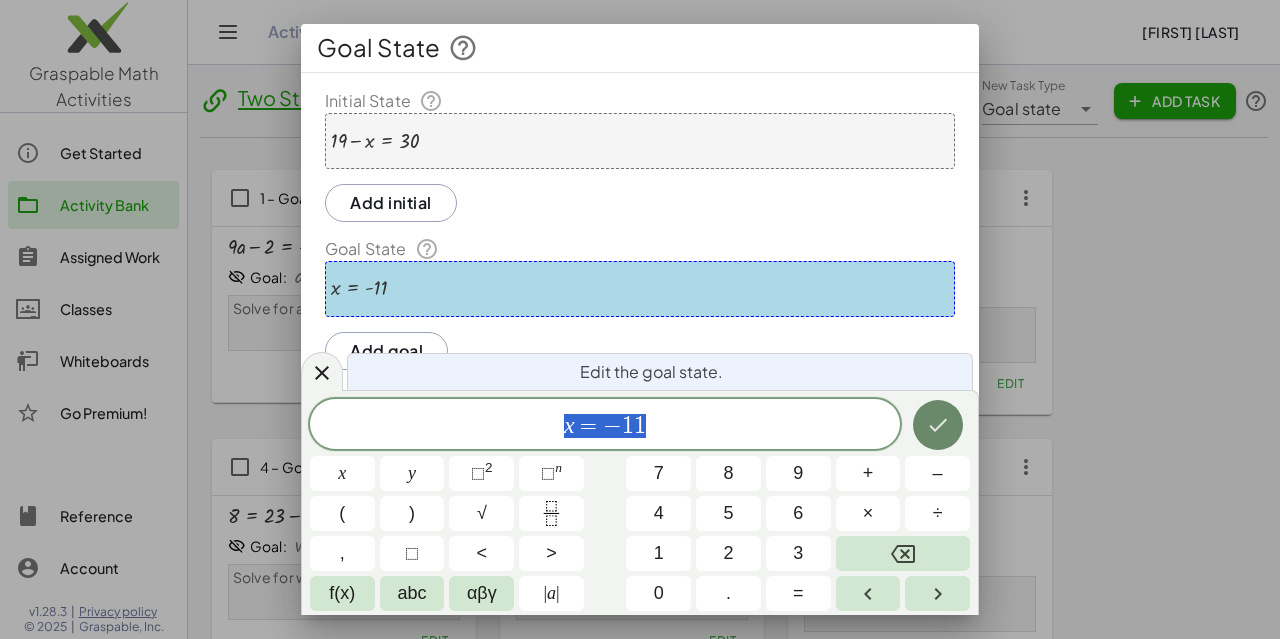 click at bounding box center (938, 425) 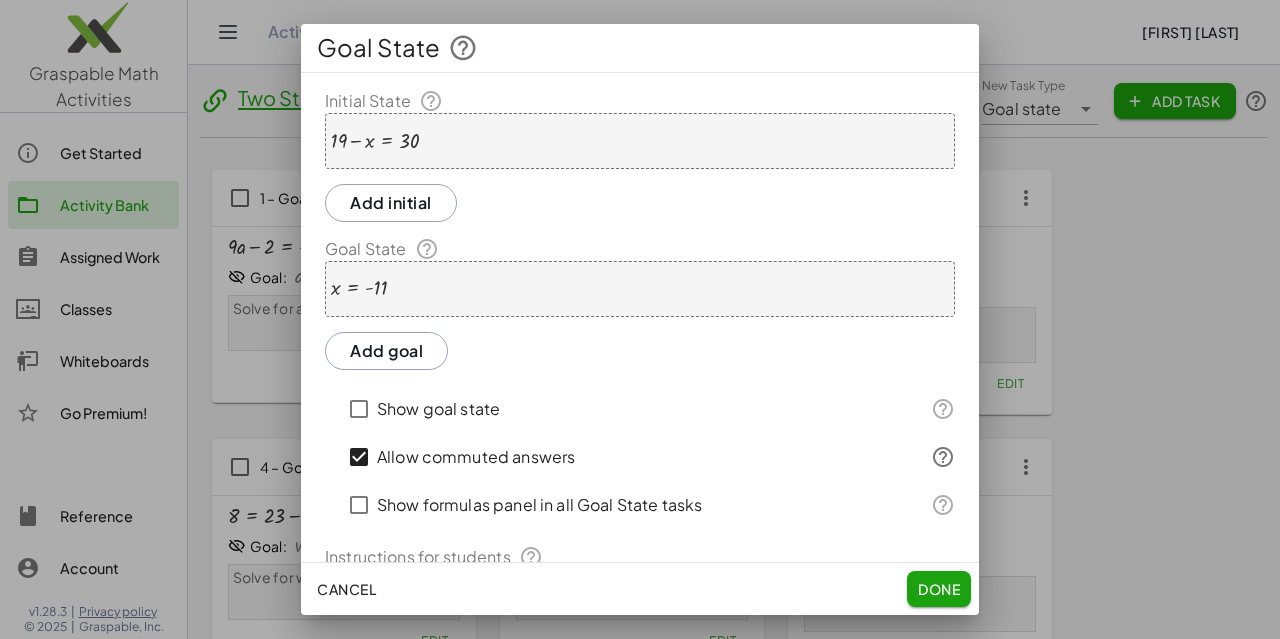 click on "Done" 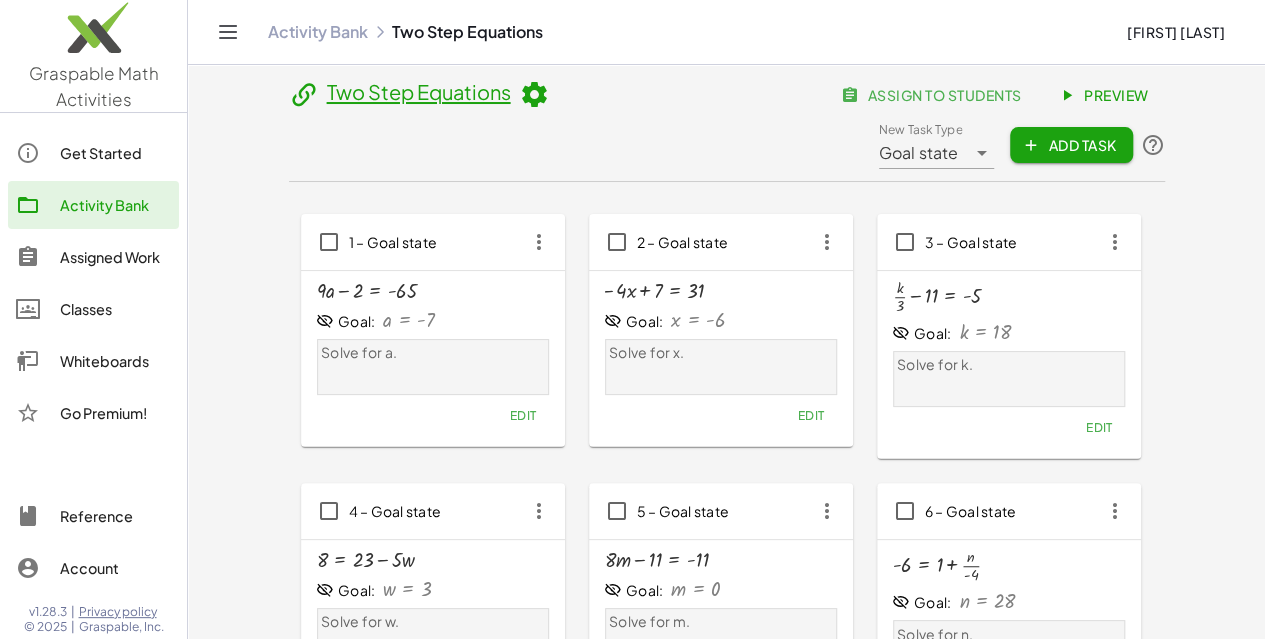 click on "Add Task" 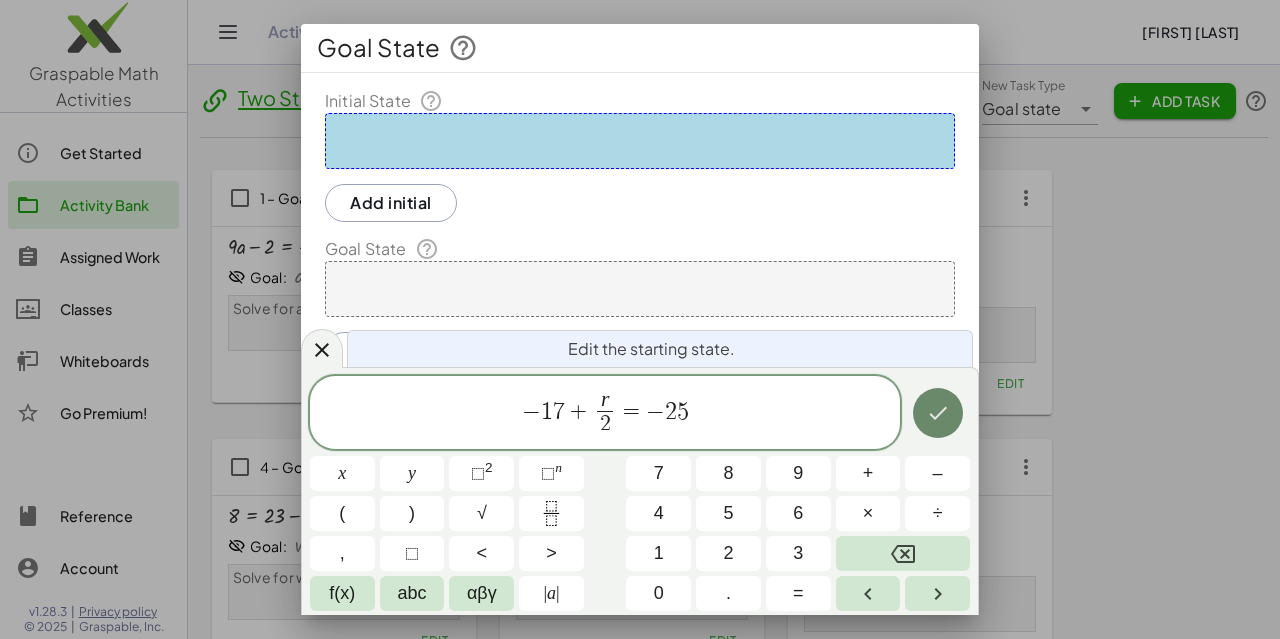 click 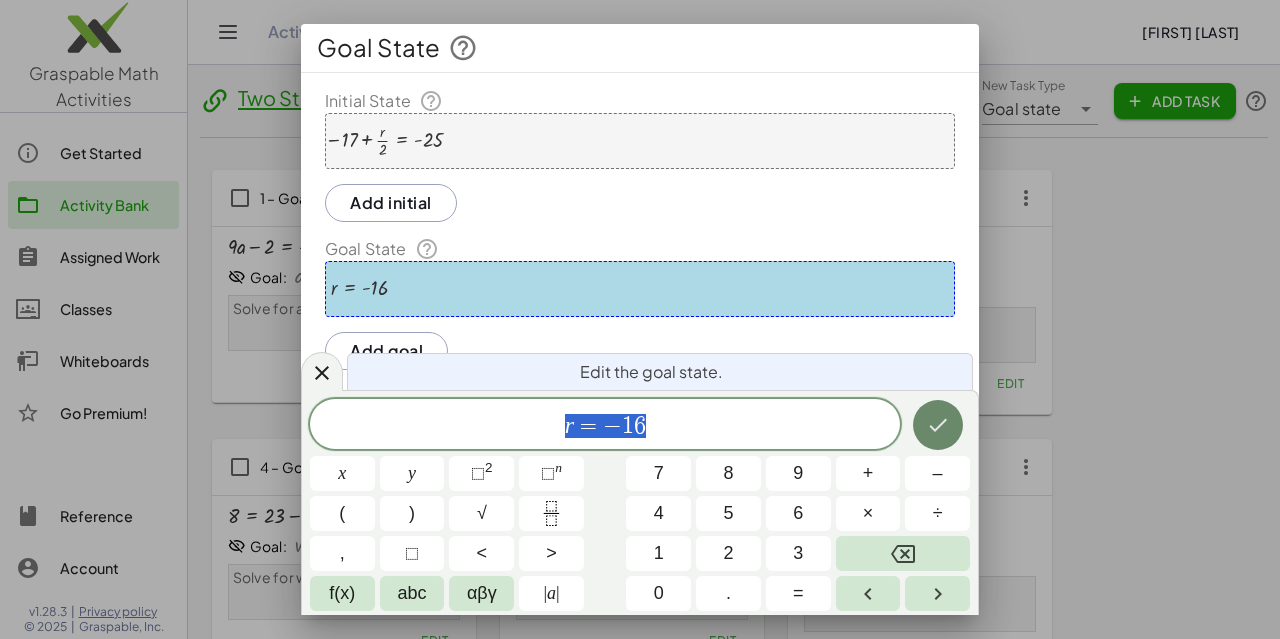 click 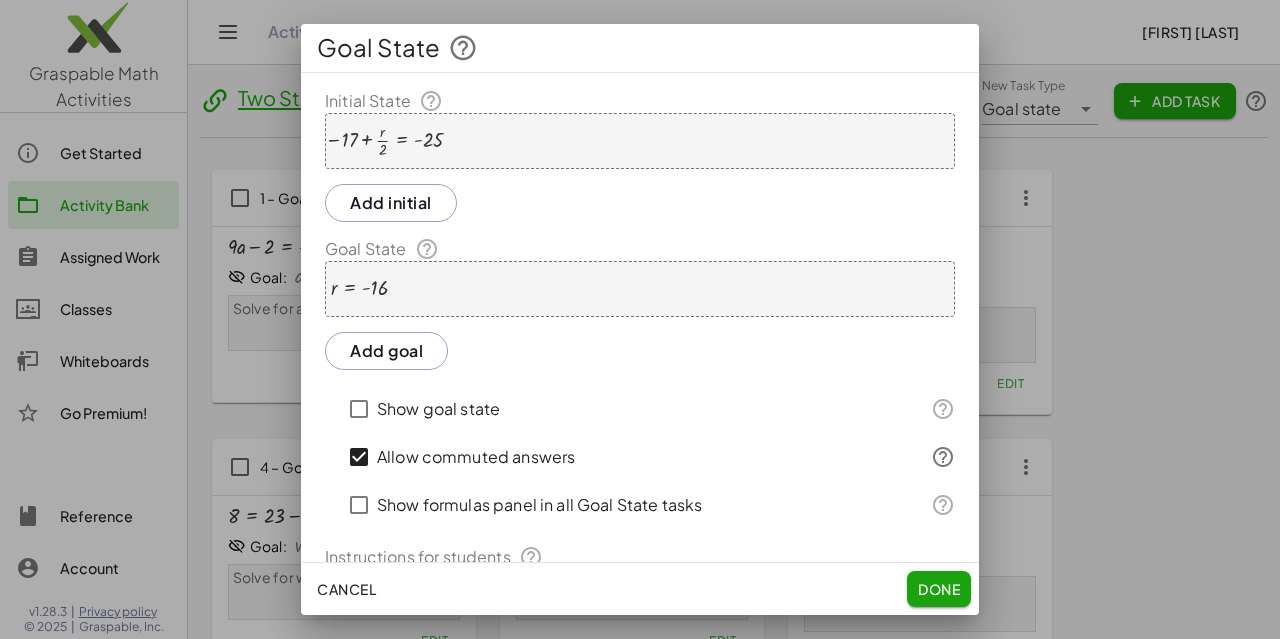 click on "Done" 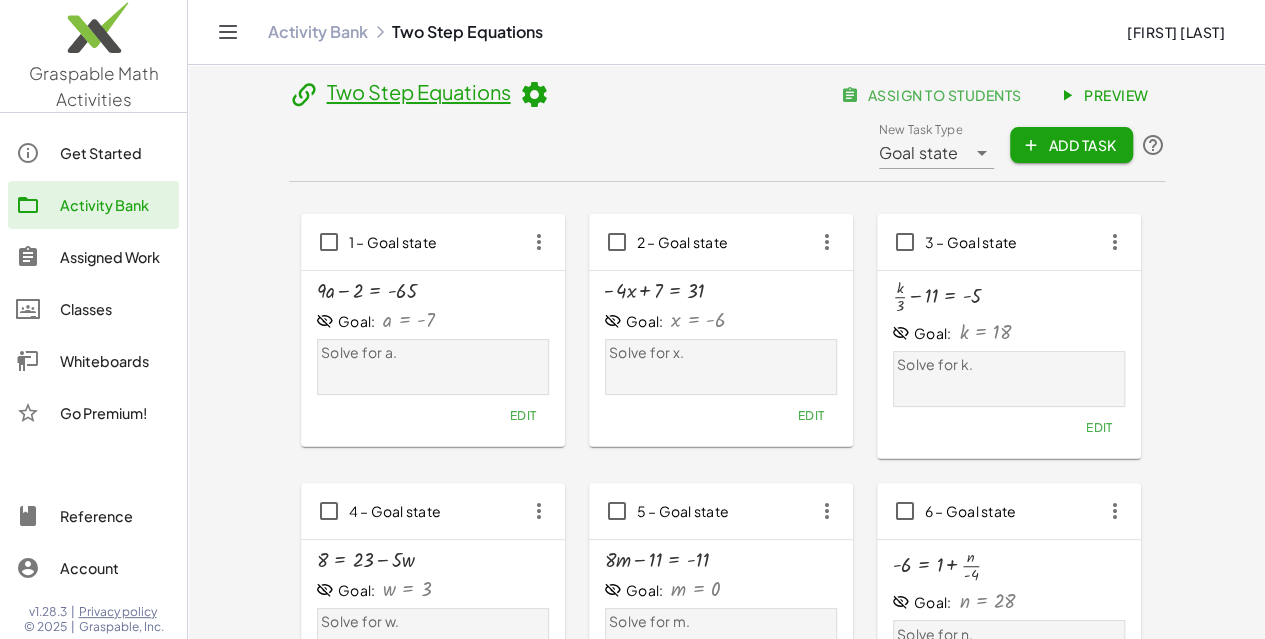 click 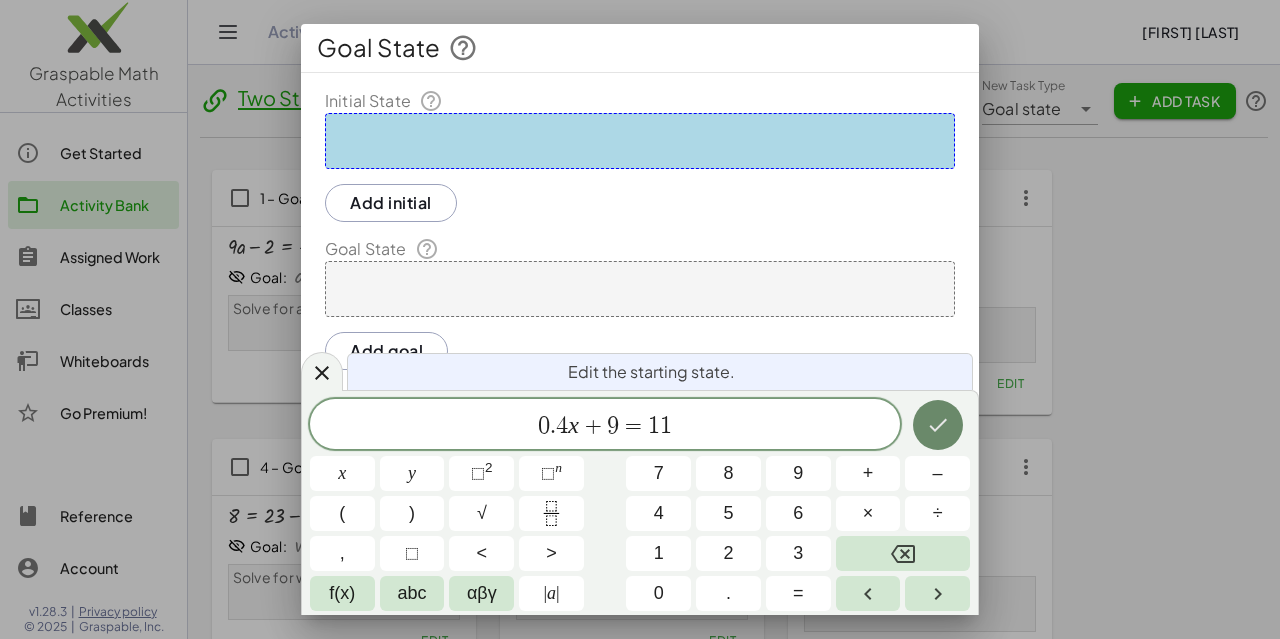 click 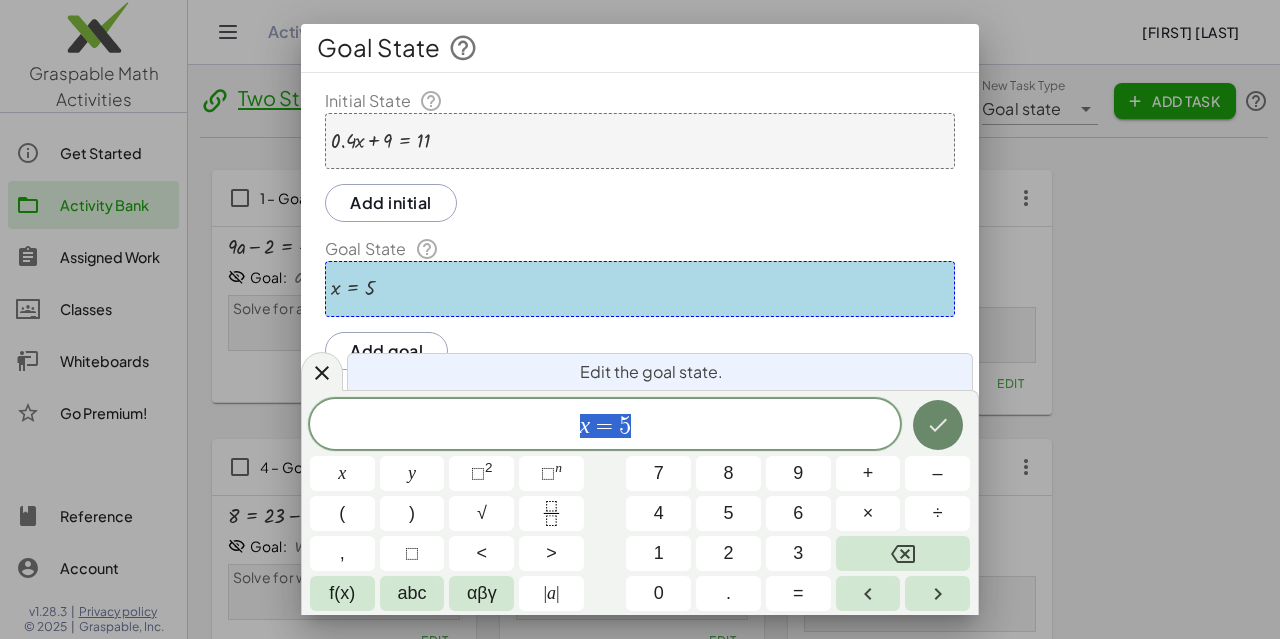 click 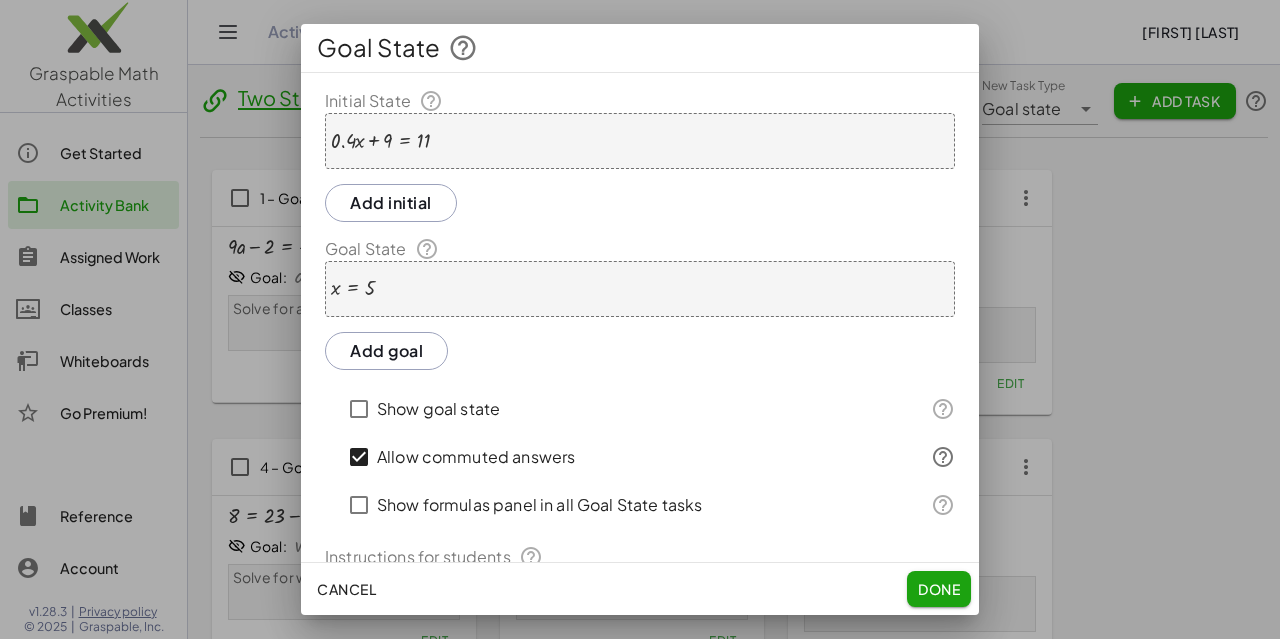 click on "Done" 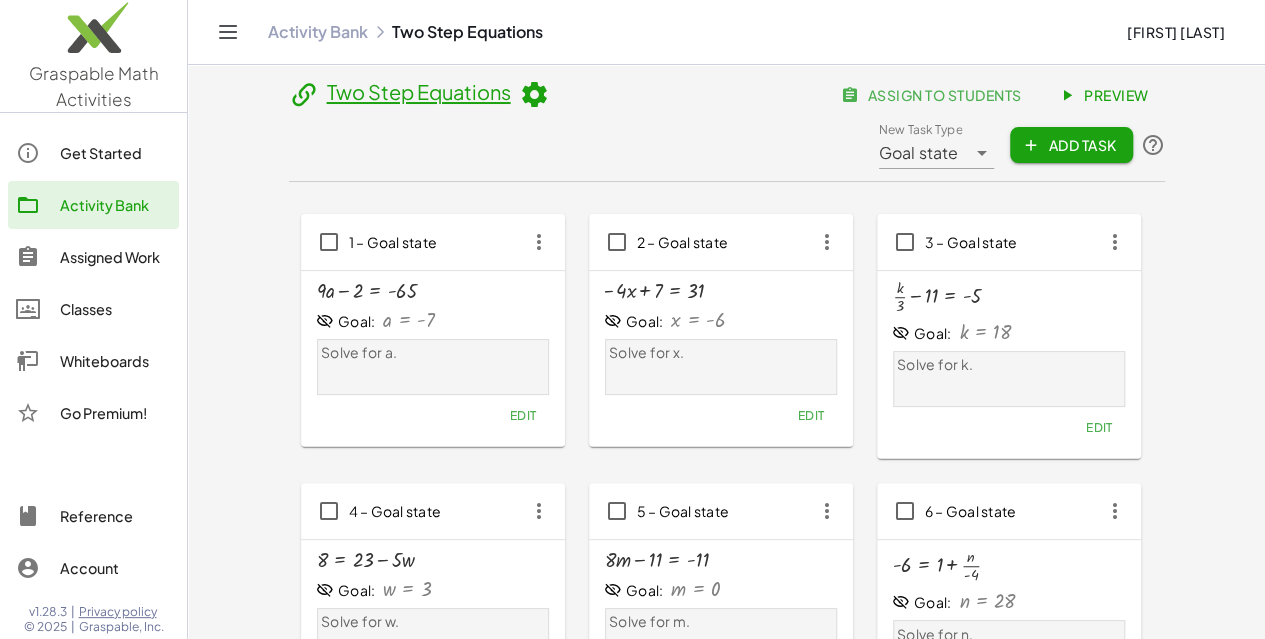 click 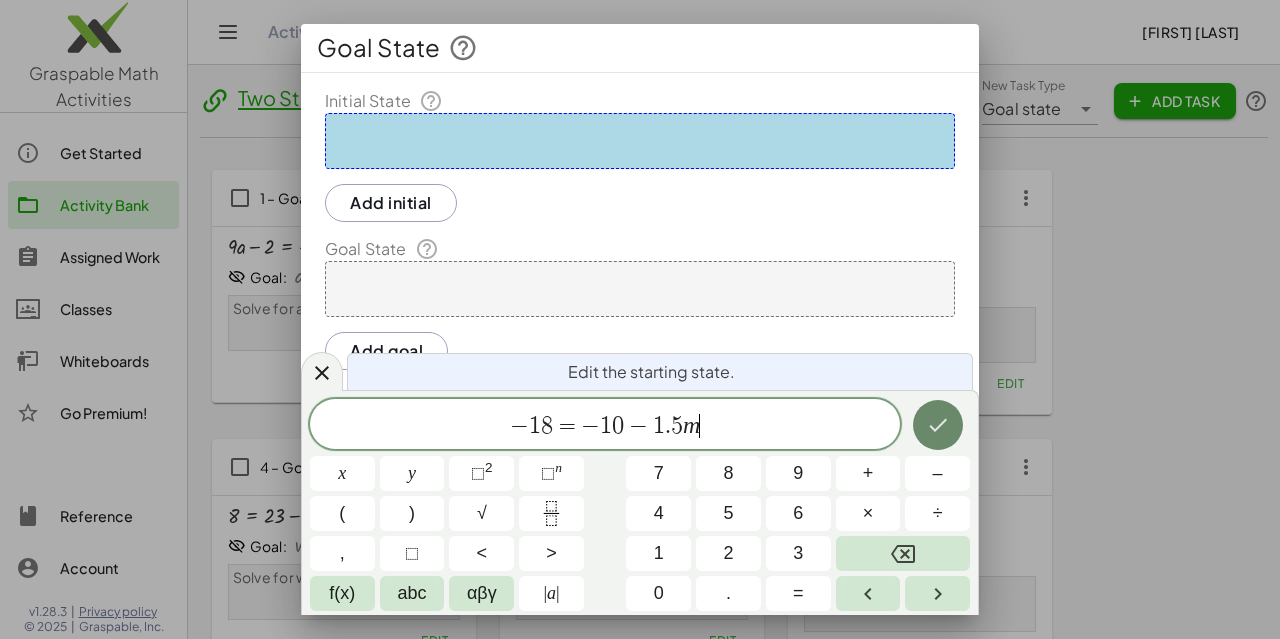 click 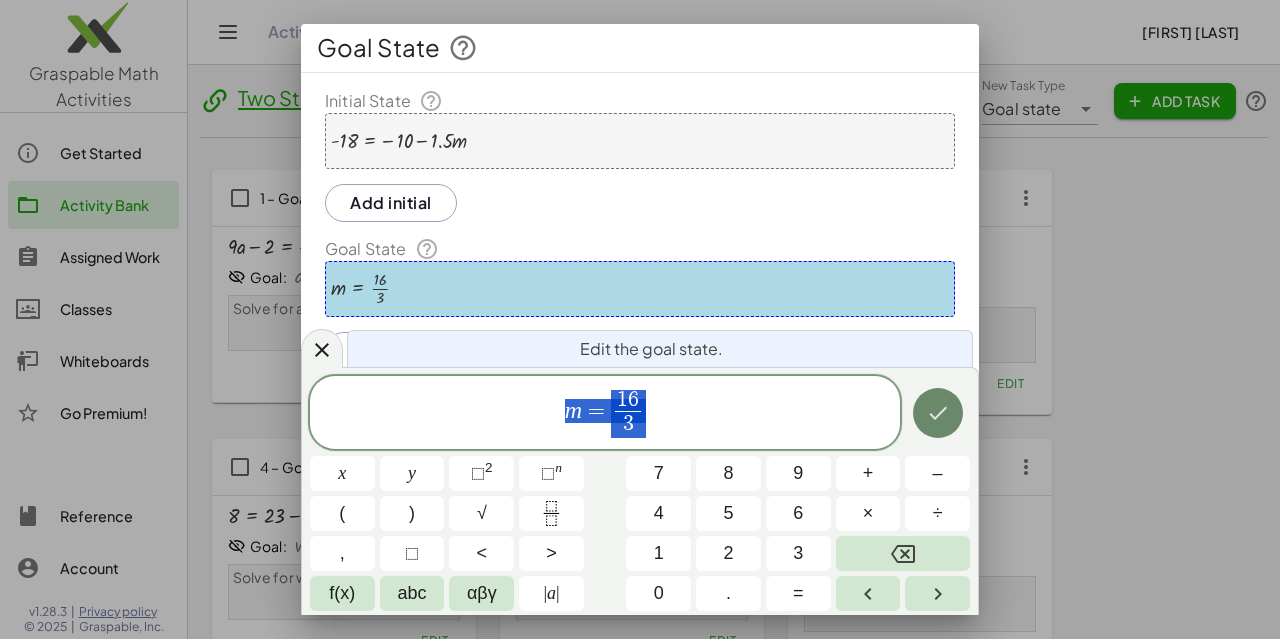 click 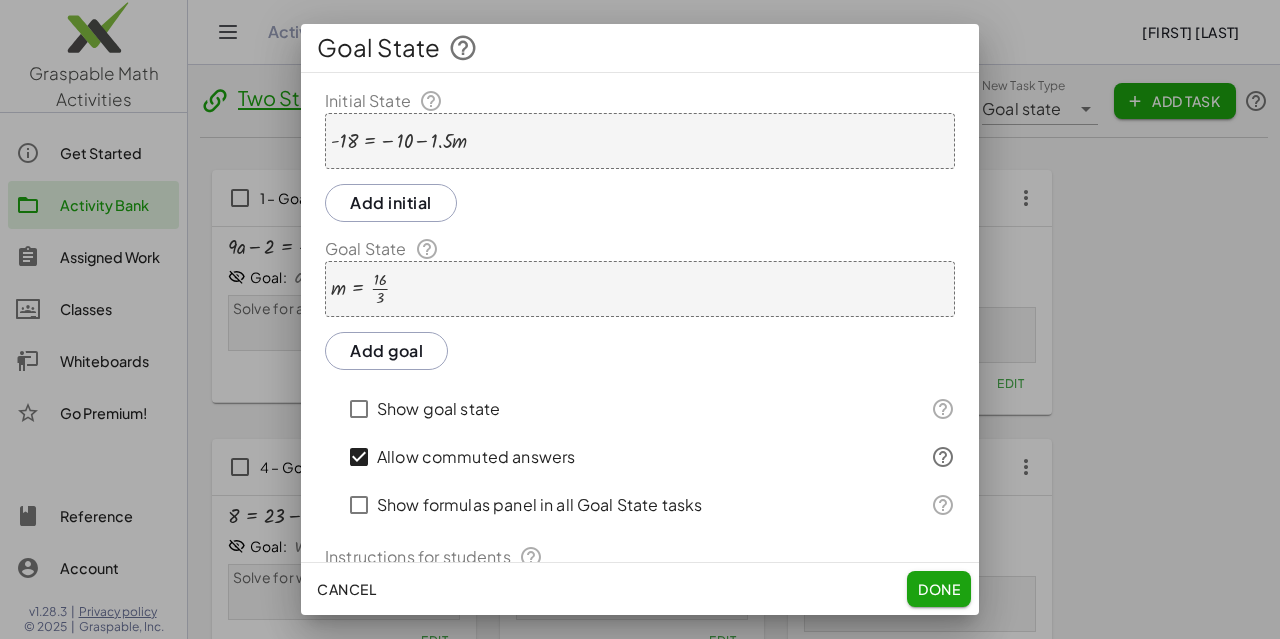 click on "Done" 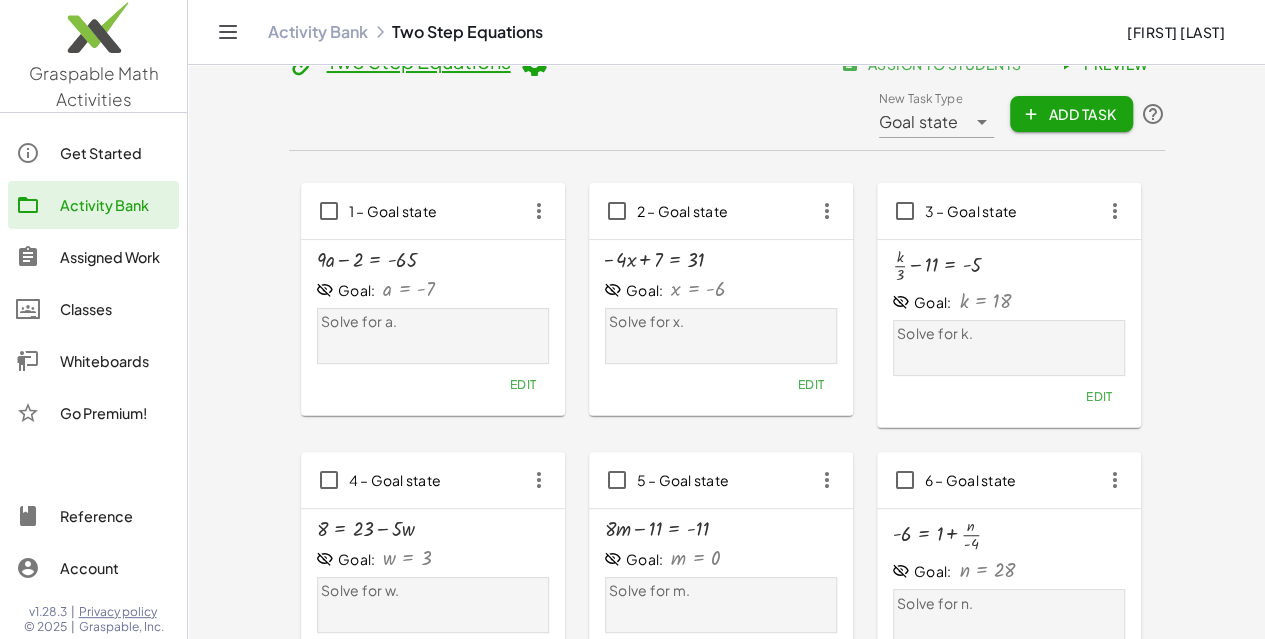scroll, scrollTop: 0, scrollLeft: 0, axis: both 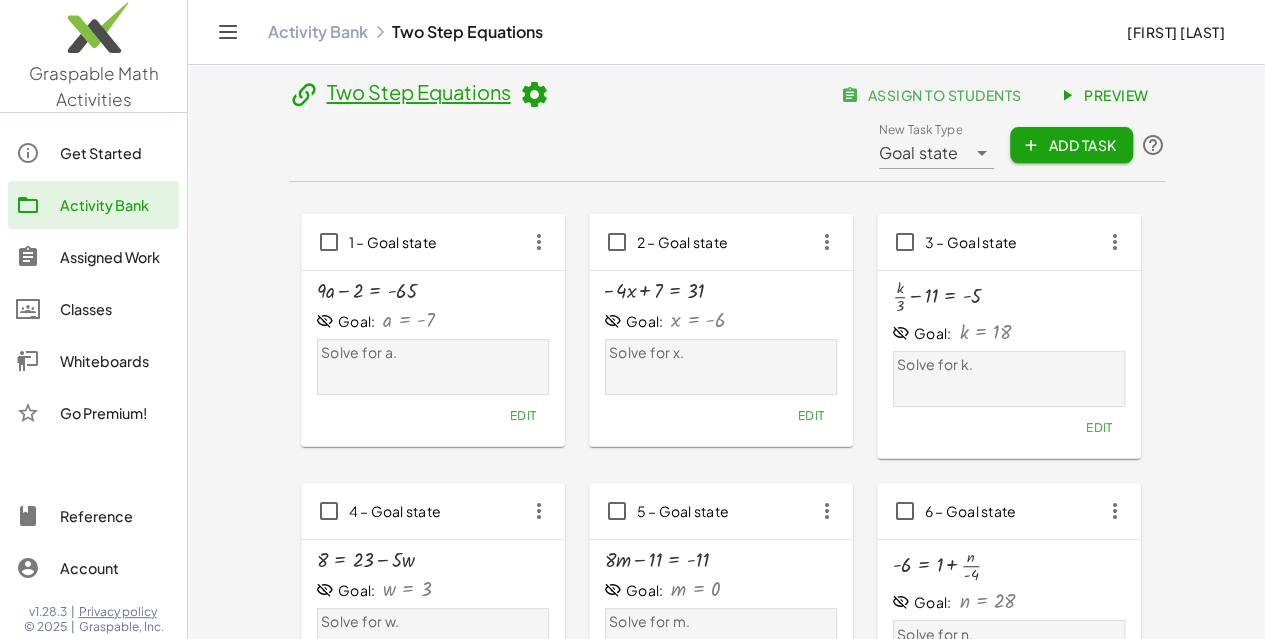 click on "Add Task" at bounding box center (1071, 145) 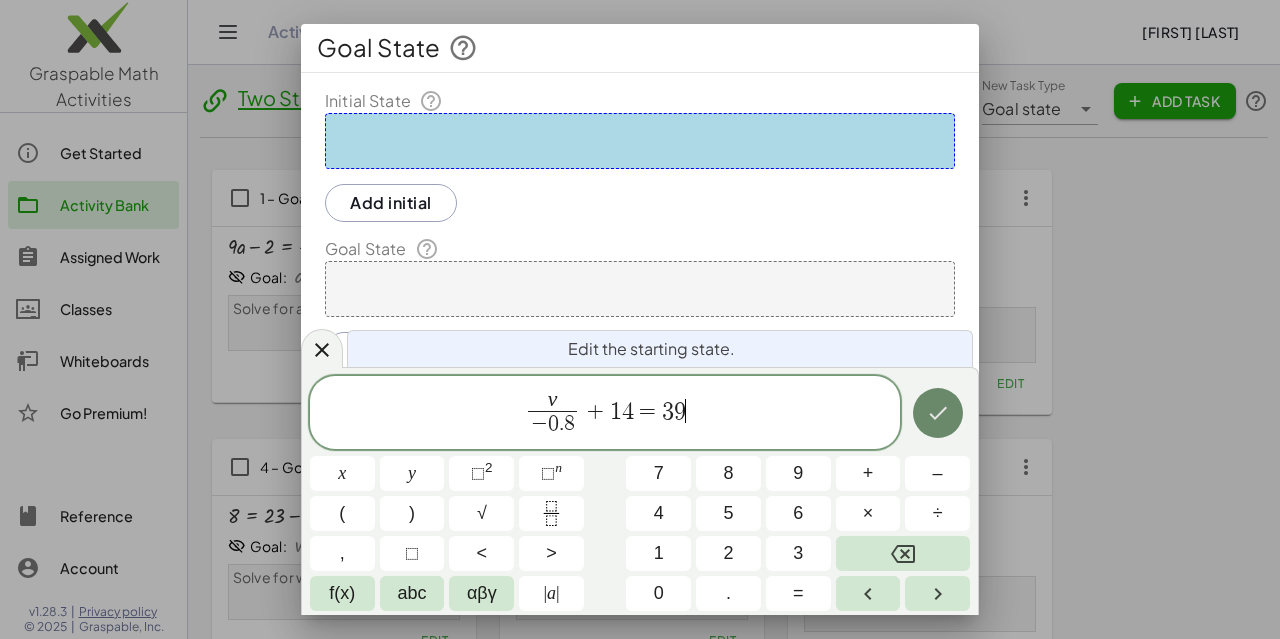 click 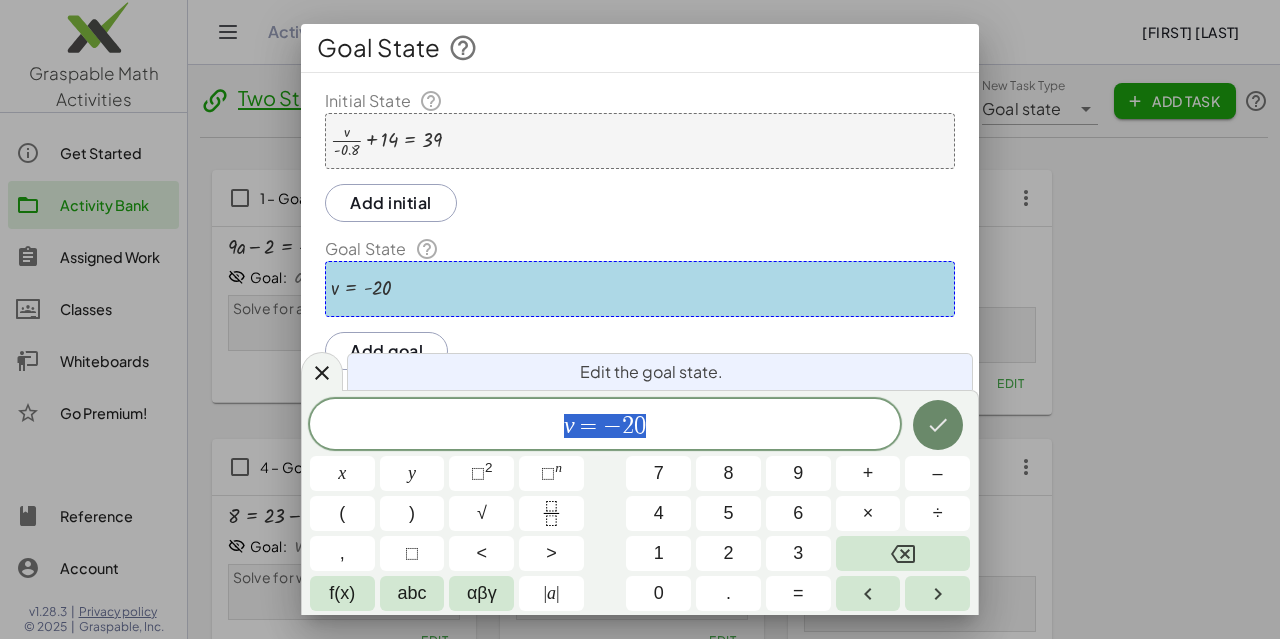 click 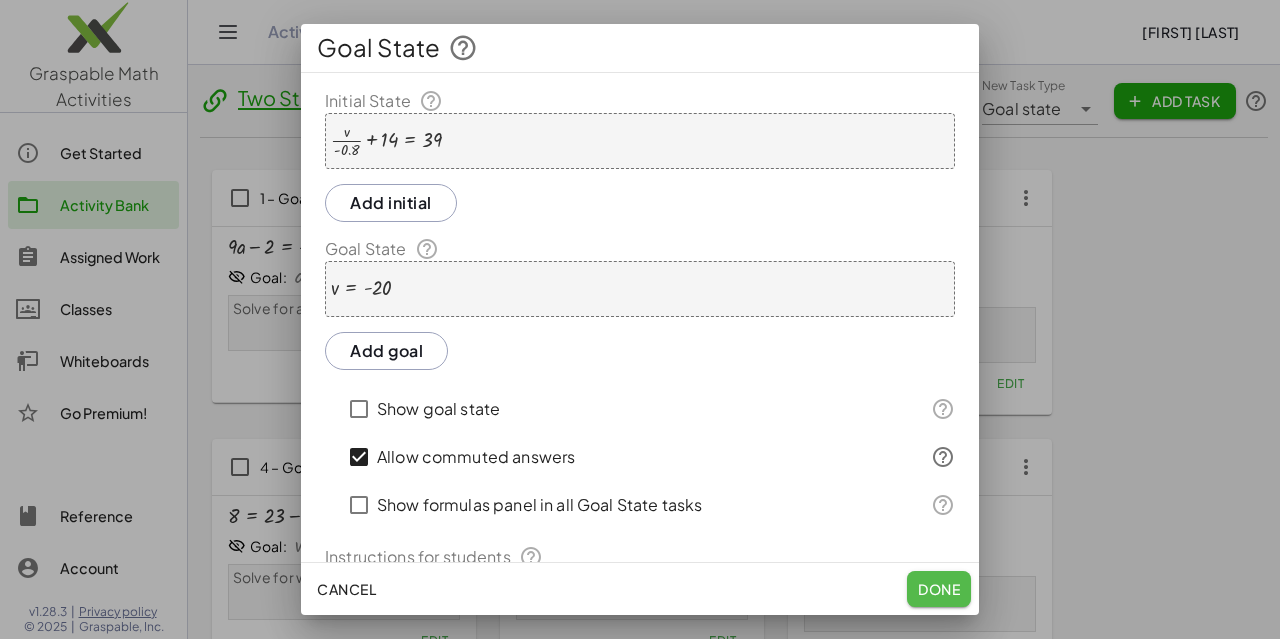 click on "Done" 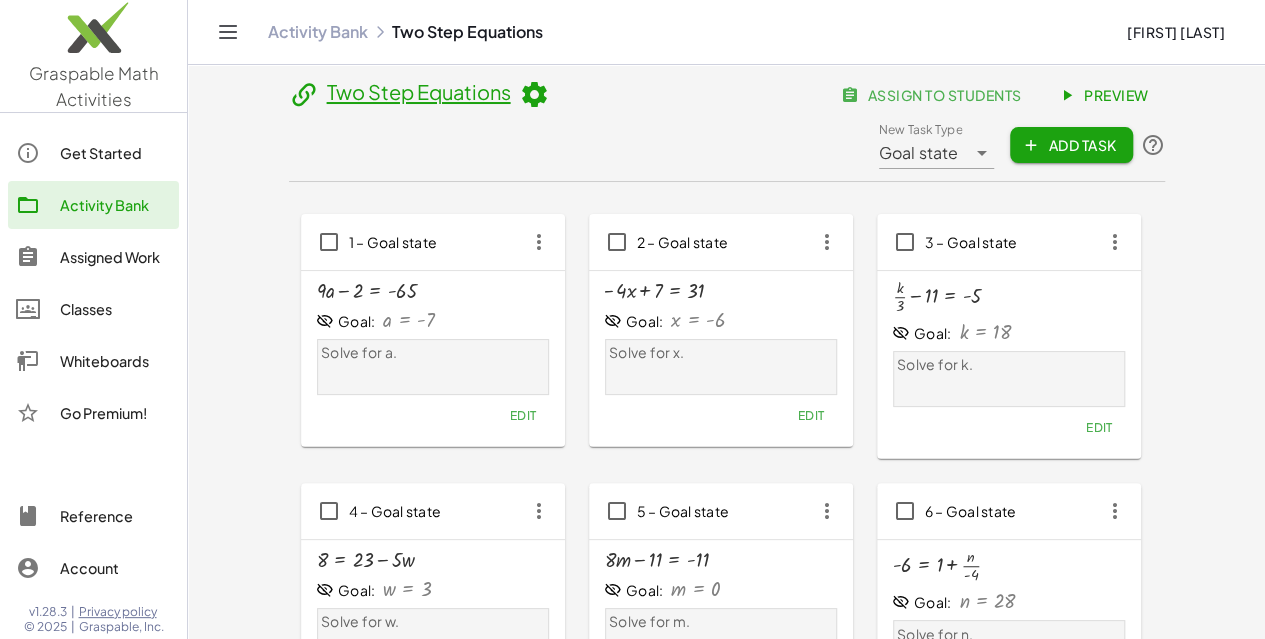 click on "Add Task" at bounding box center (1071, 145) 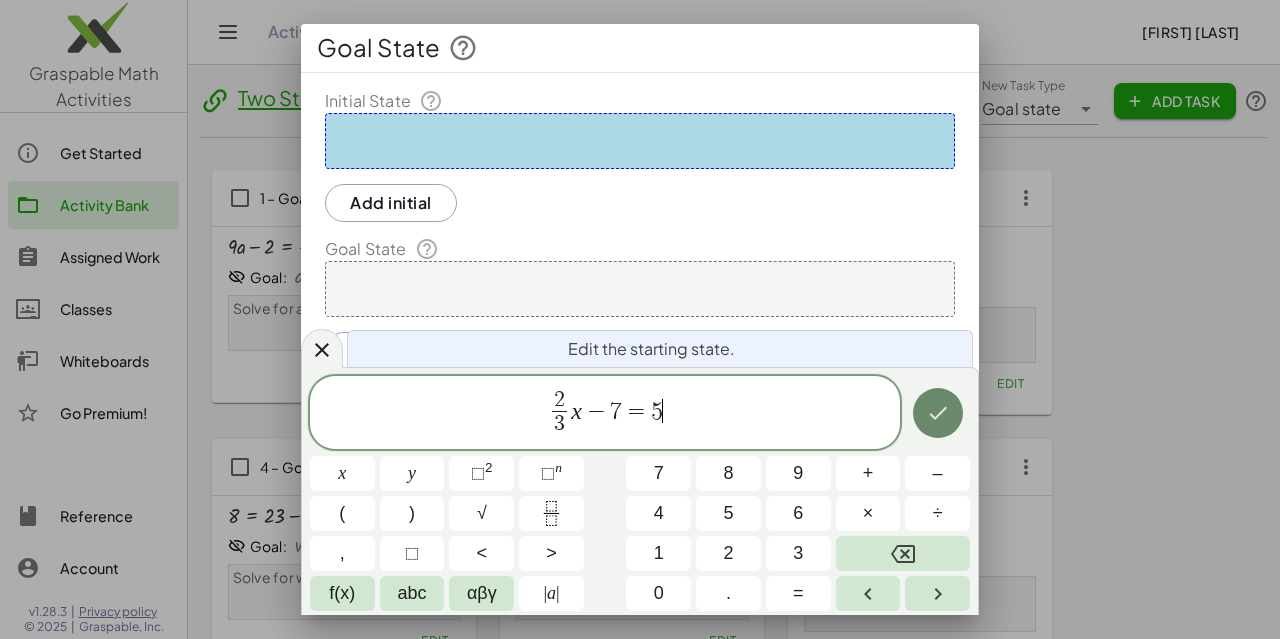 click 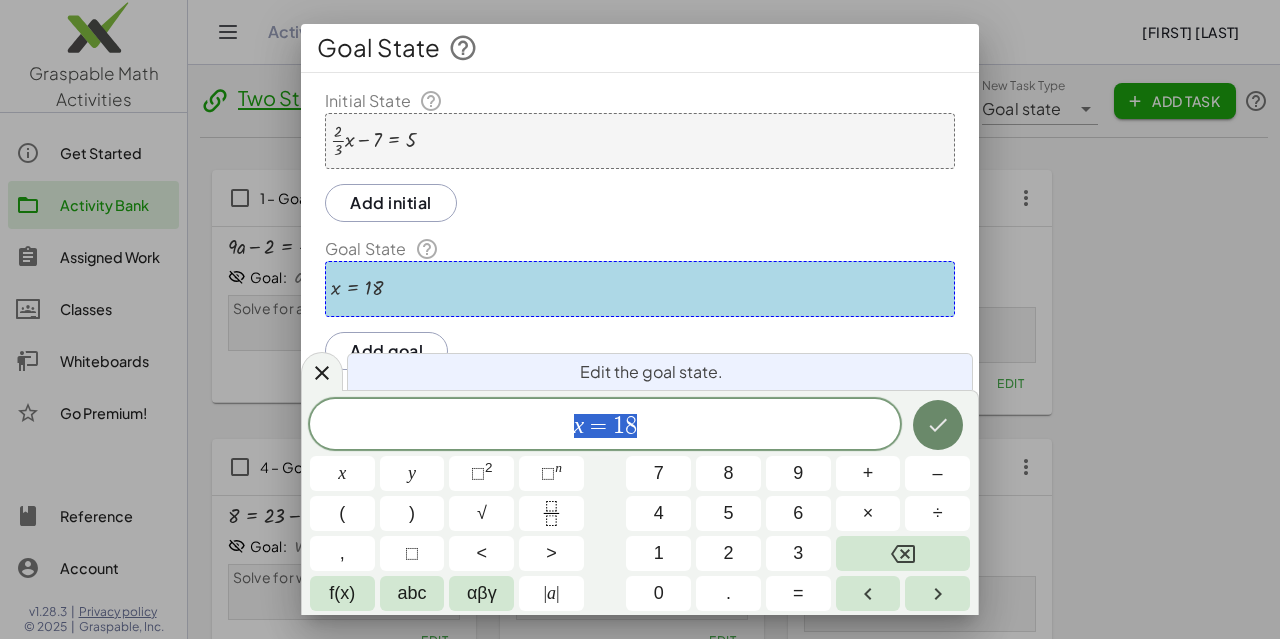 click 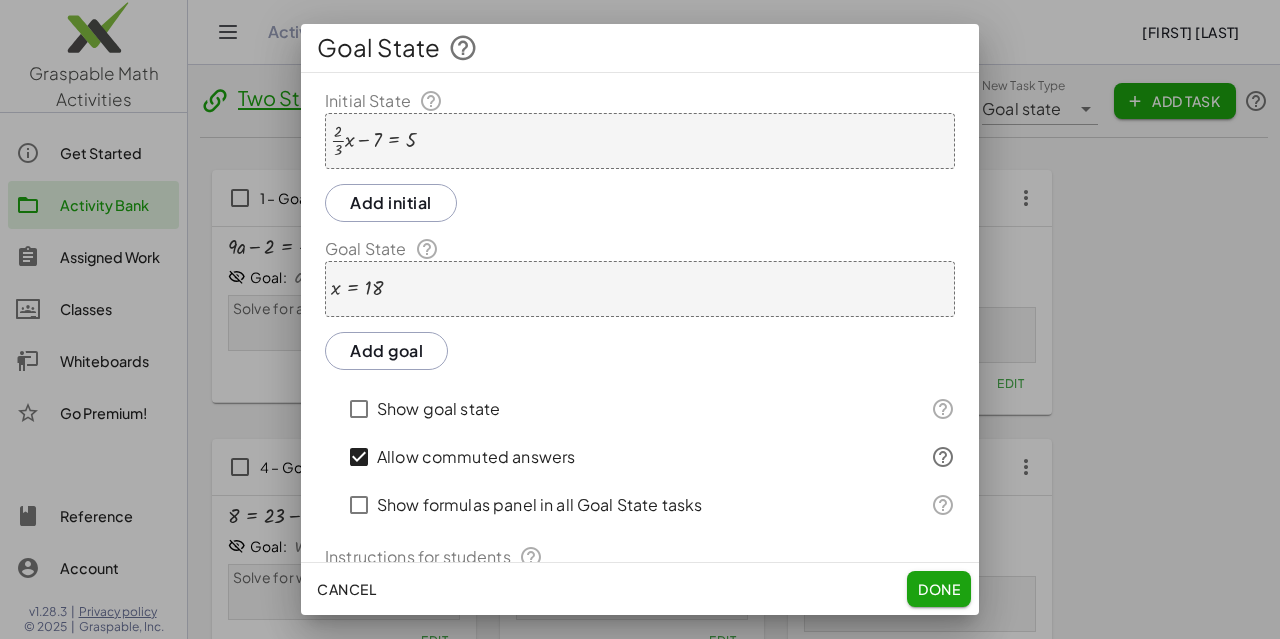 click on "Done" 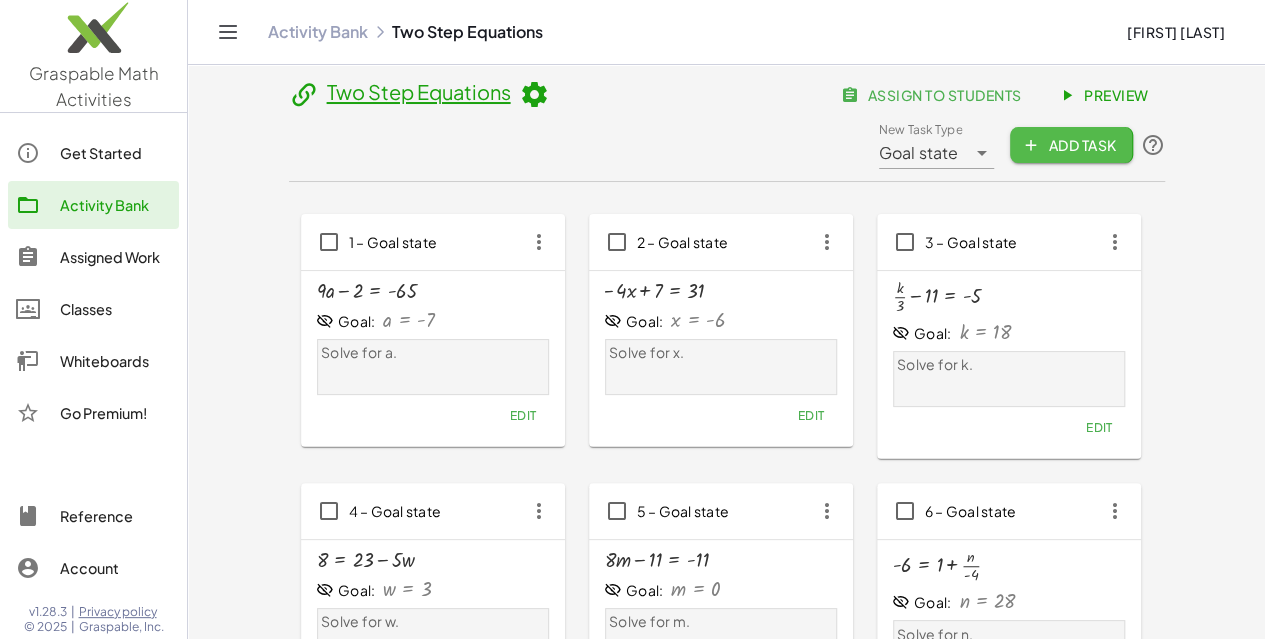 click on "Add Task" at bounding box center [1071, 145] 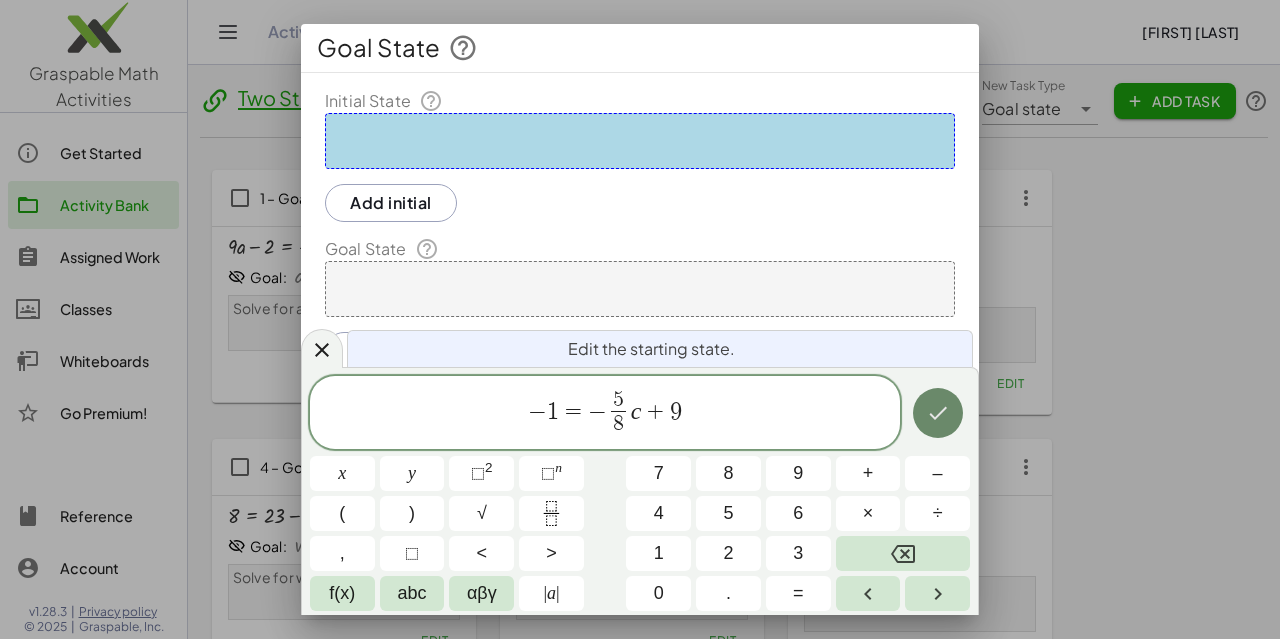 click 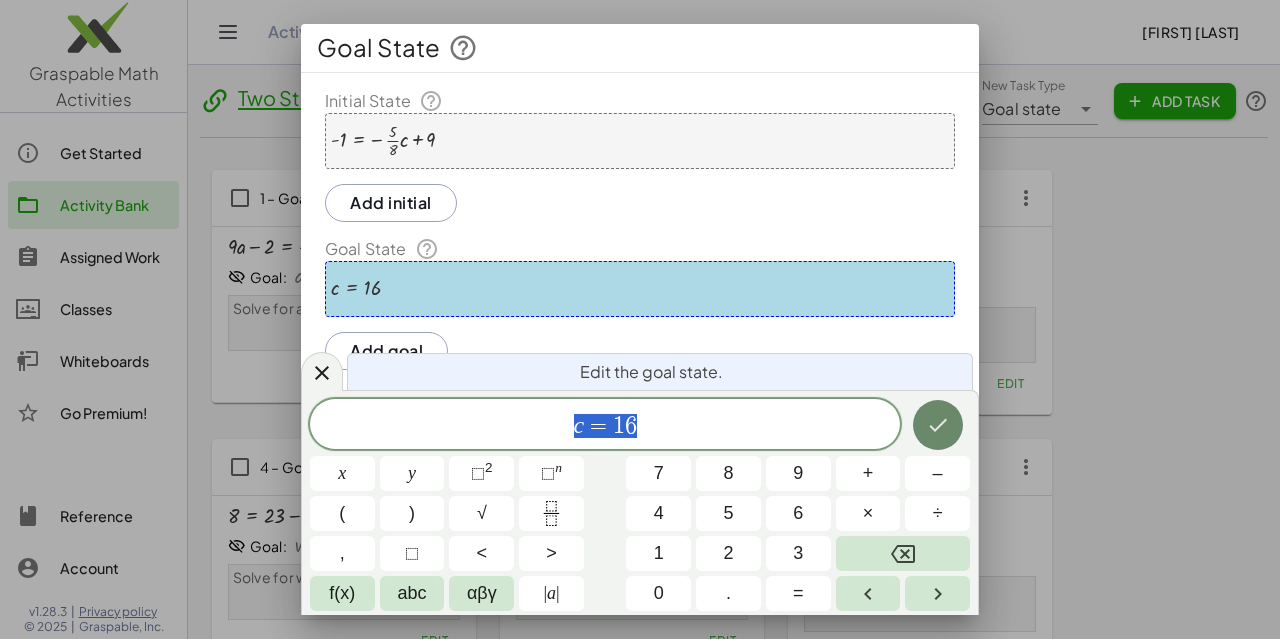 click 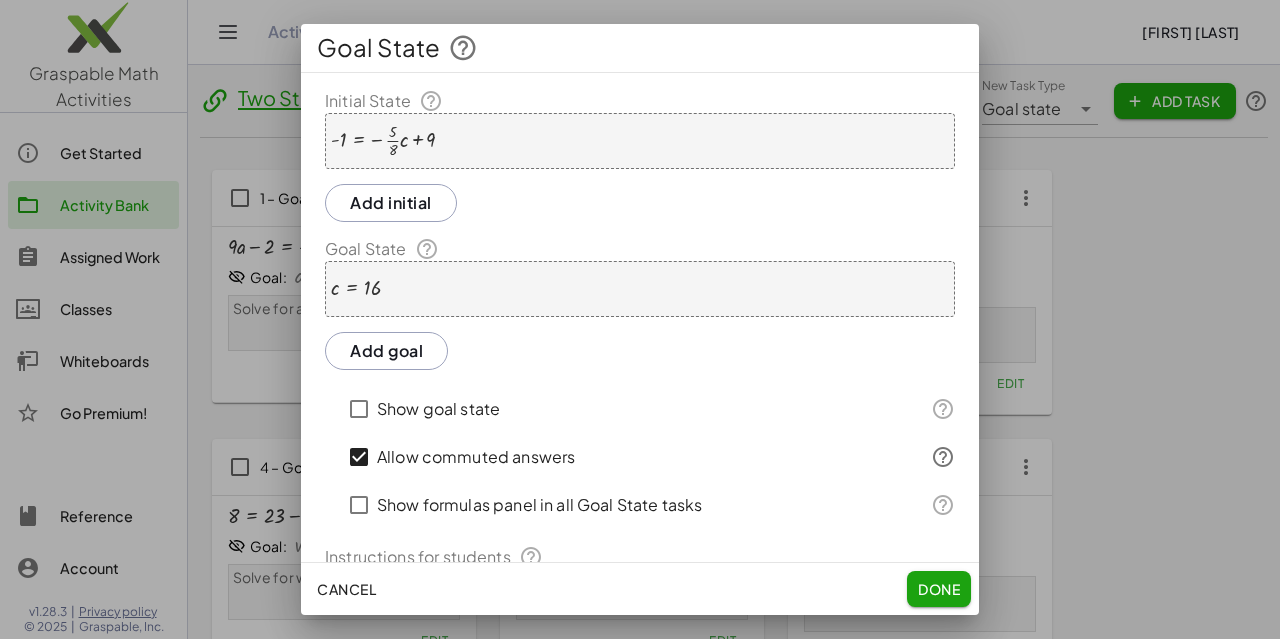click on "Done" 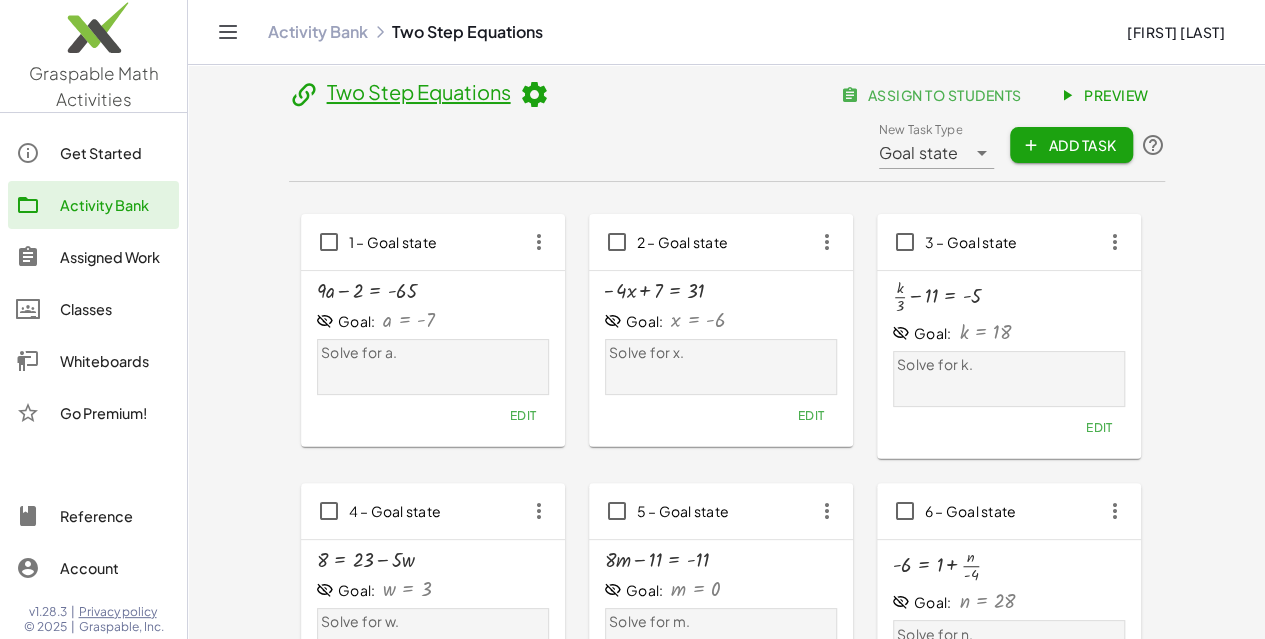 click 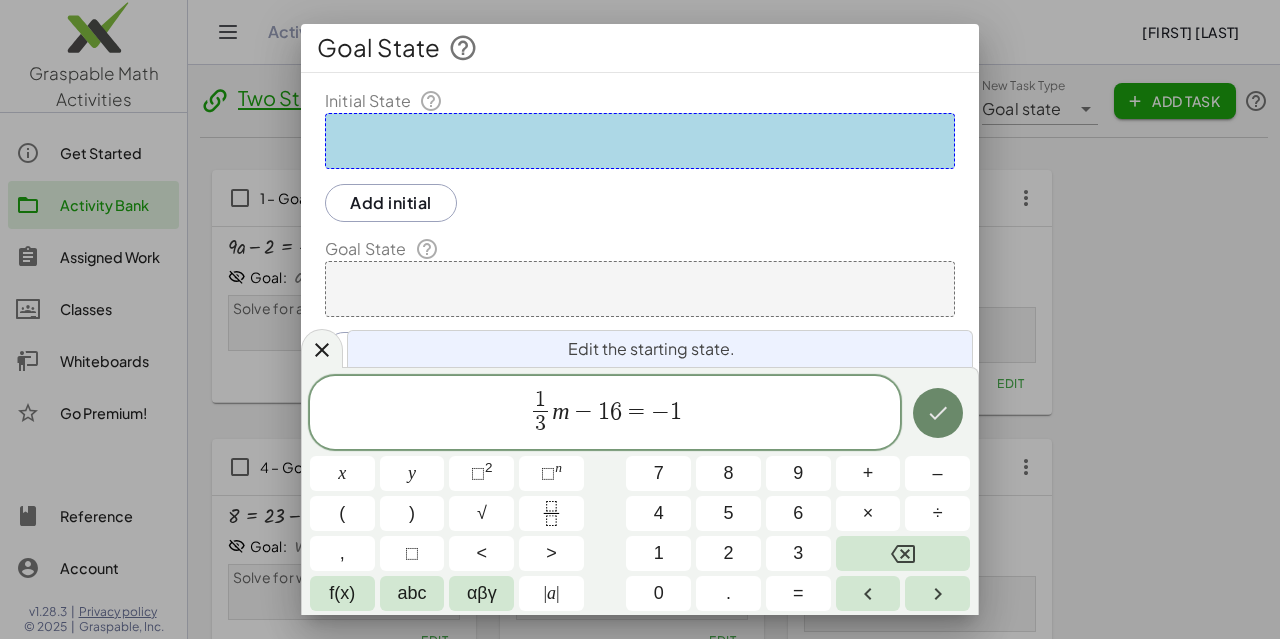 click 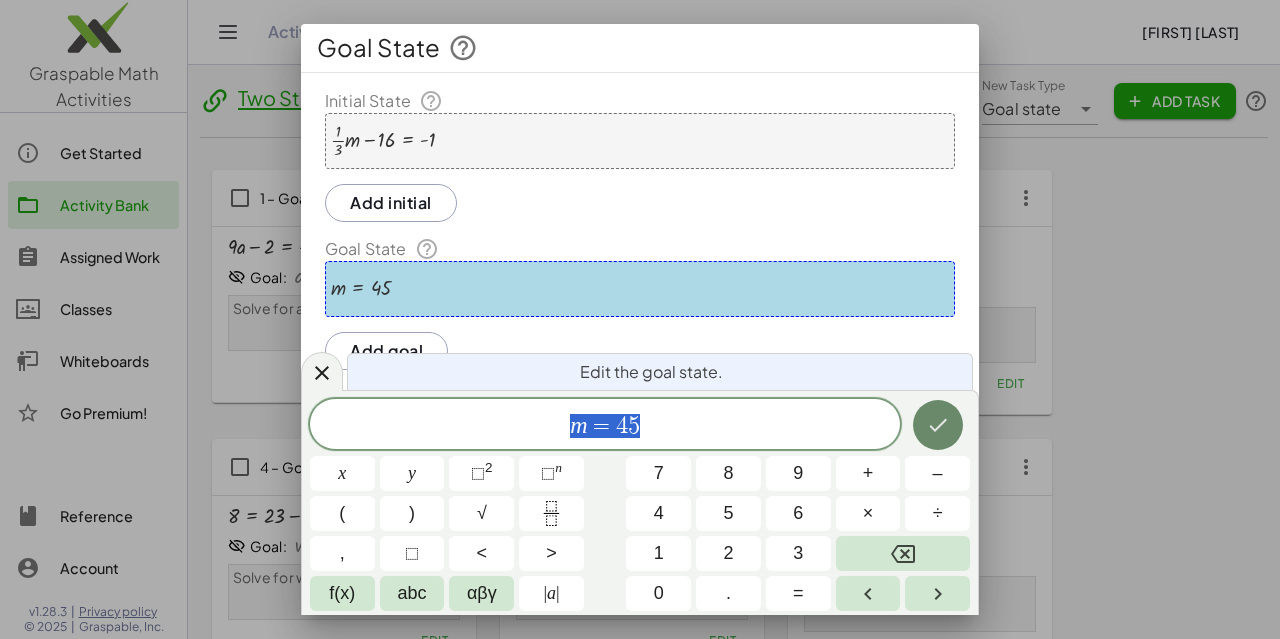 click 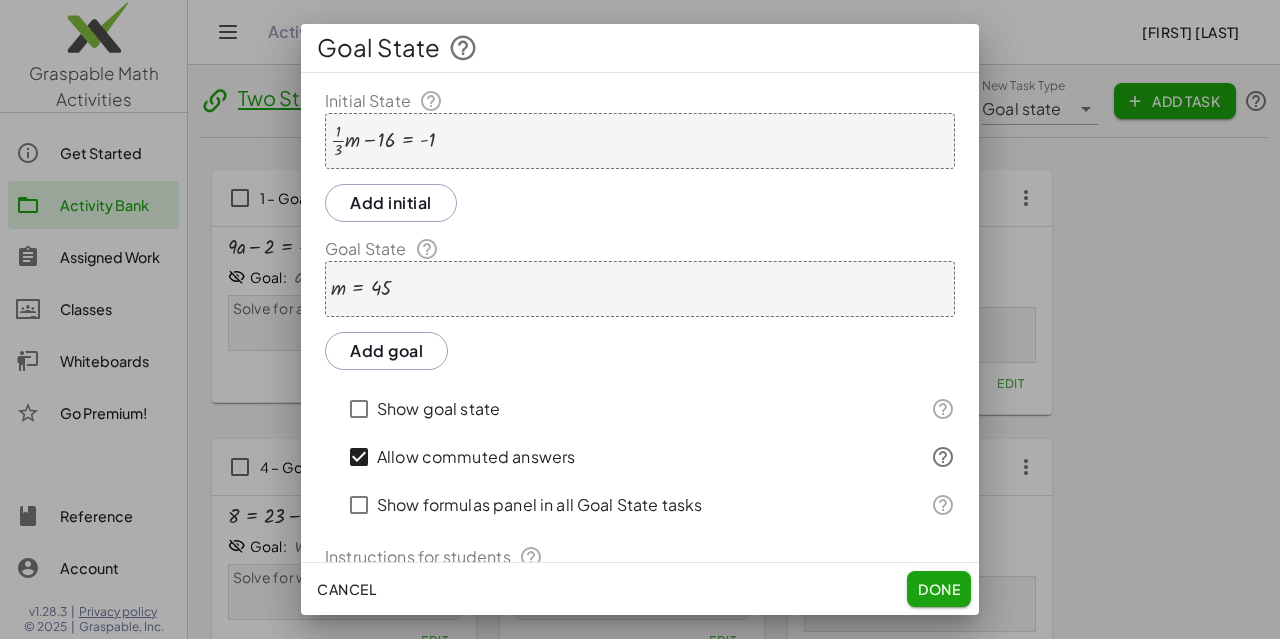 click on "Done" 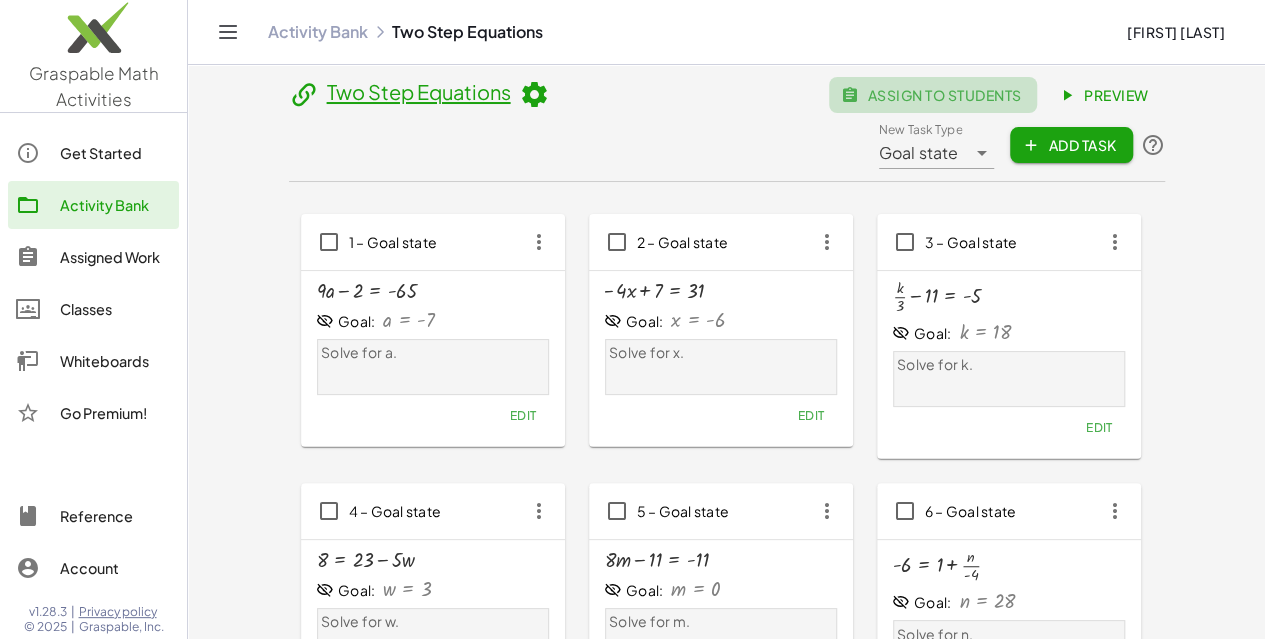 click on "assign to students" 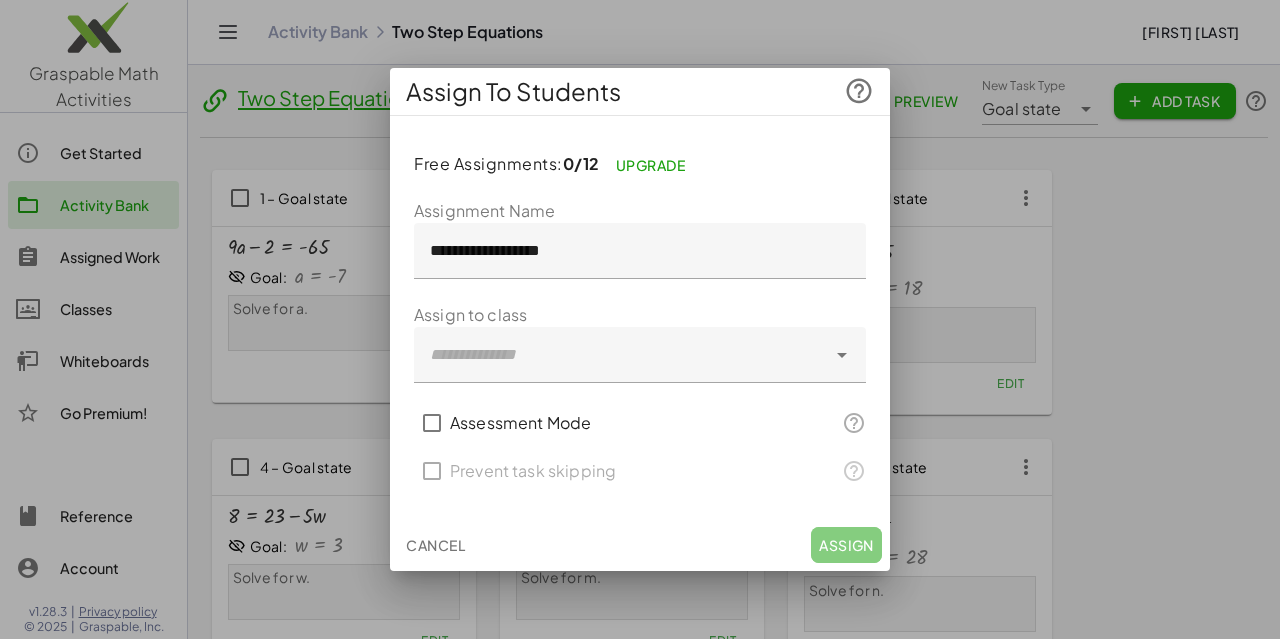 click 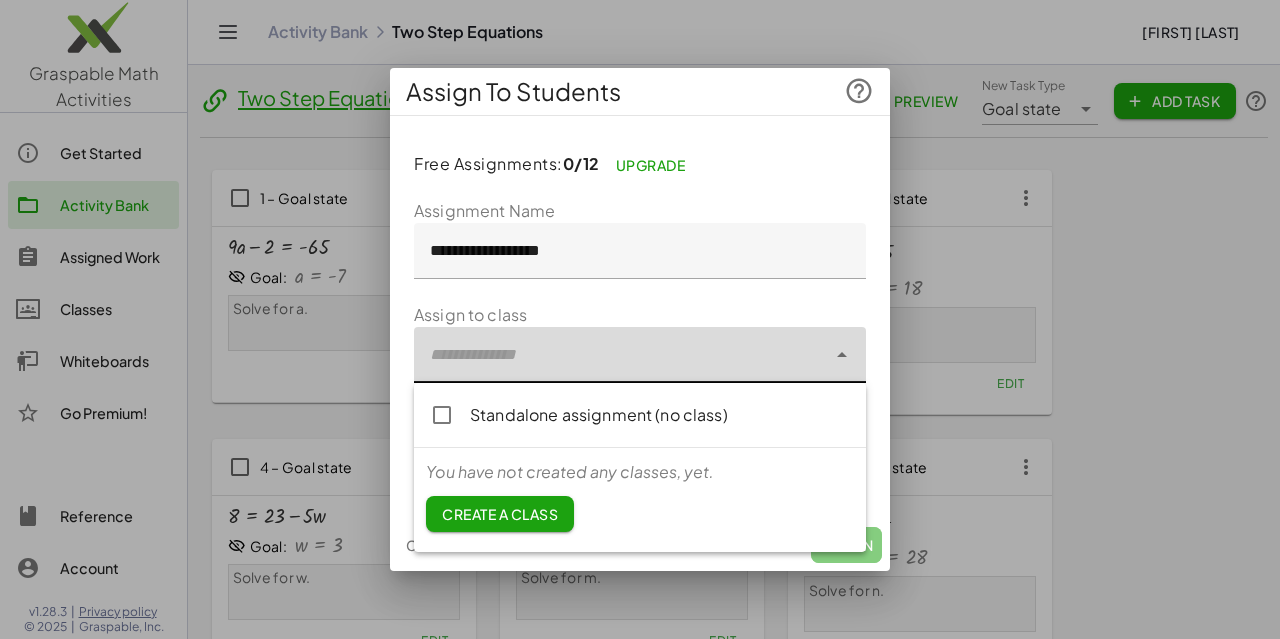 click on "Create a class" 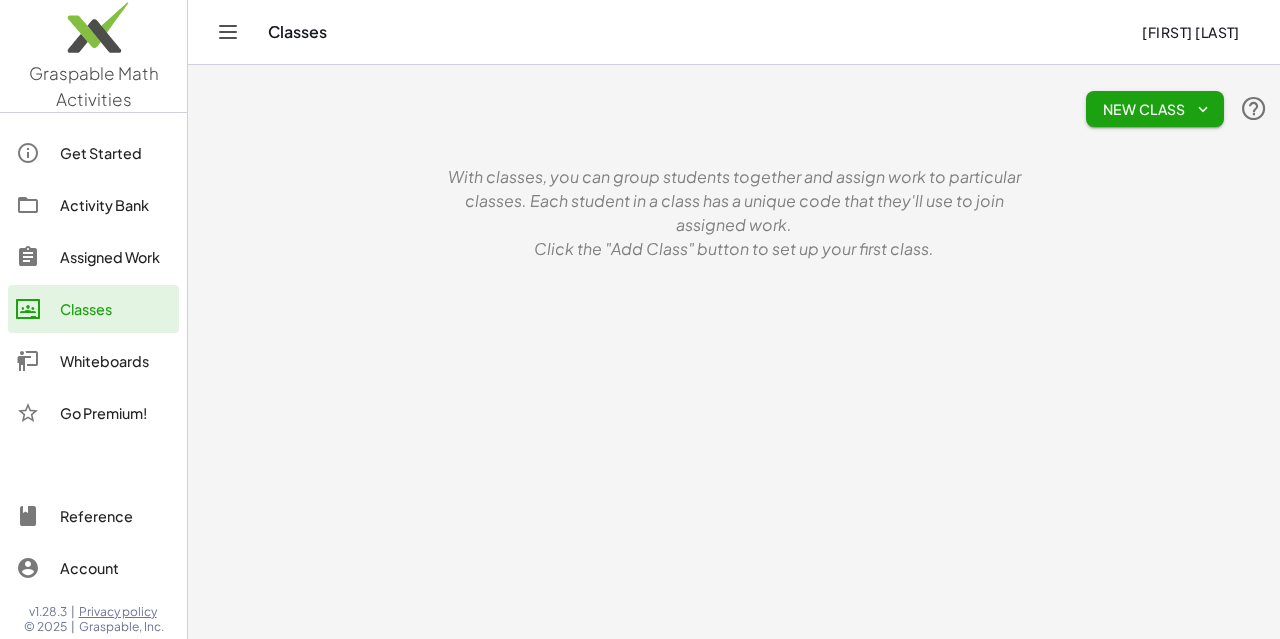 click on "New Class" 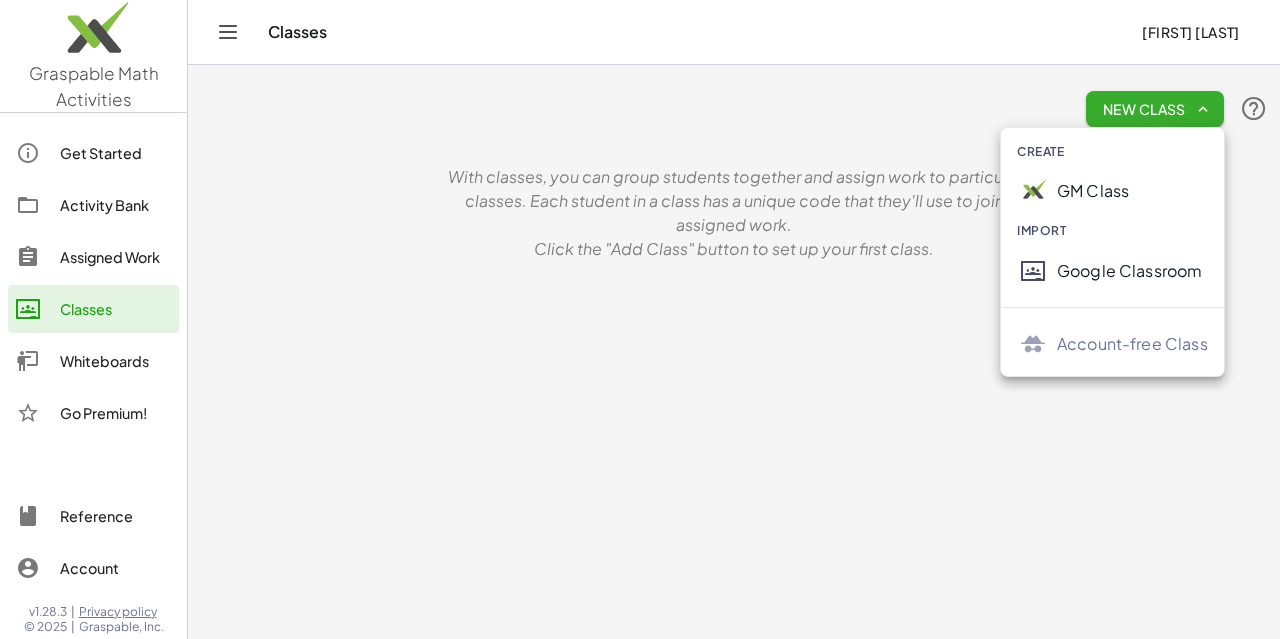 click on "Google Classroom" 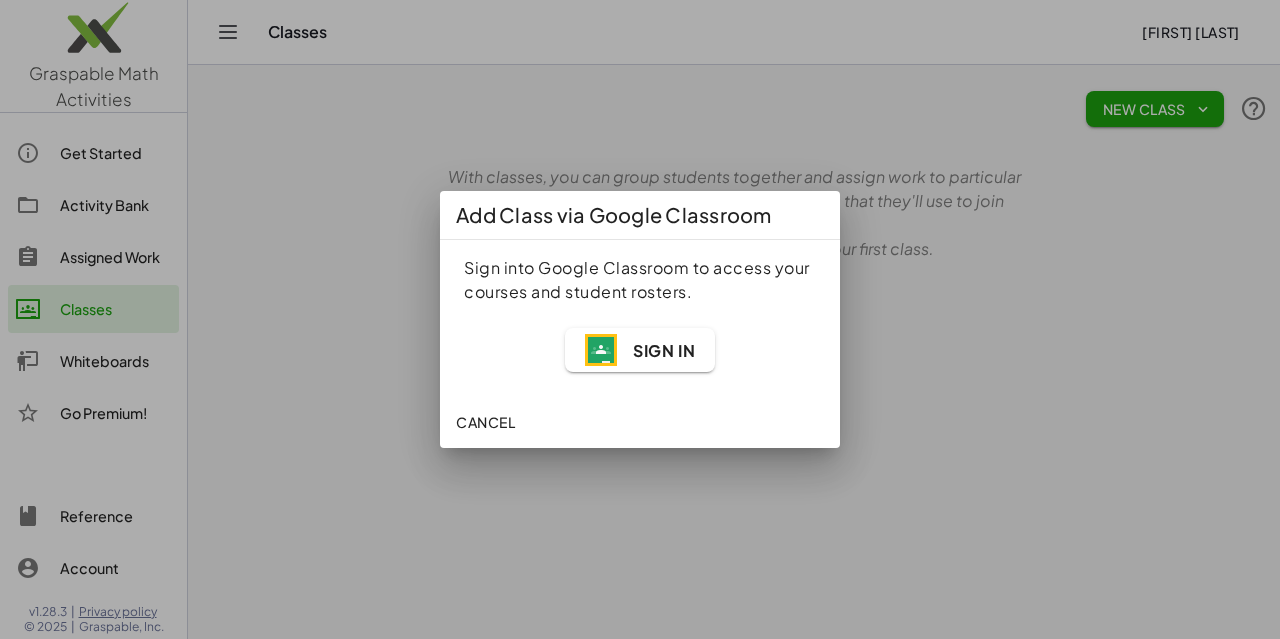 click on "Sign In" 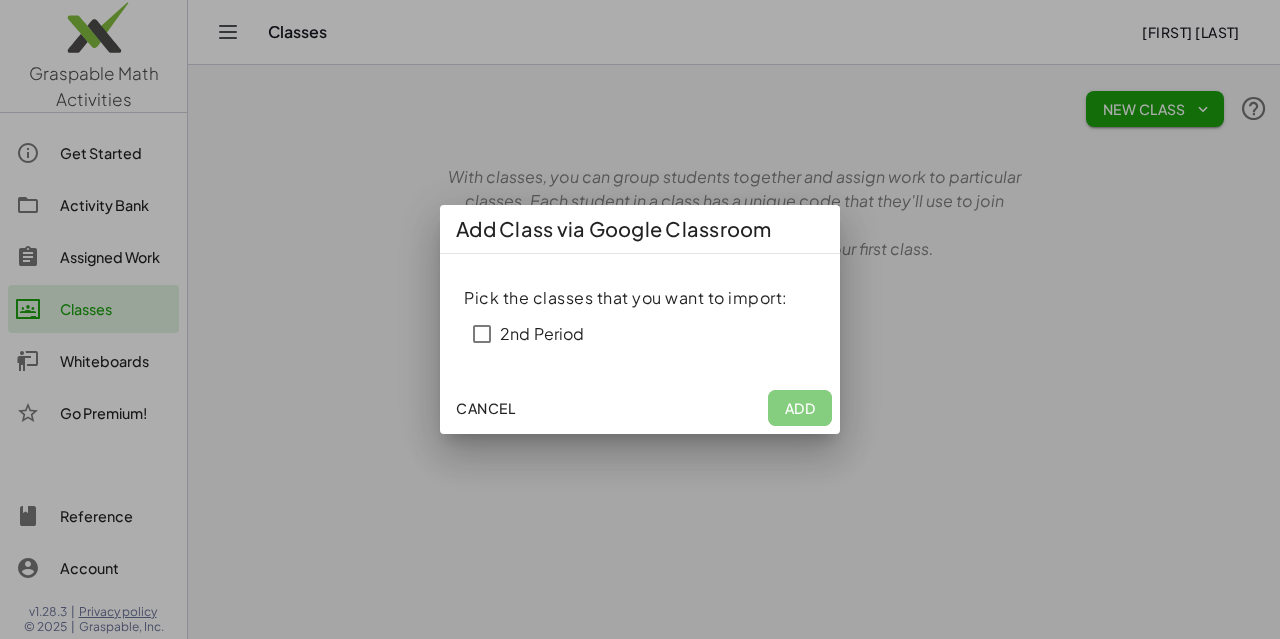 click on "Cancel   Add" 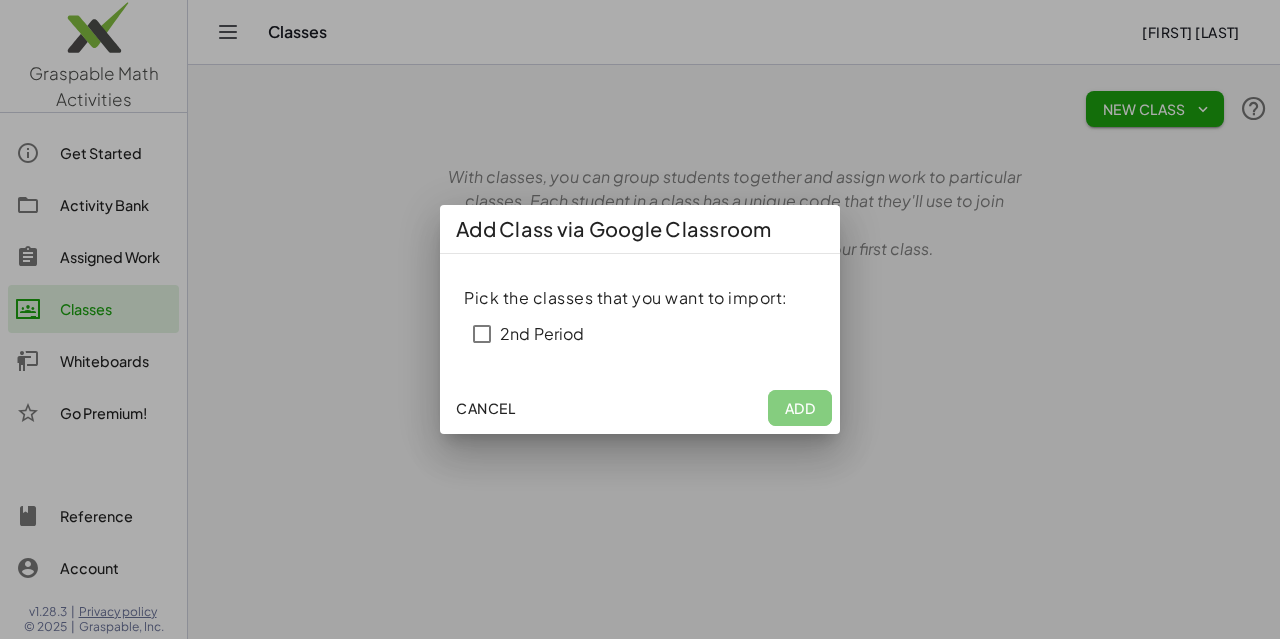 click on "Cancel" 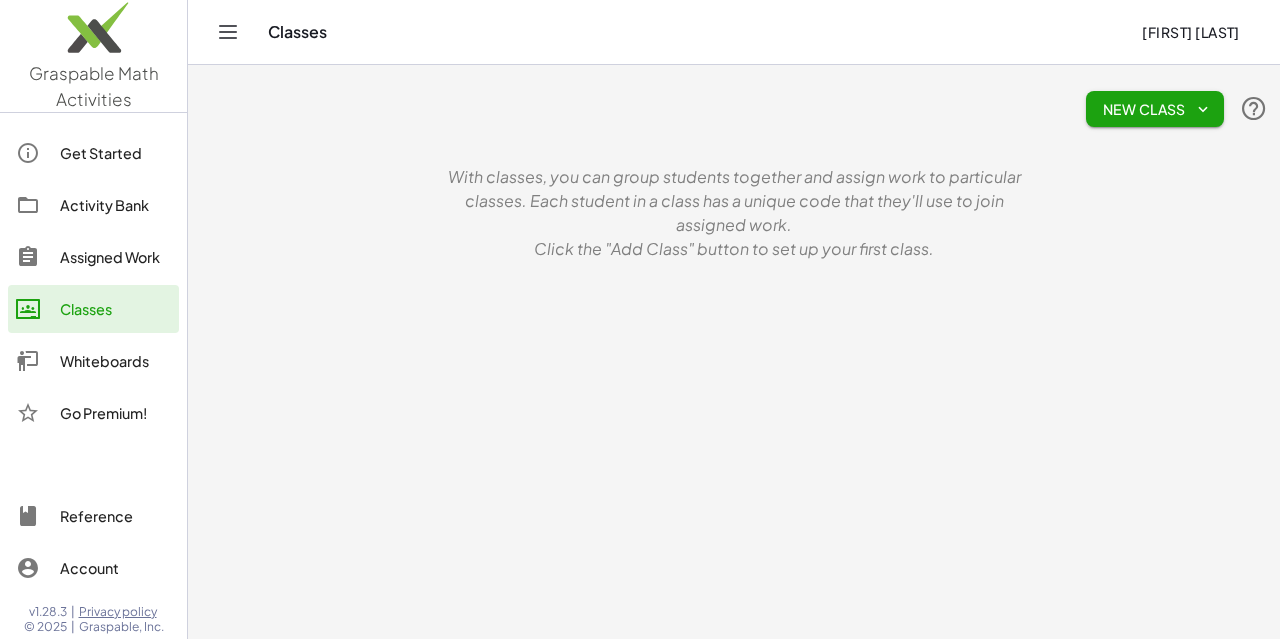 click on "New Class" 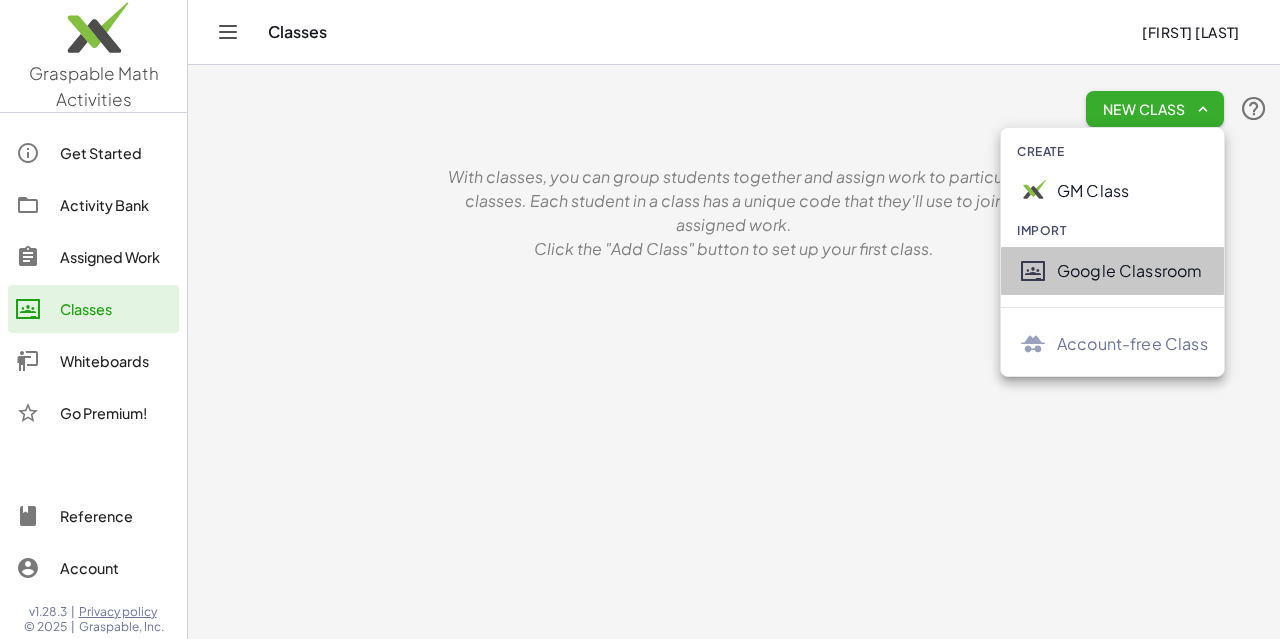 click on "Google Classroom" 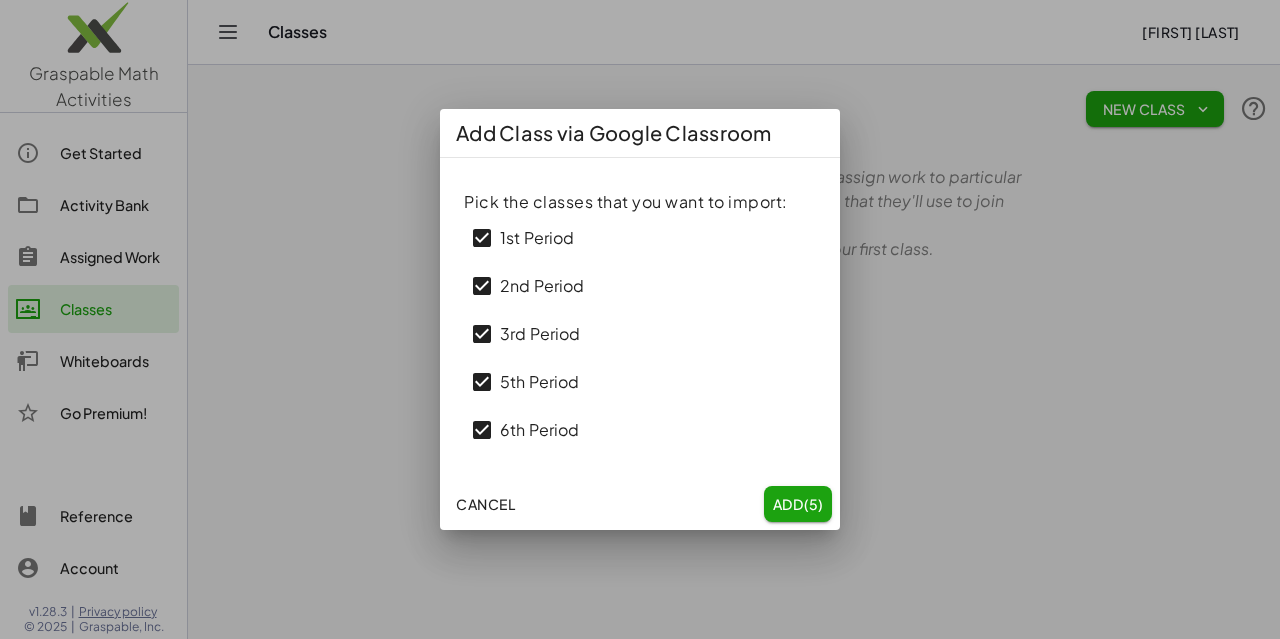 click on "Add  (5)" 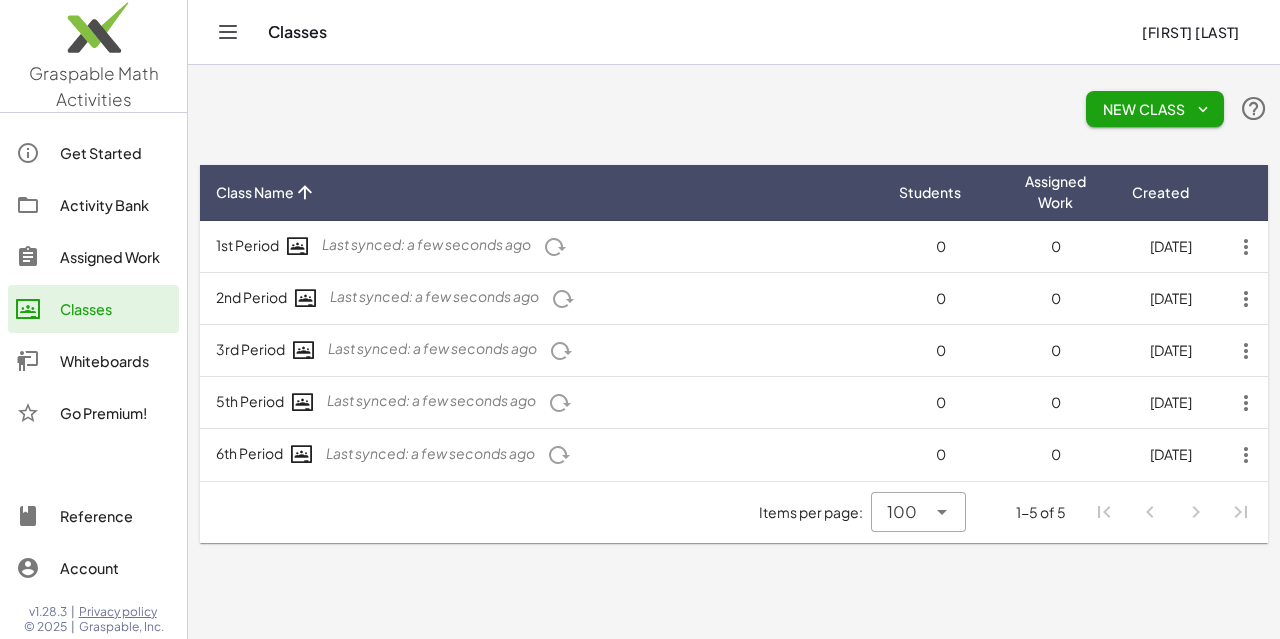 click on "Activity Bank" 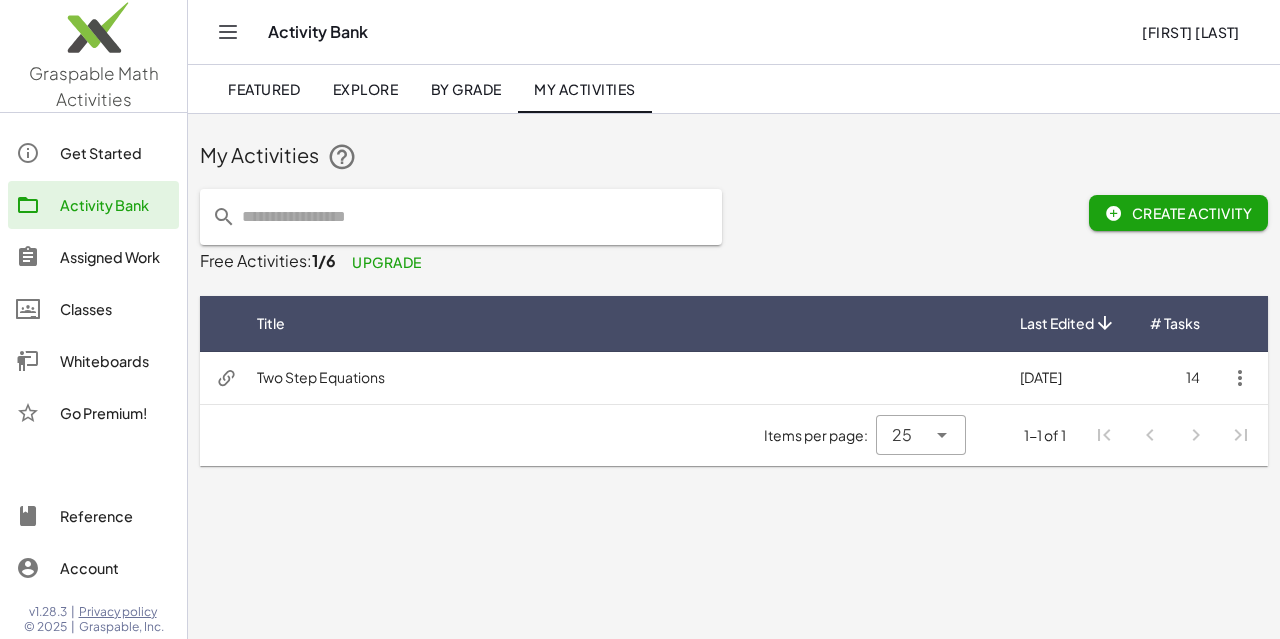 click 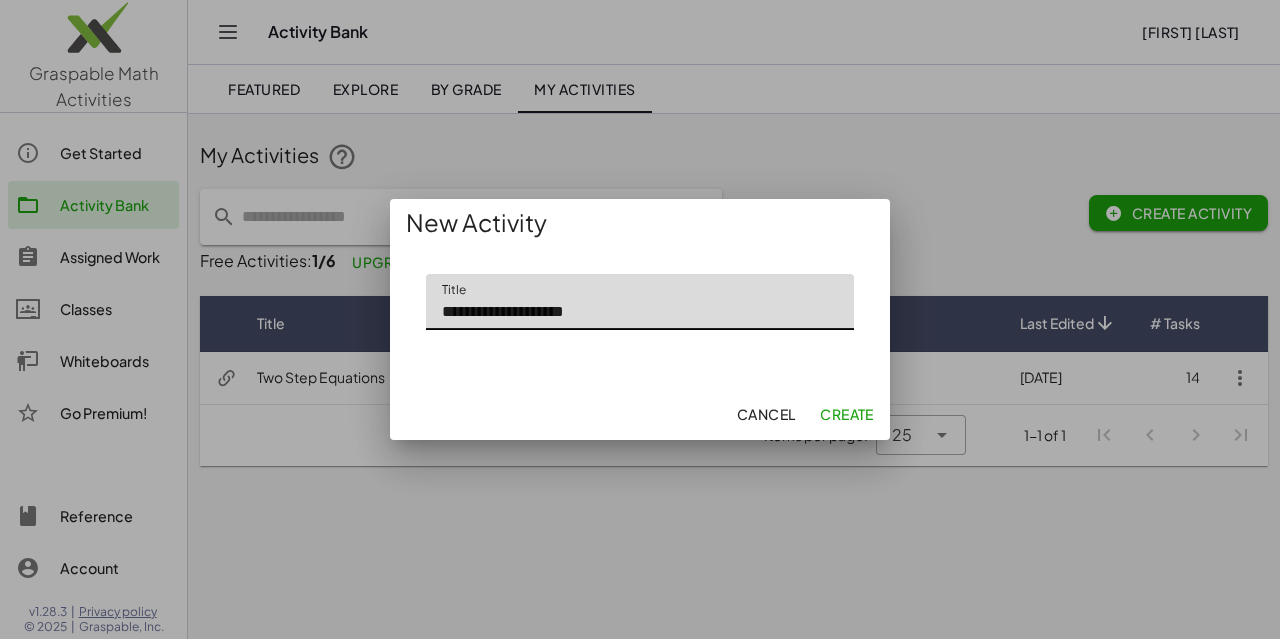 type on "**********" 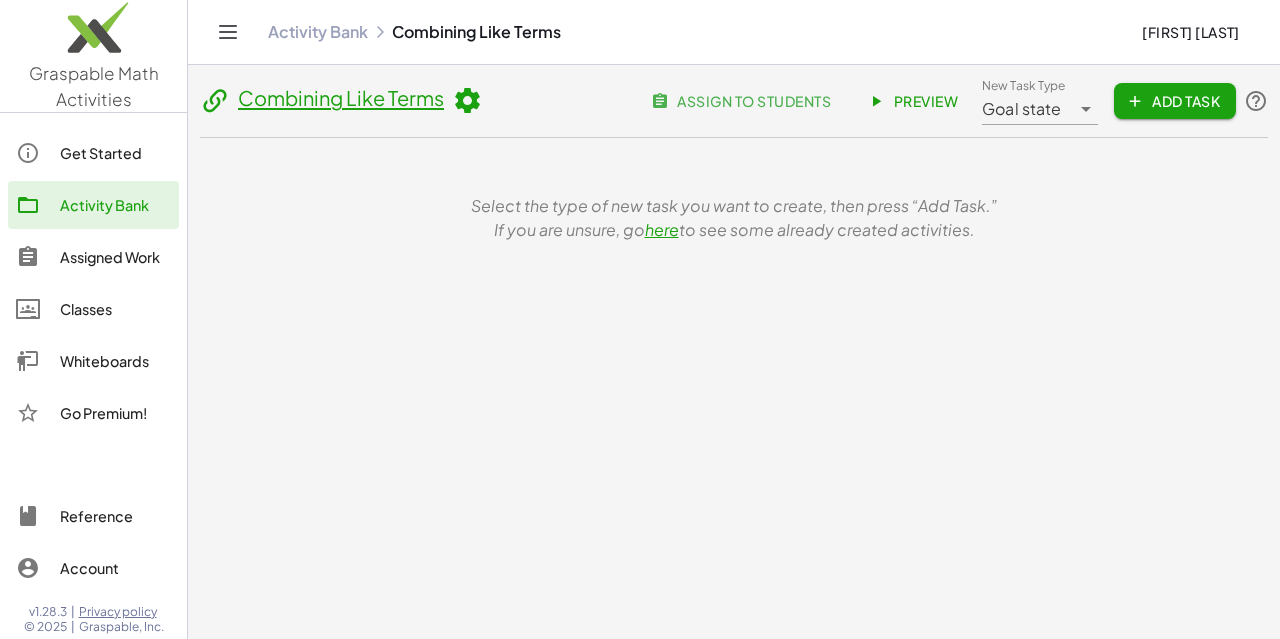 click on "Add Task" 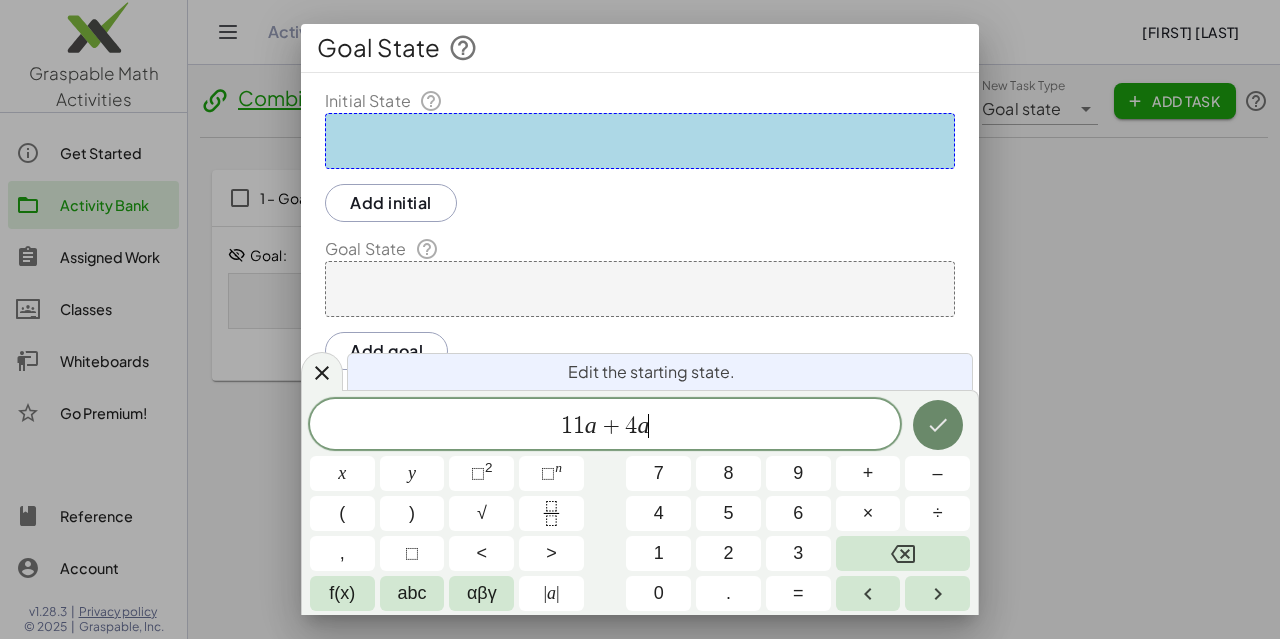 click 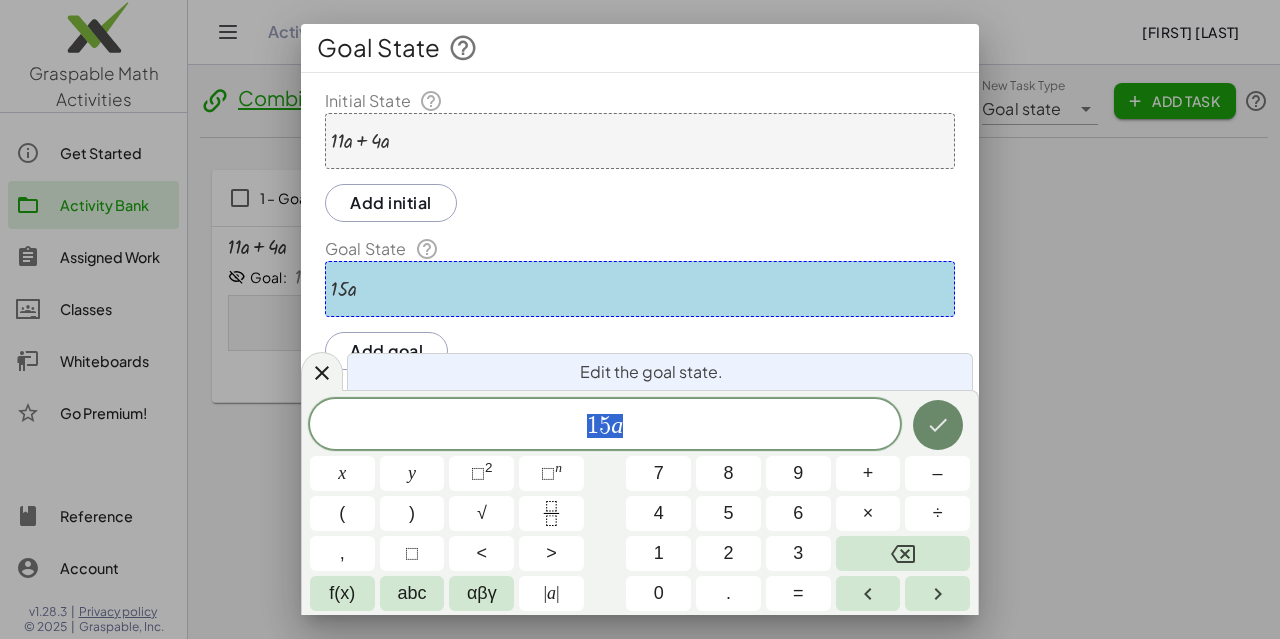 click at bounding box center (938, 425) 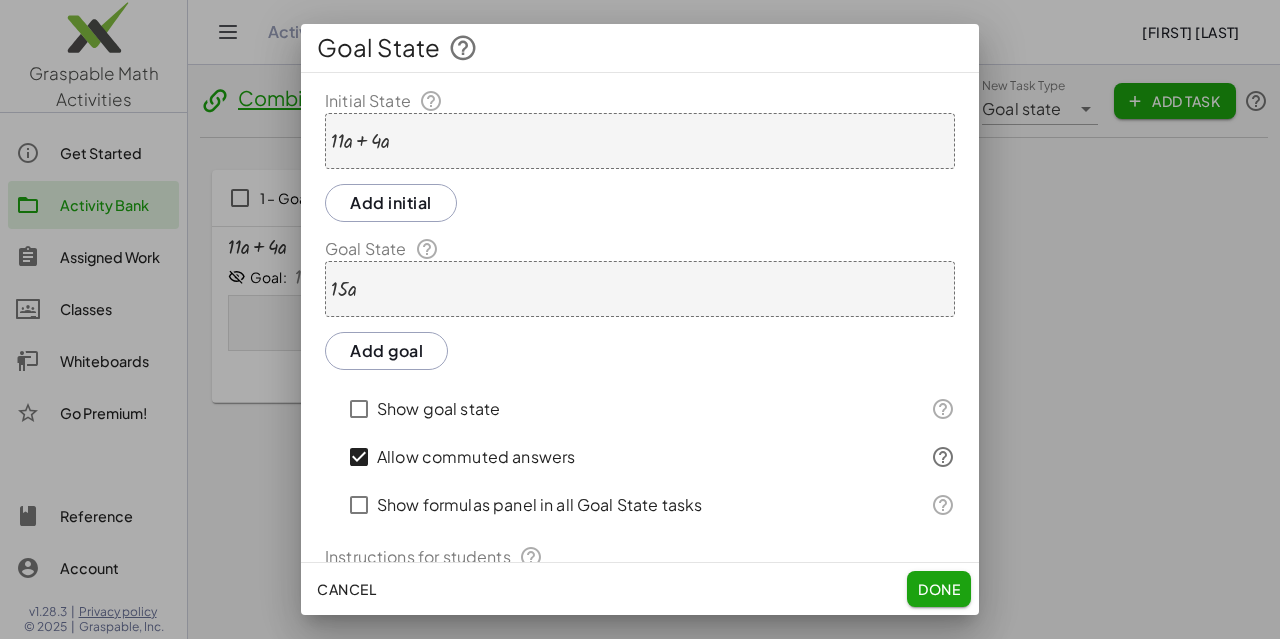 click on "Done" 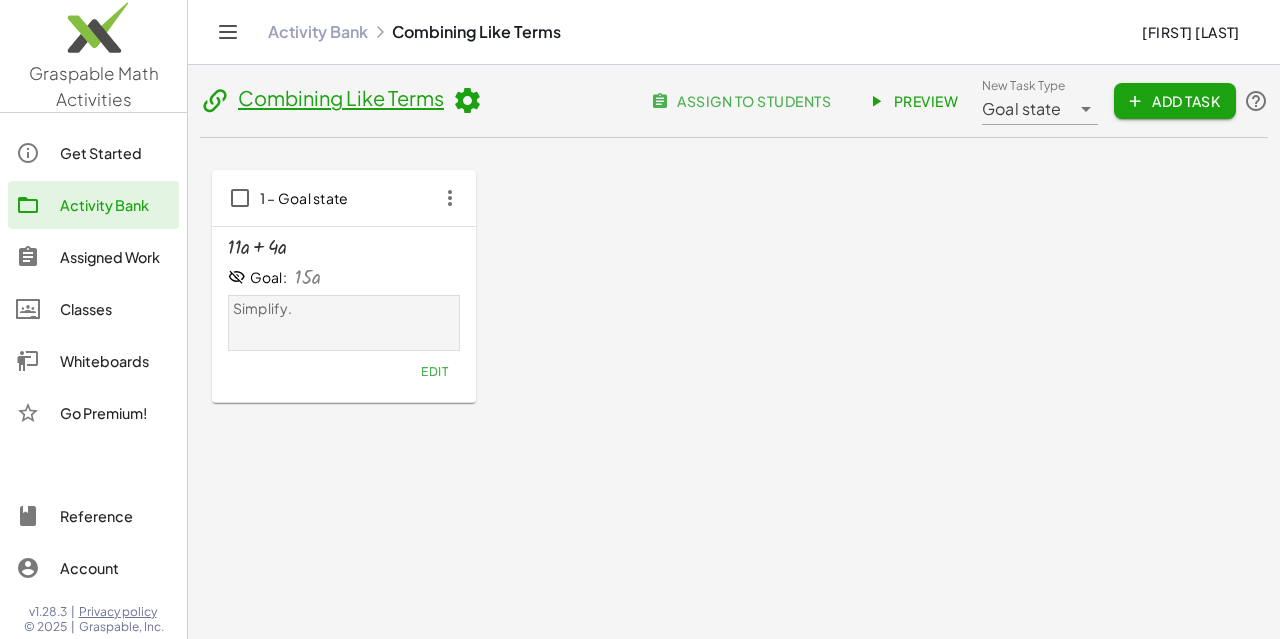 click 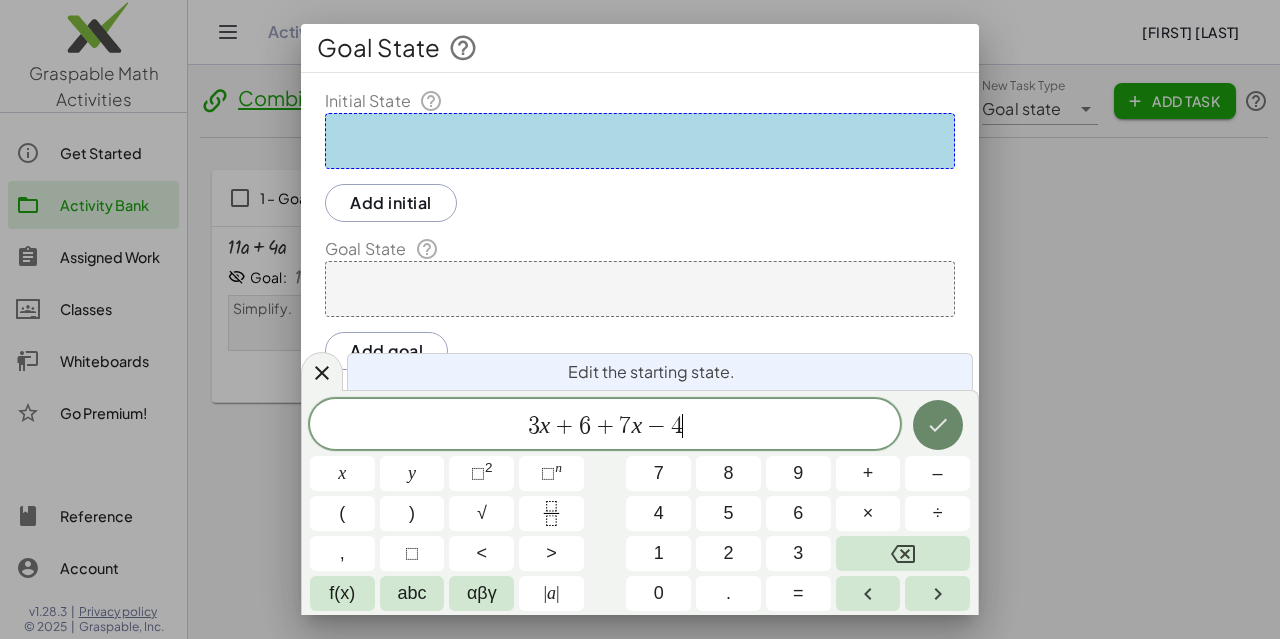 click at bounding box center (938, 425) 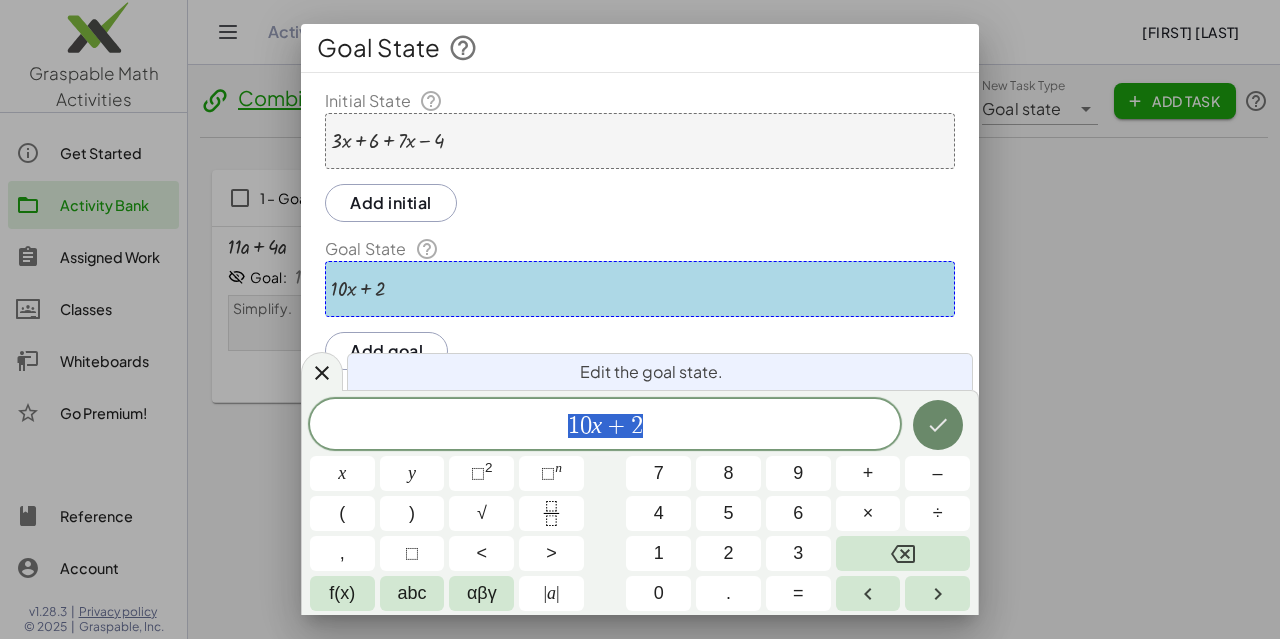 click 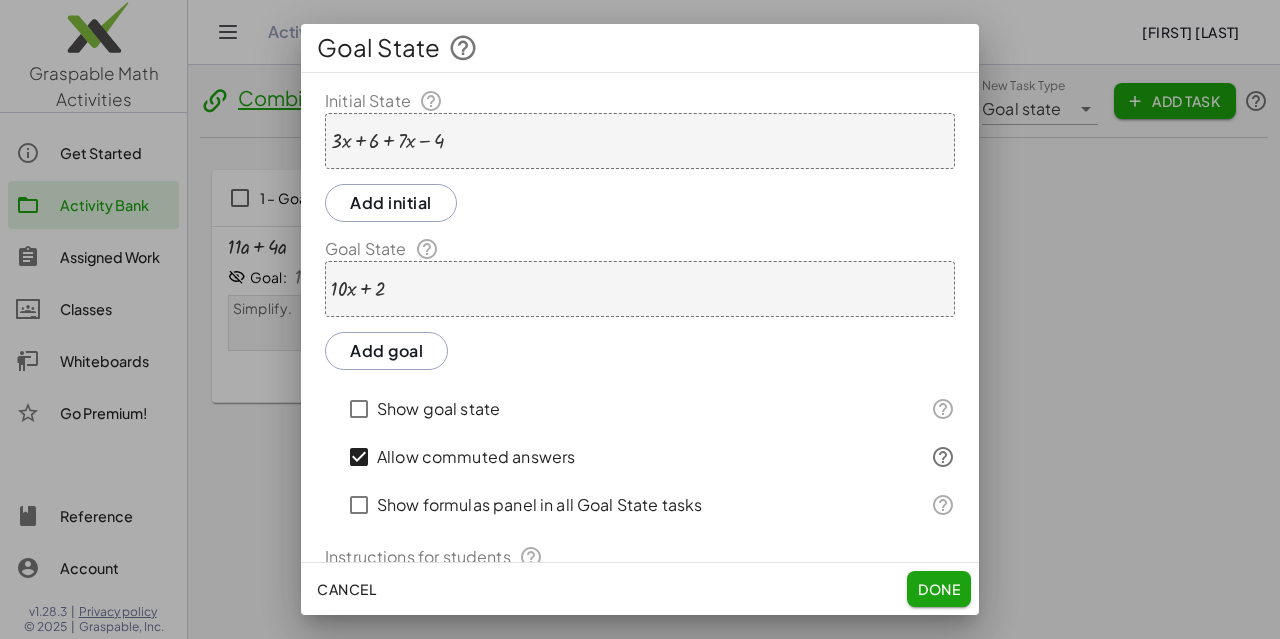 click on "Done" 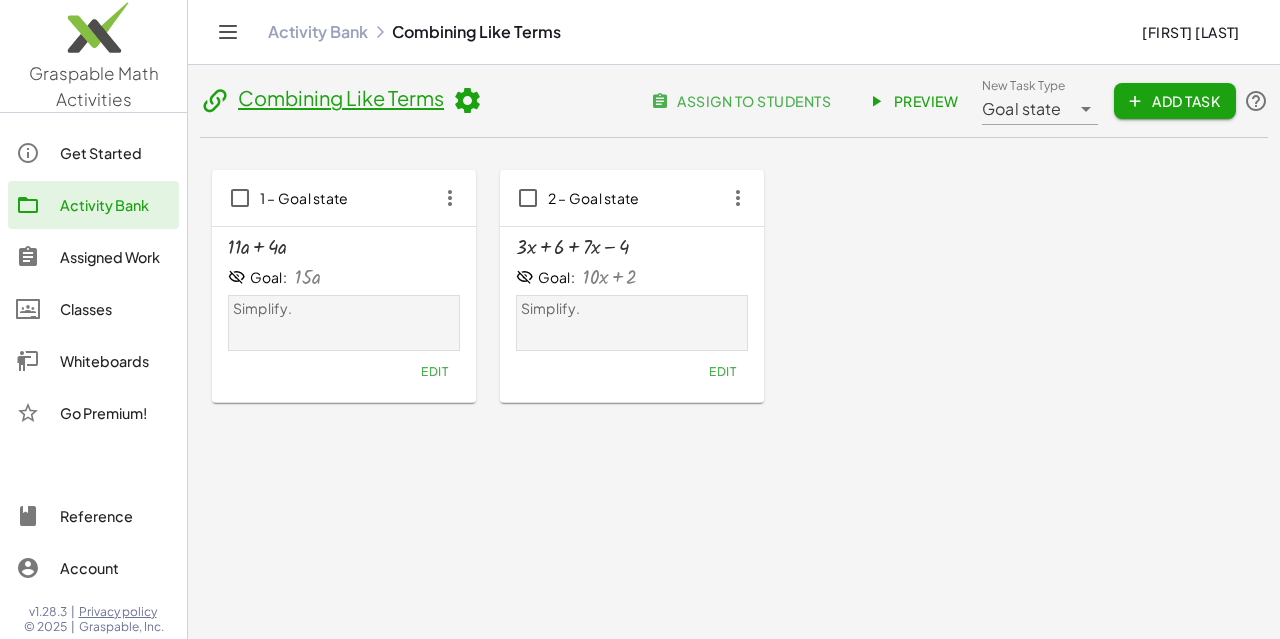 click on "Add Task" 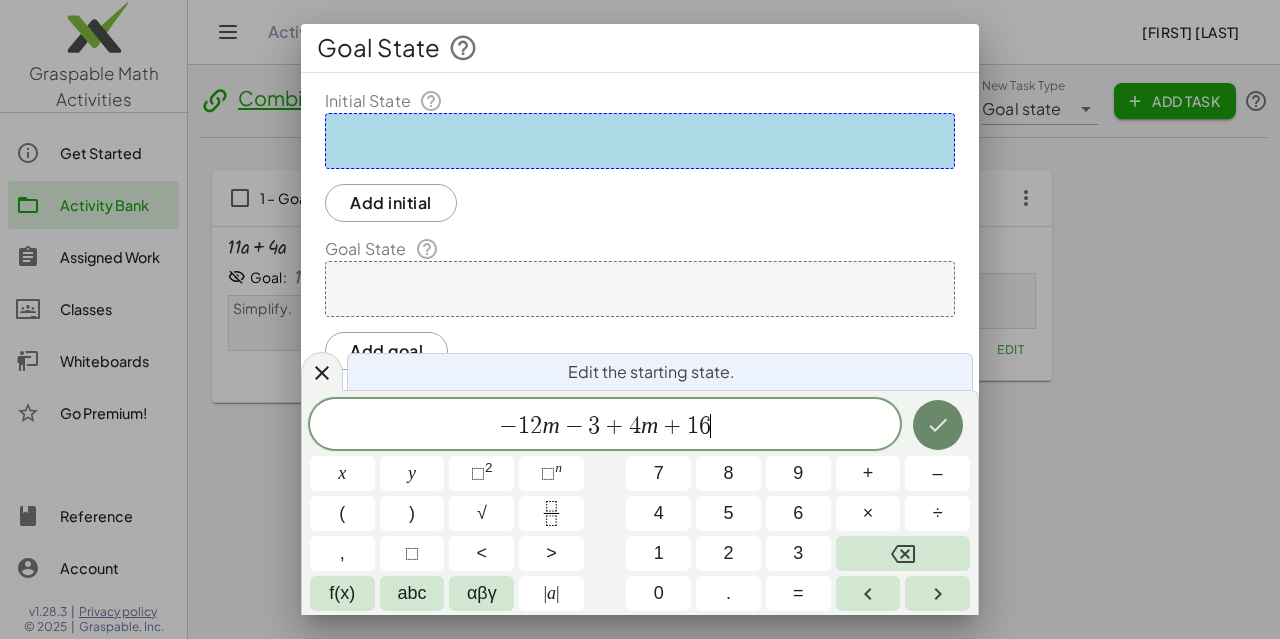 click 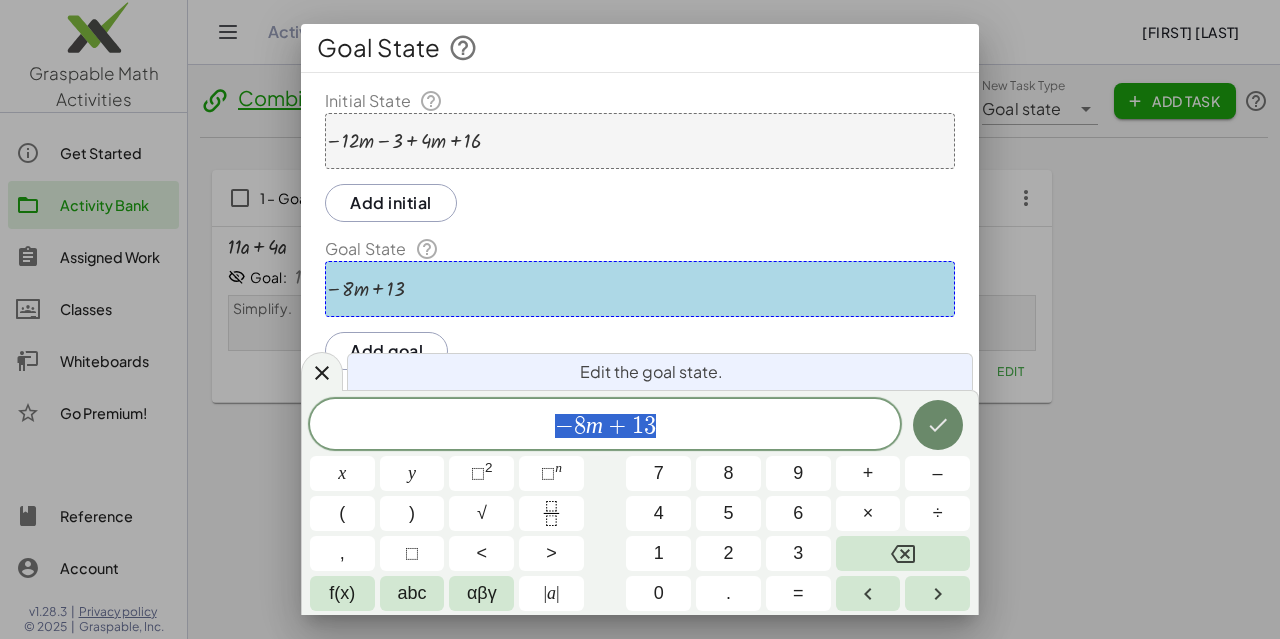 click 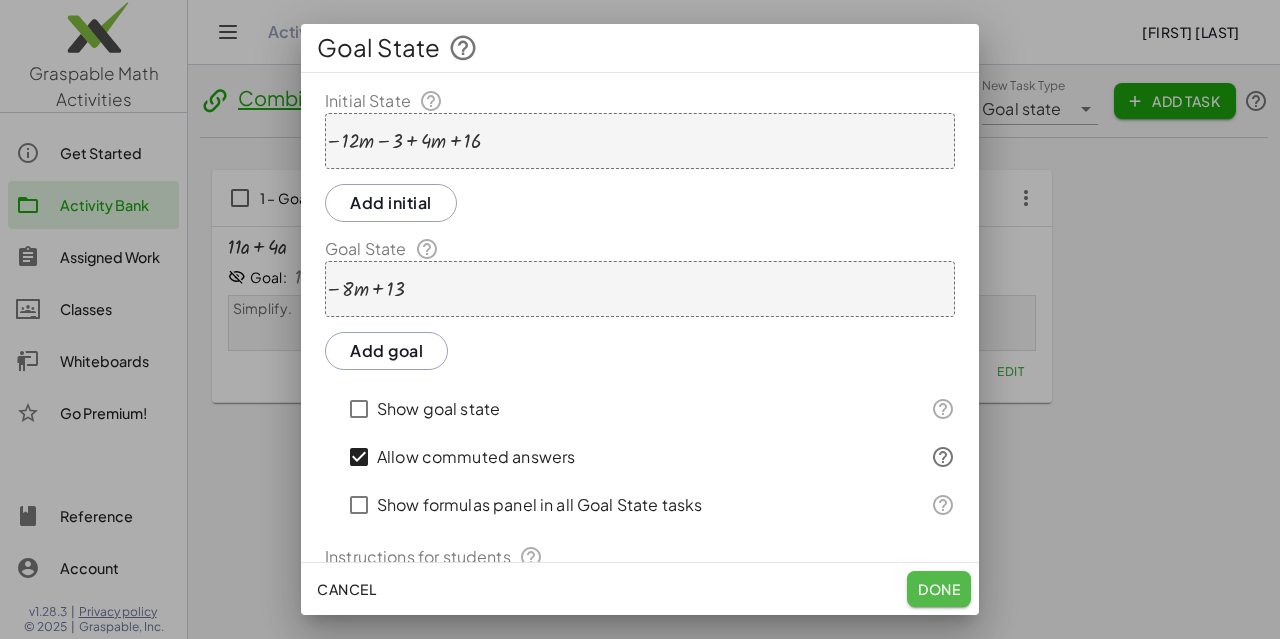click on "Done" 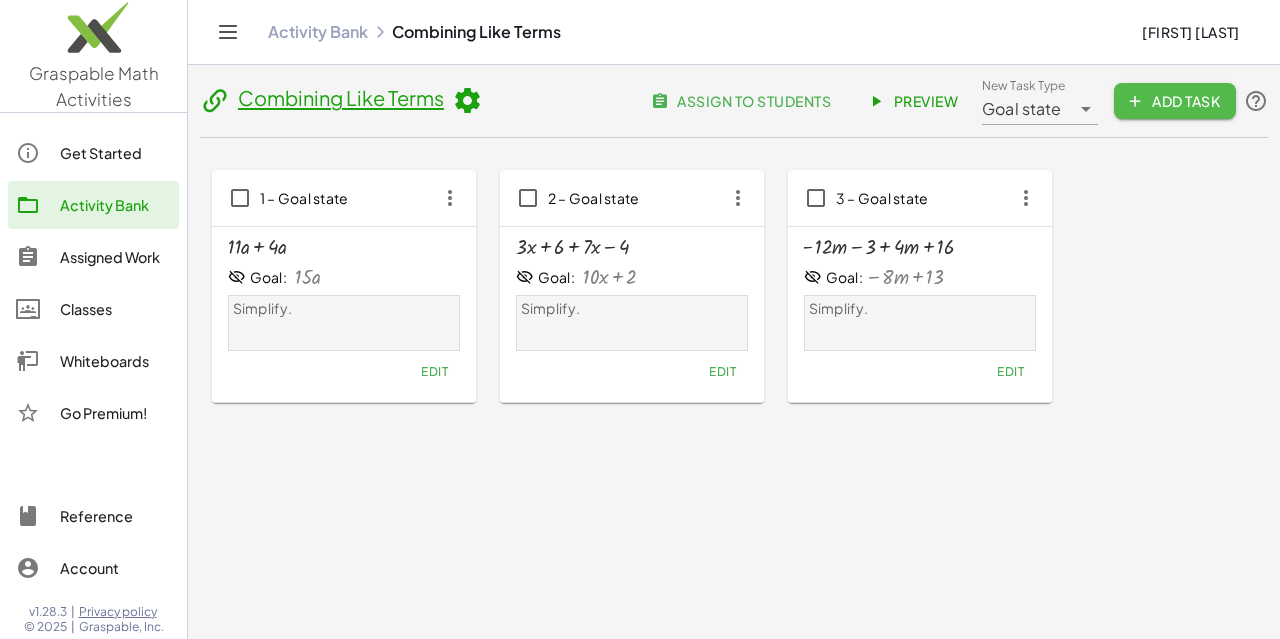 click on "Add Task" at bounding box center [1175, 101] 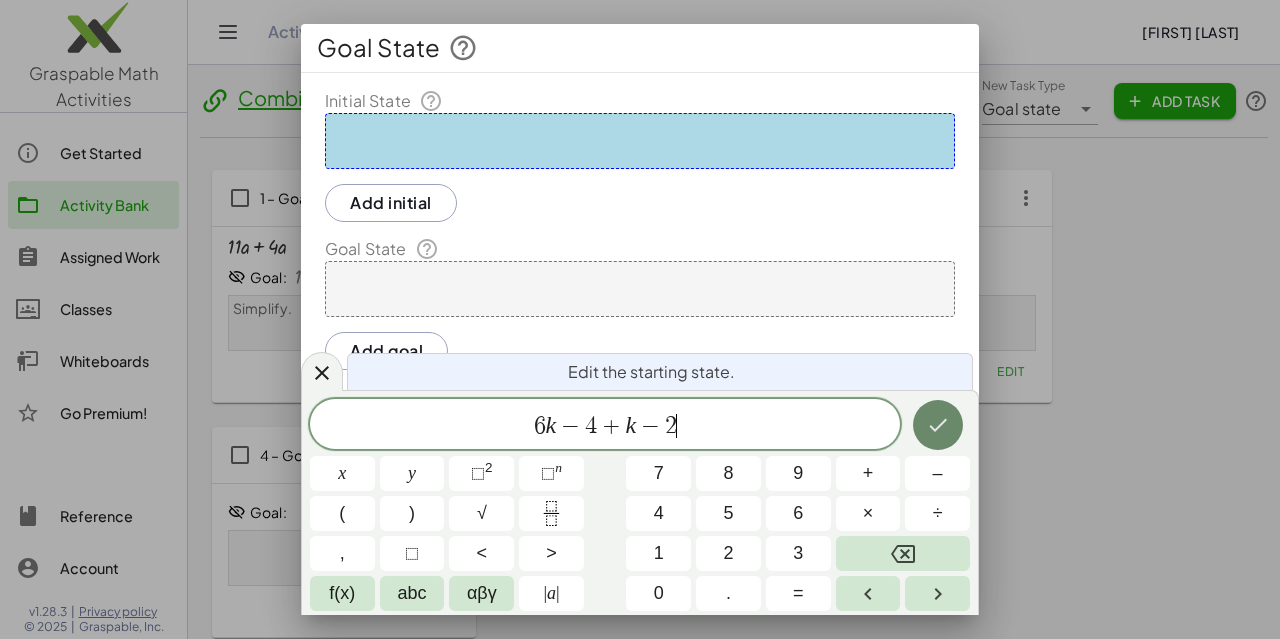 click 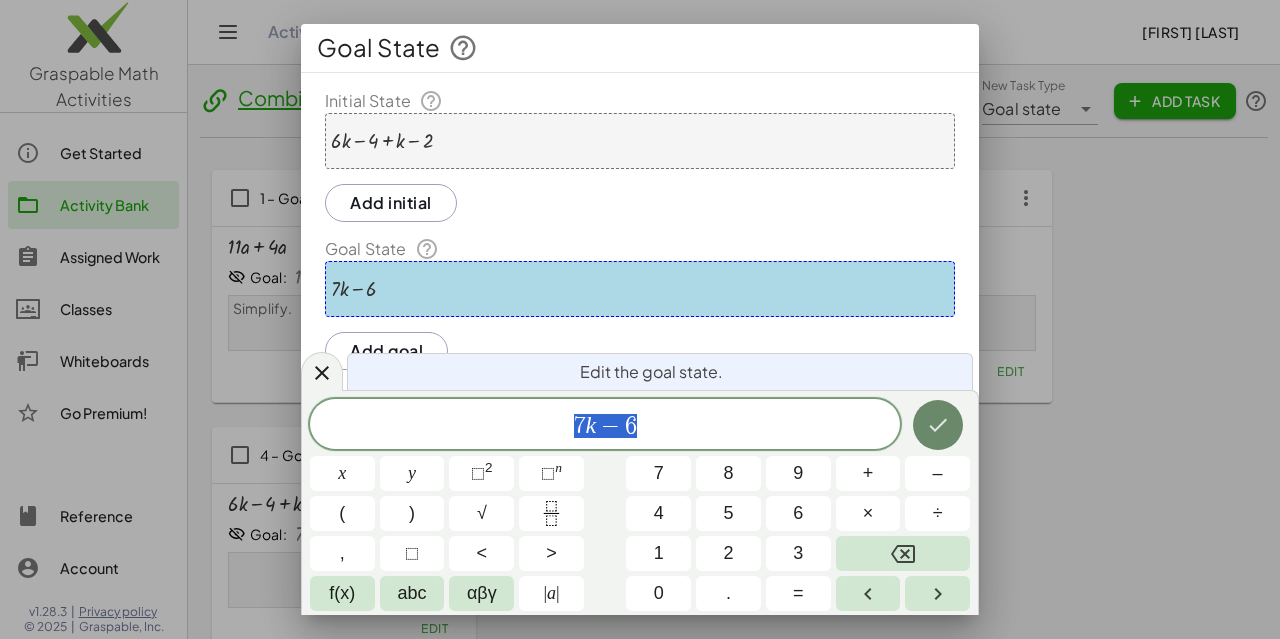 click at bounding box center (938, 425) 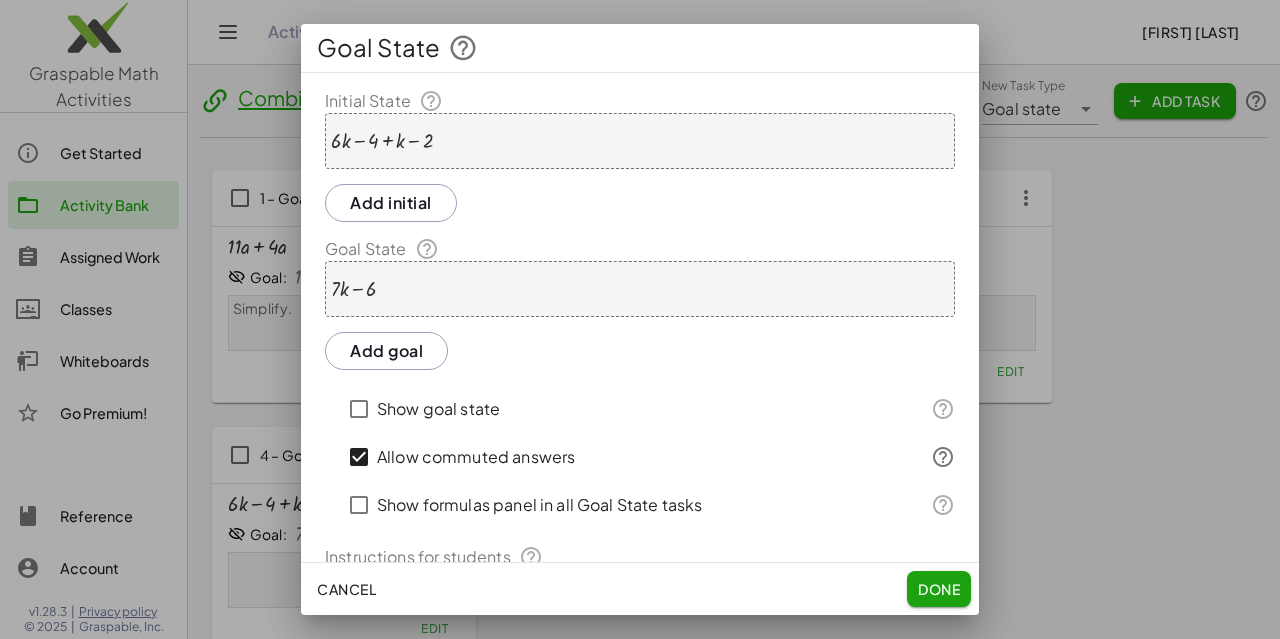 click on "Done" 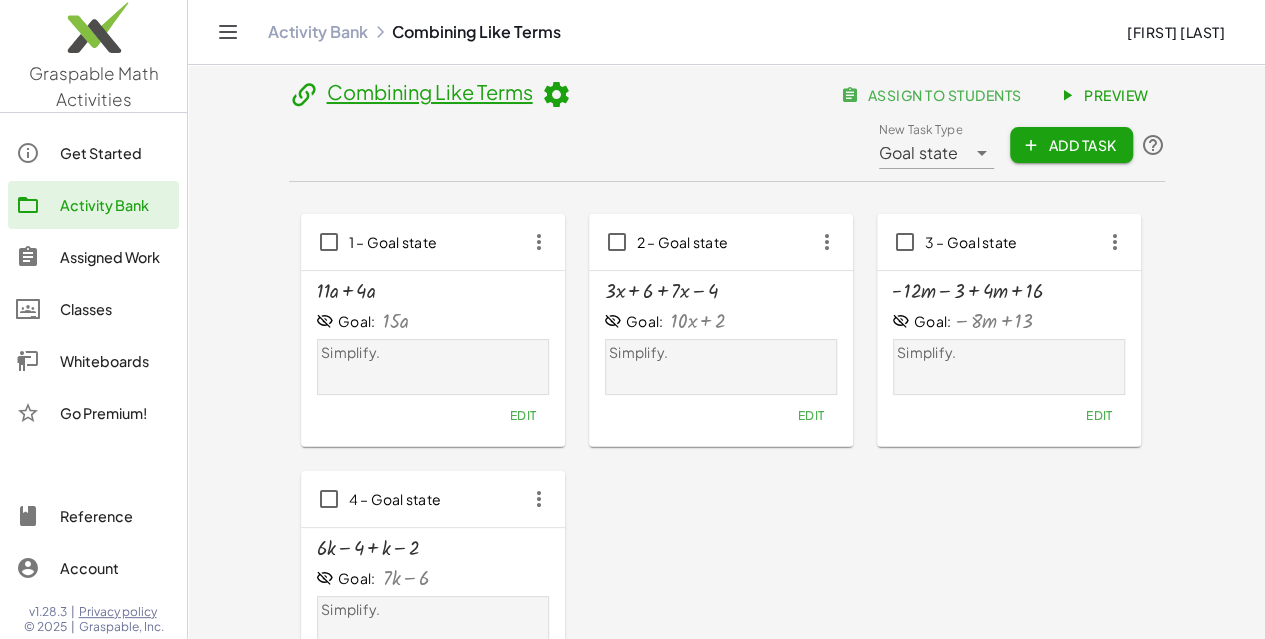 click 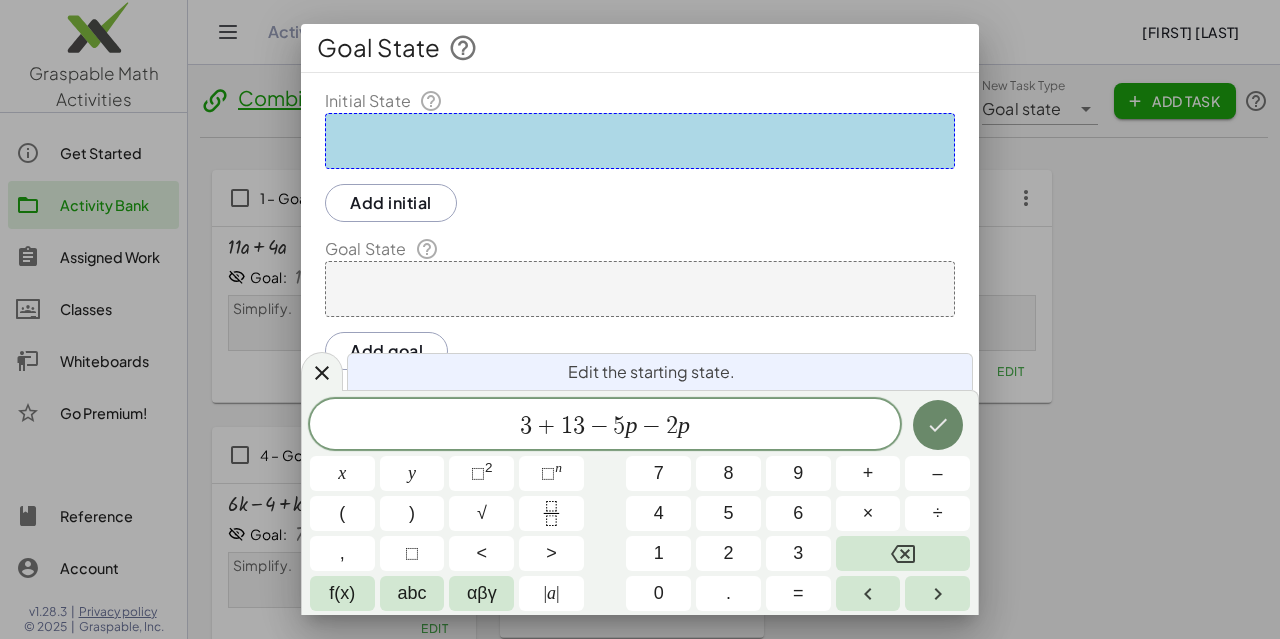 click 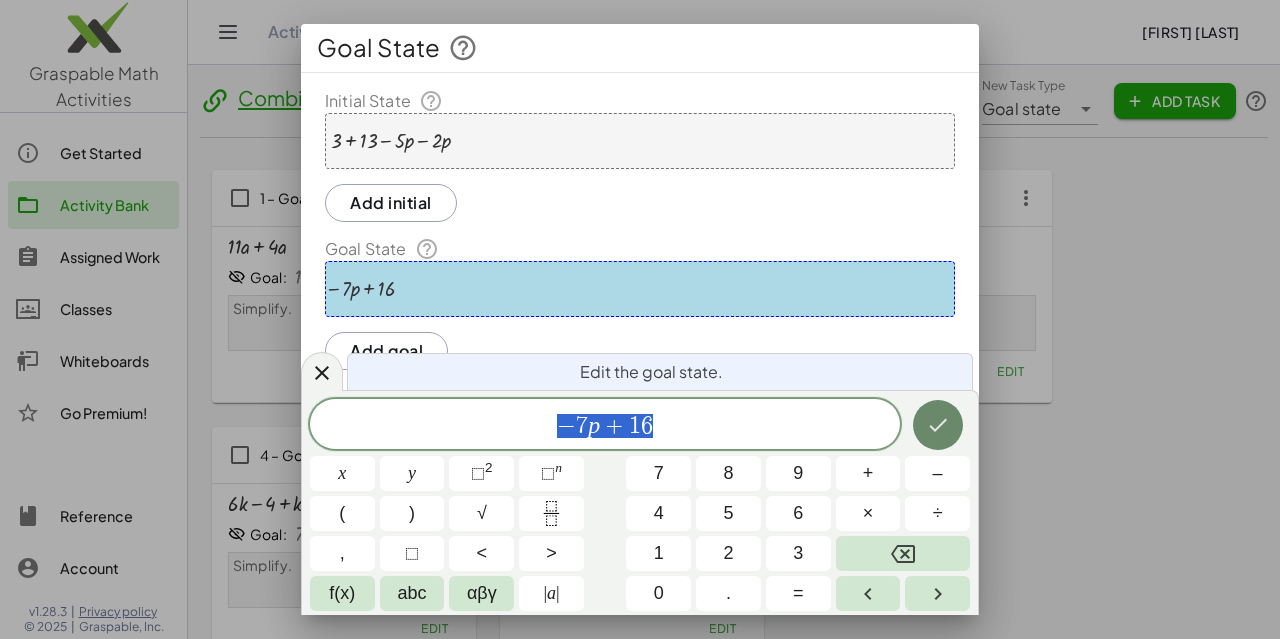 click 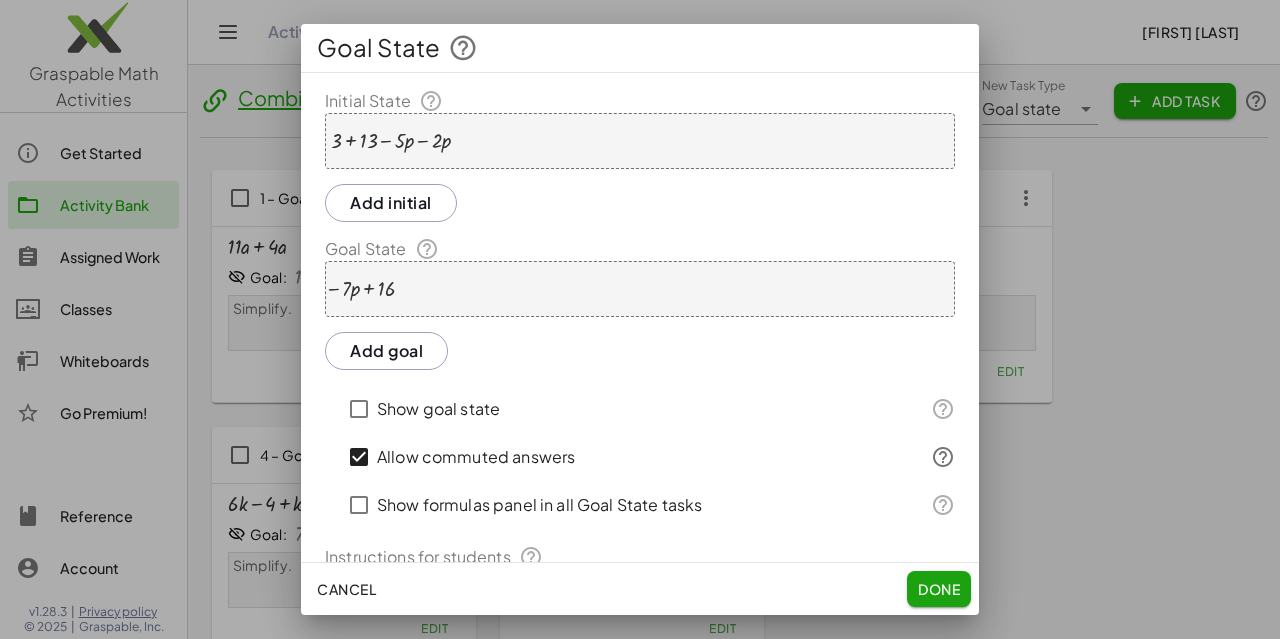 click on "Done" 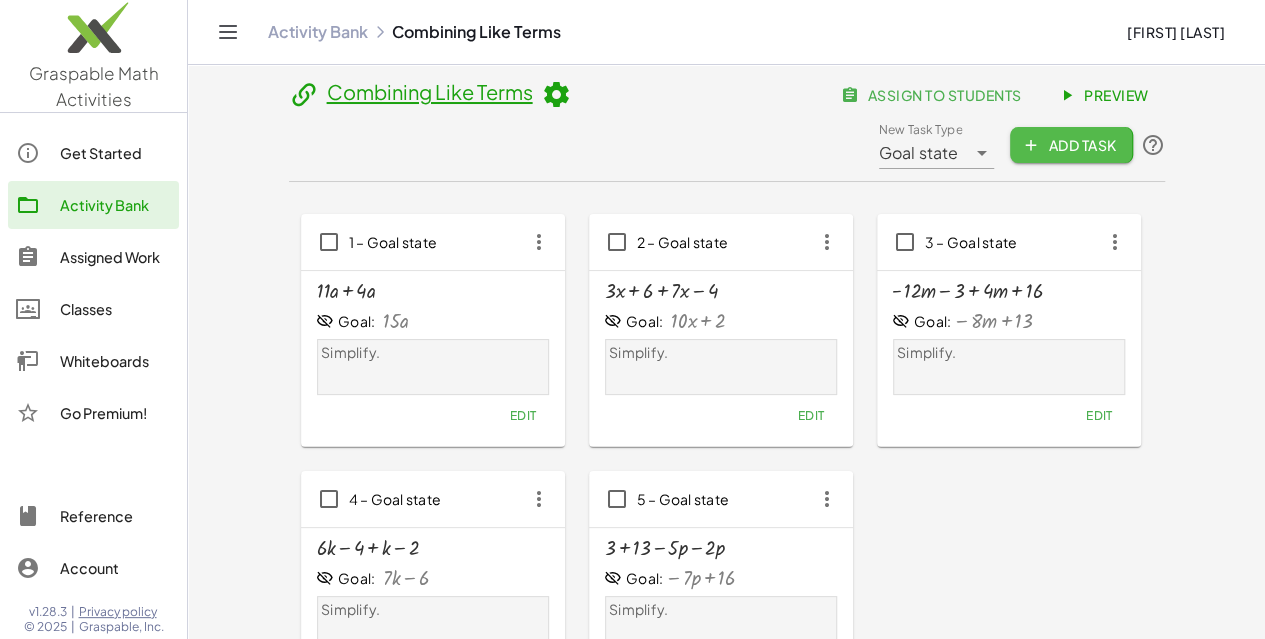 click 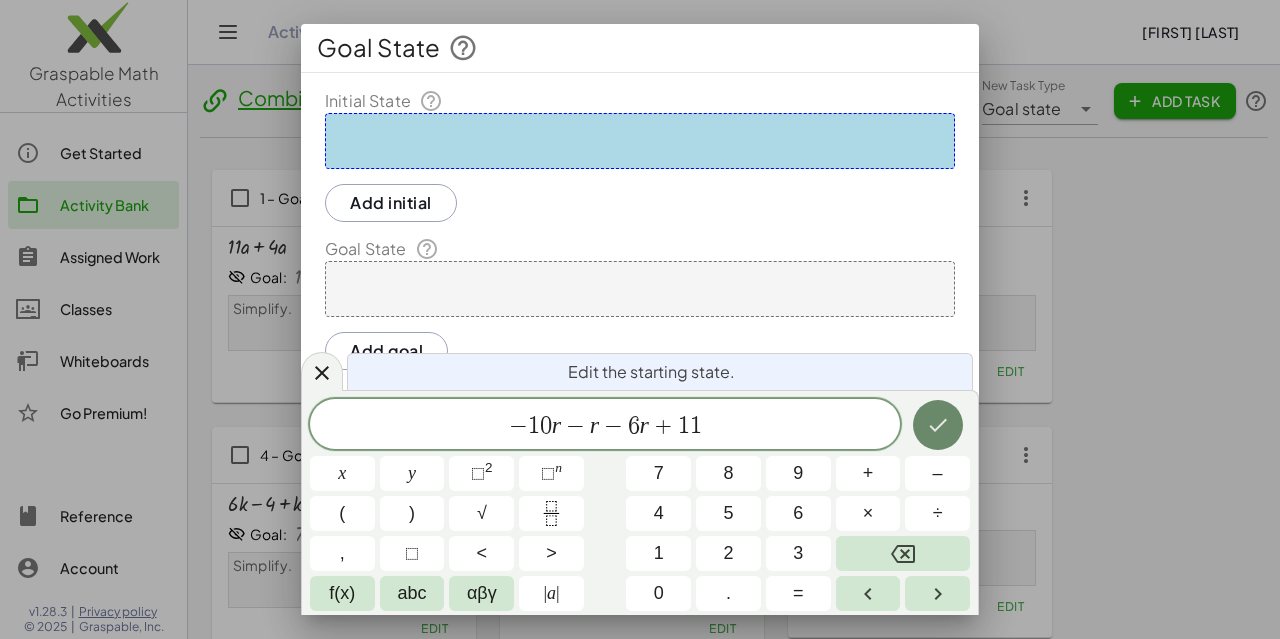 click 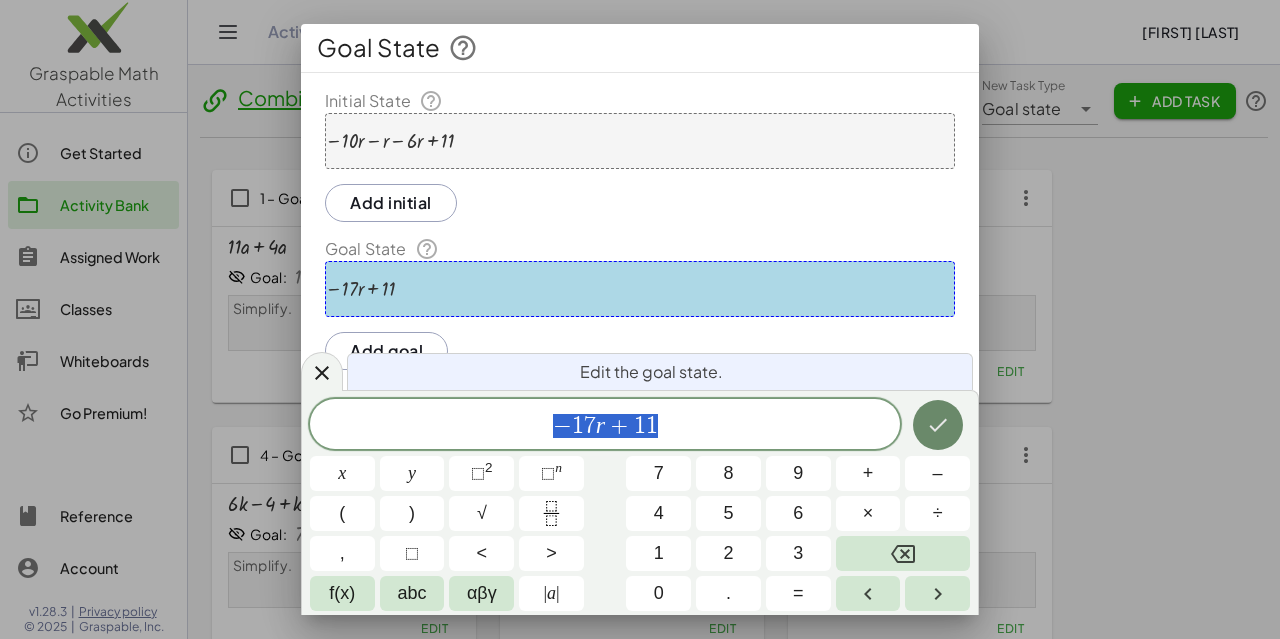 click 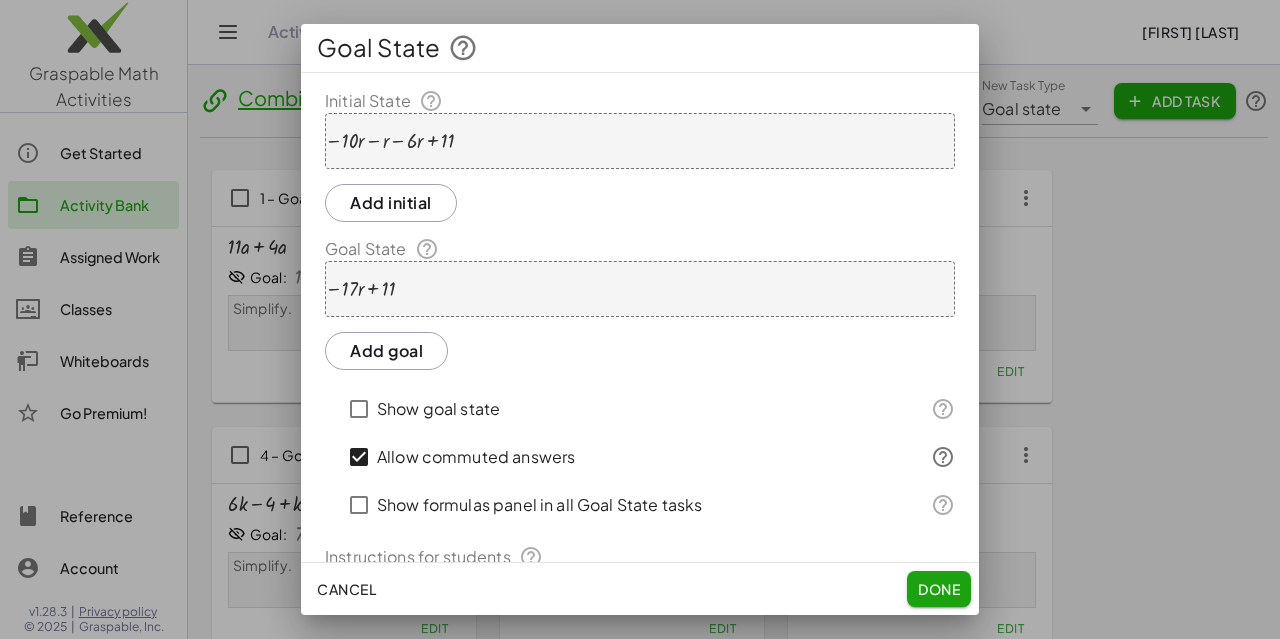 click on "Done" 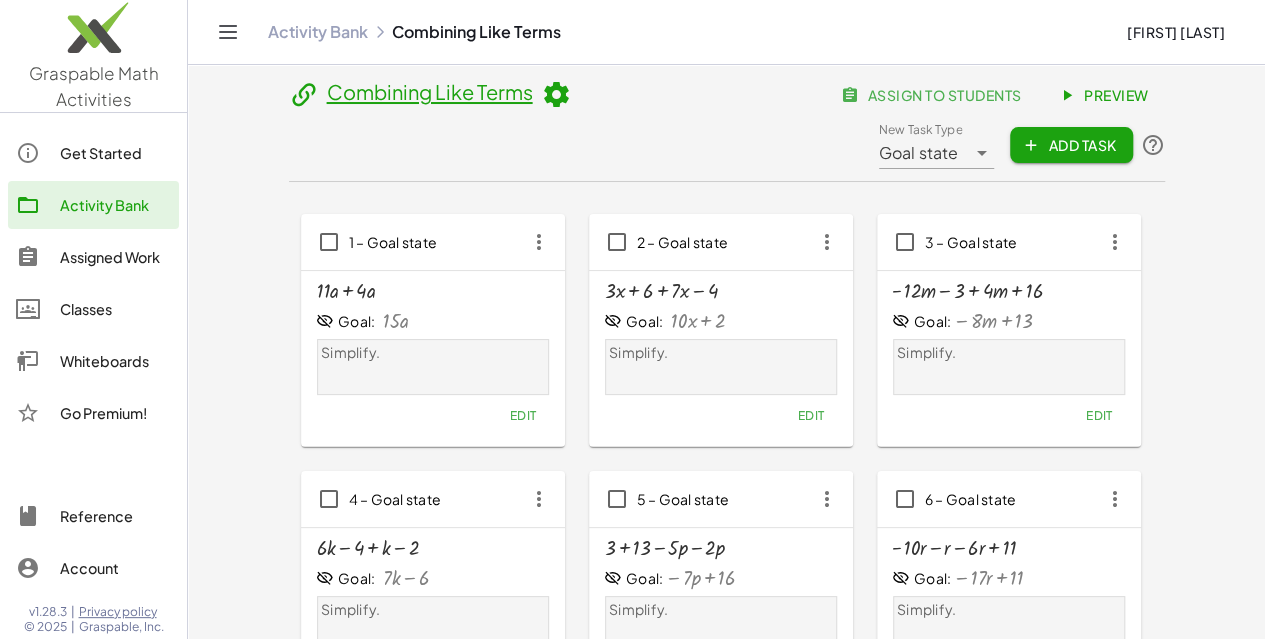 click 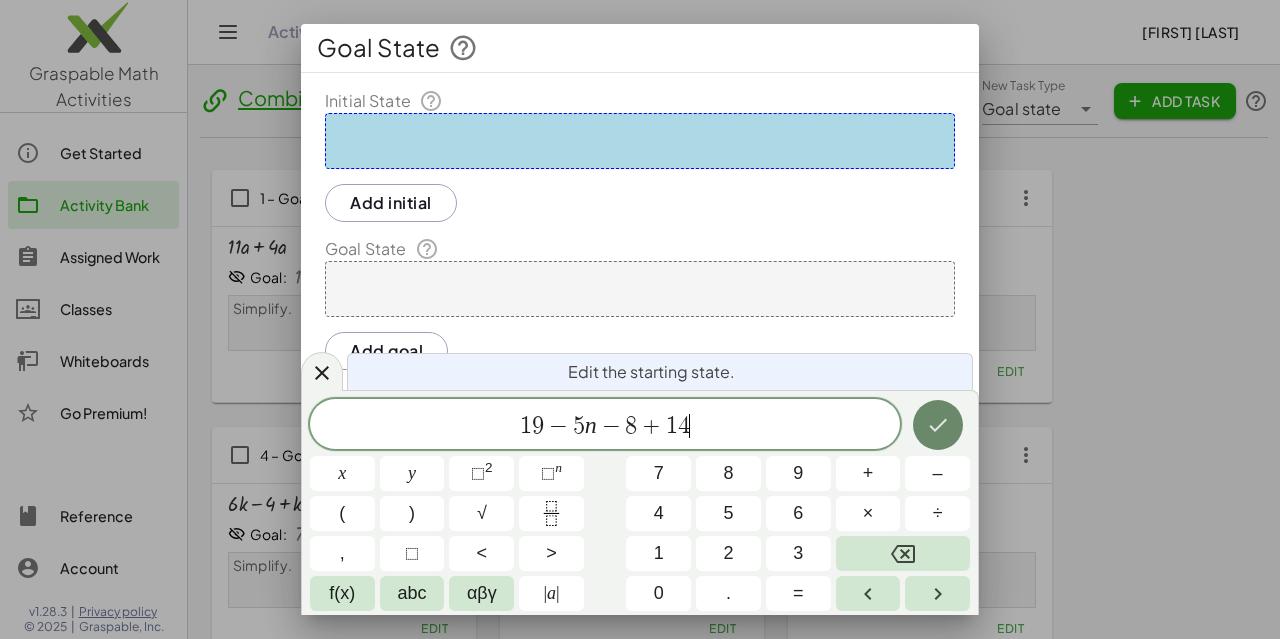 click at bounding box center (938, 425) 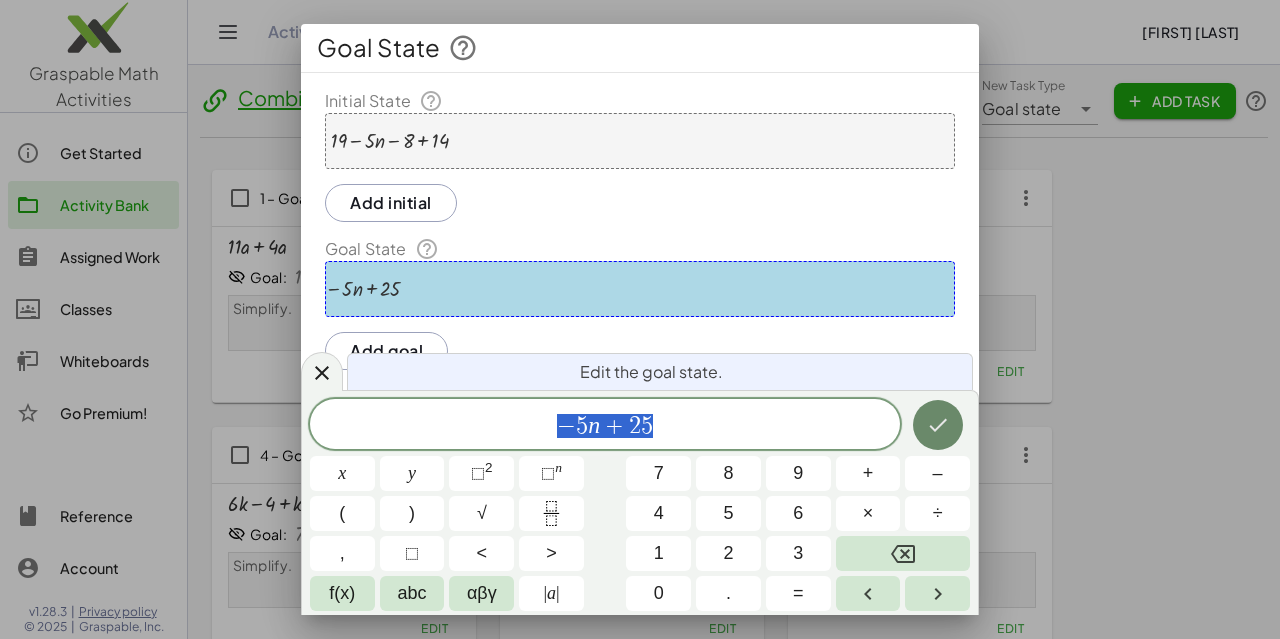 click at bounding box center [938, 425] 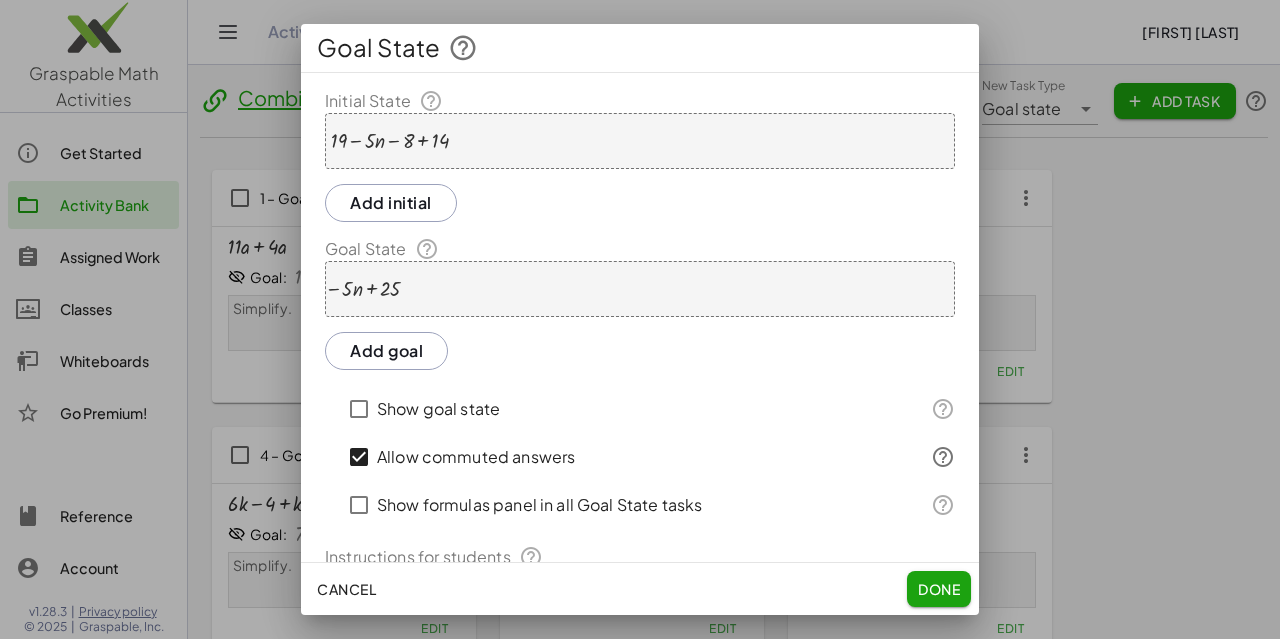 click on "Done" 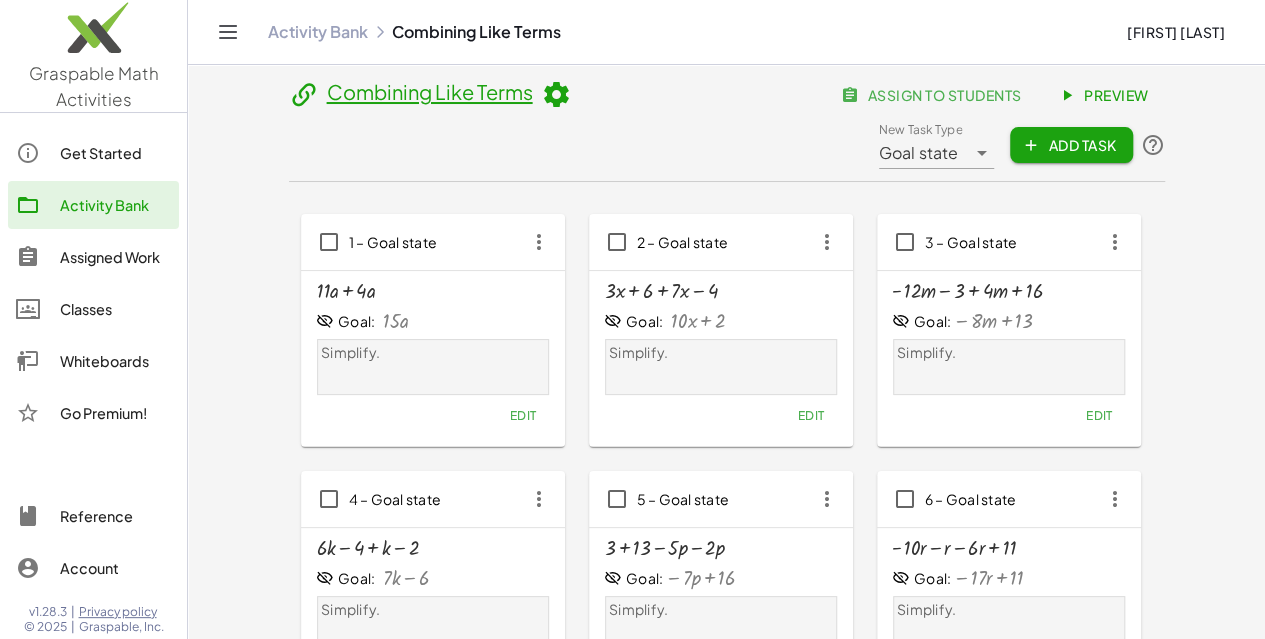click 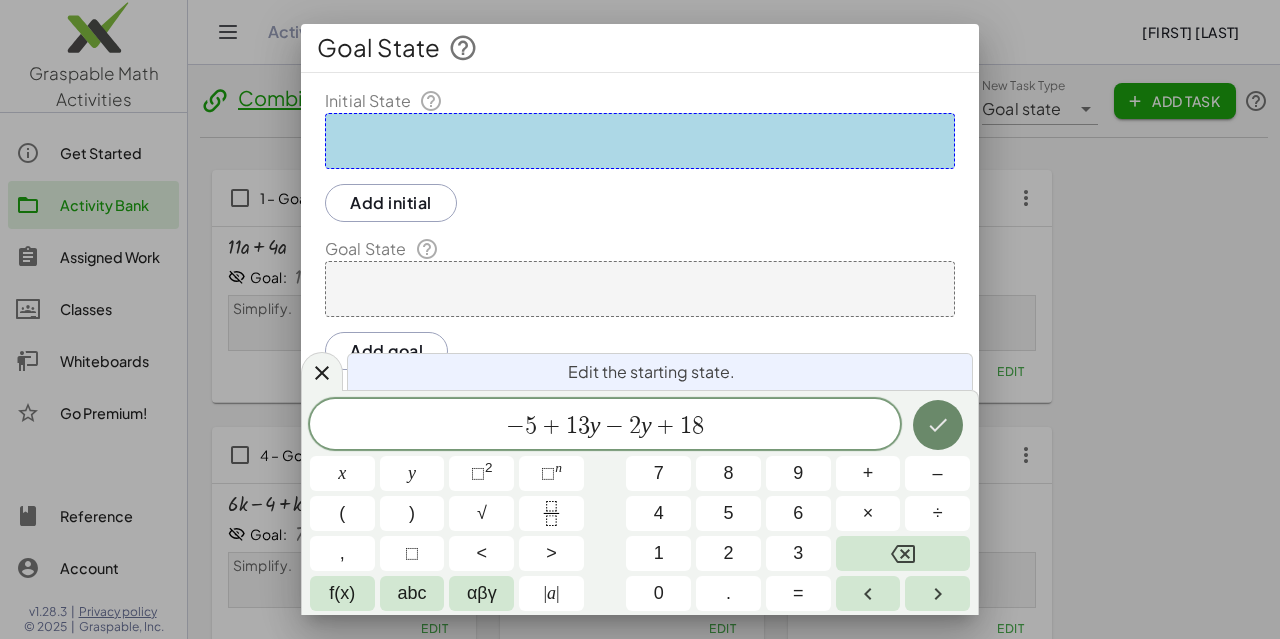 click 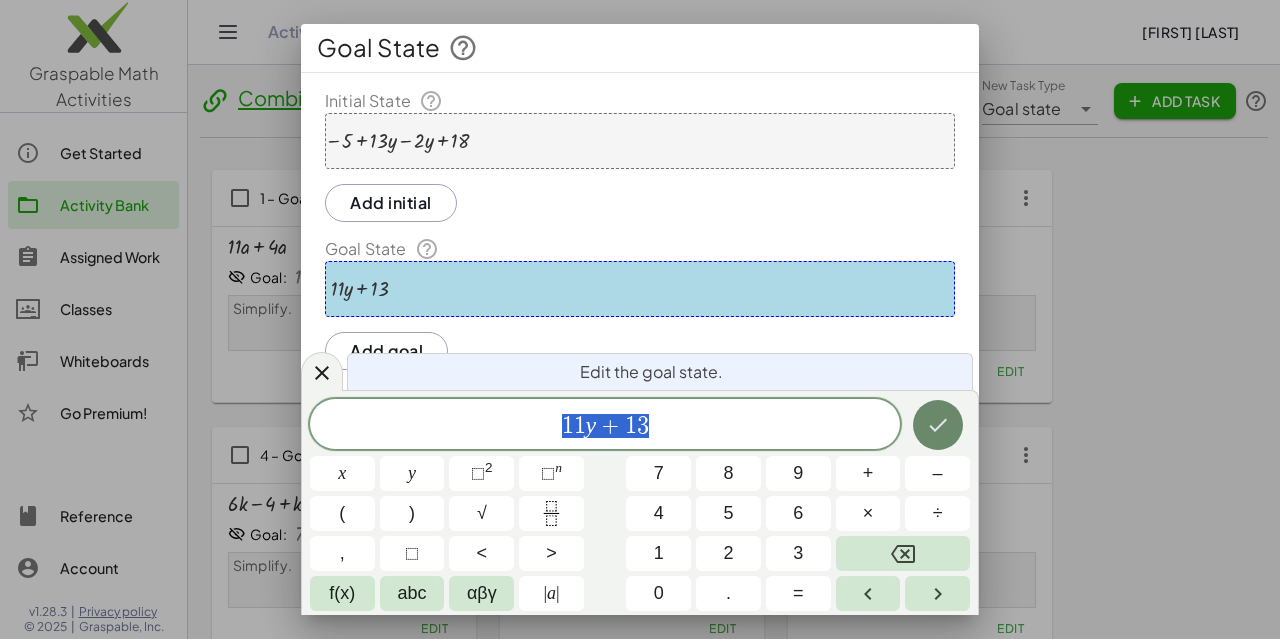 click 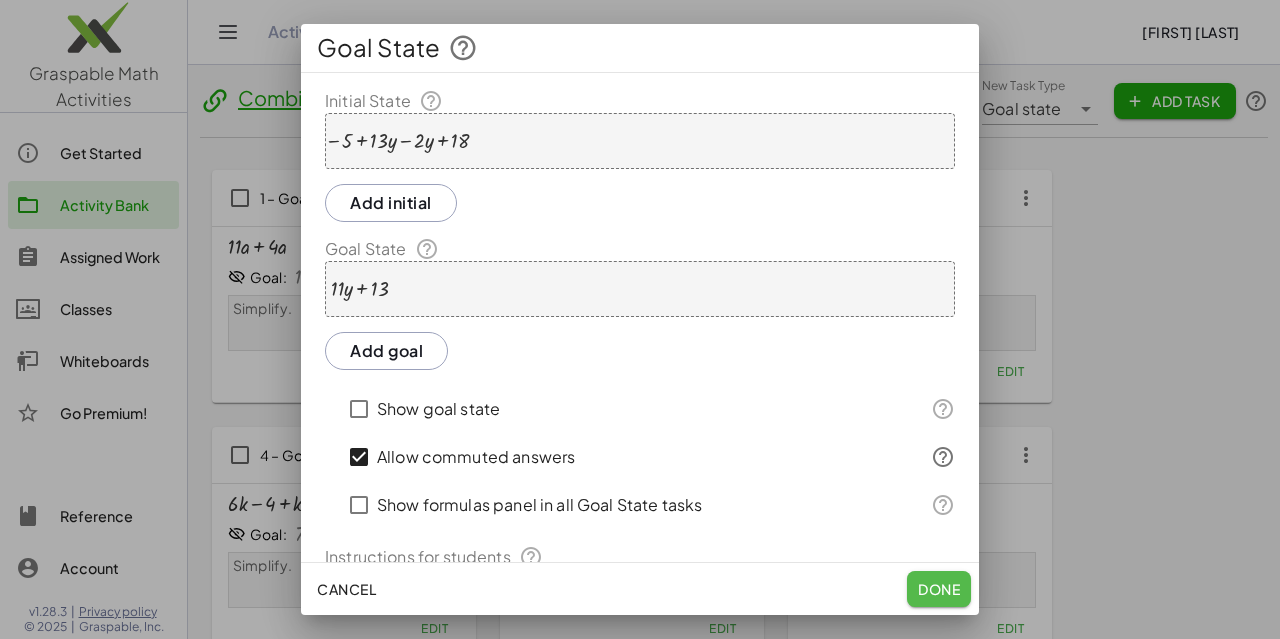 click on "Done" 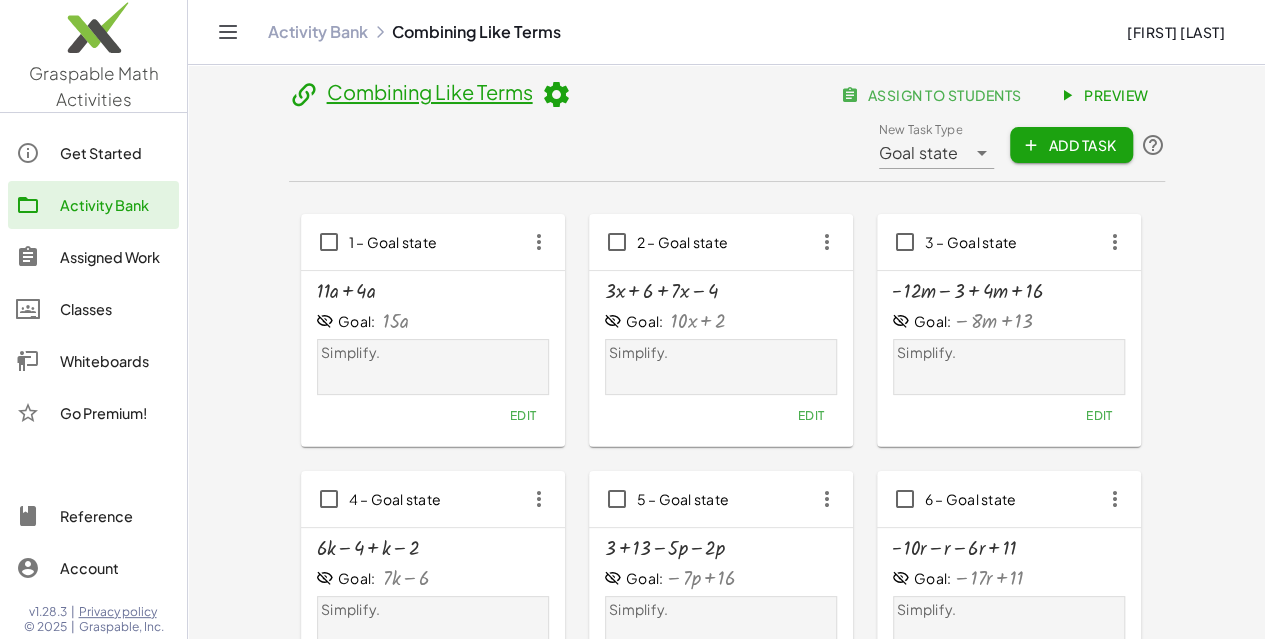 click 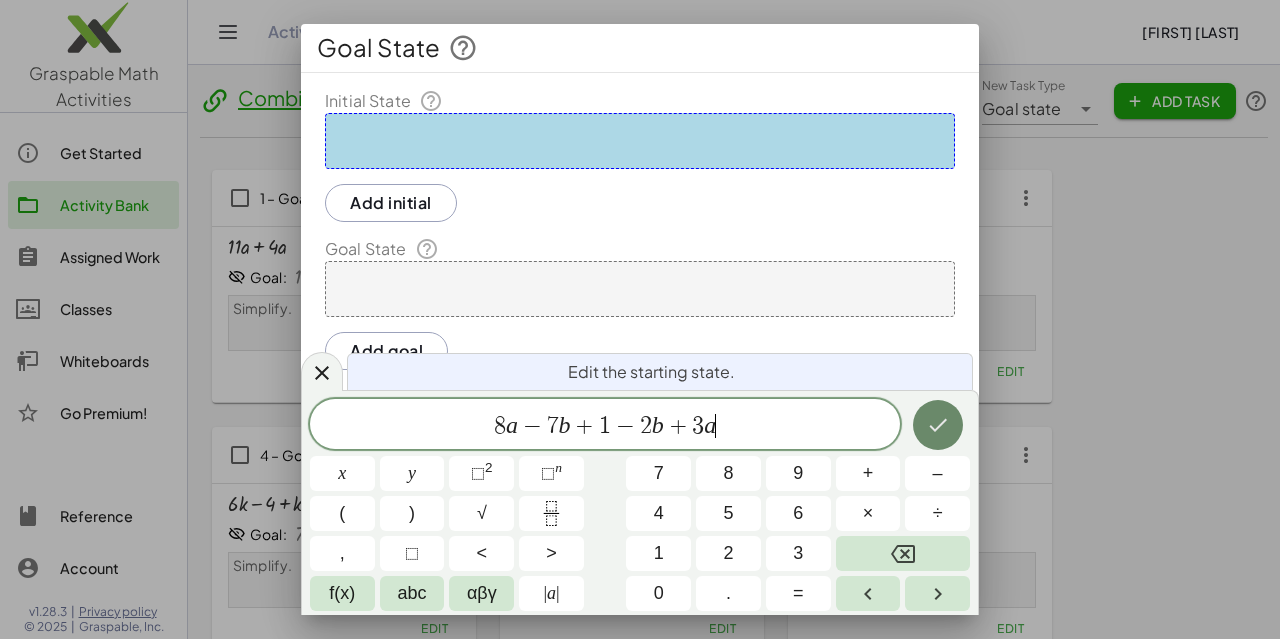 click 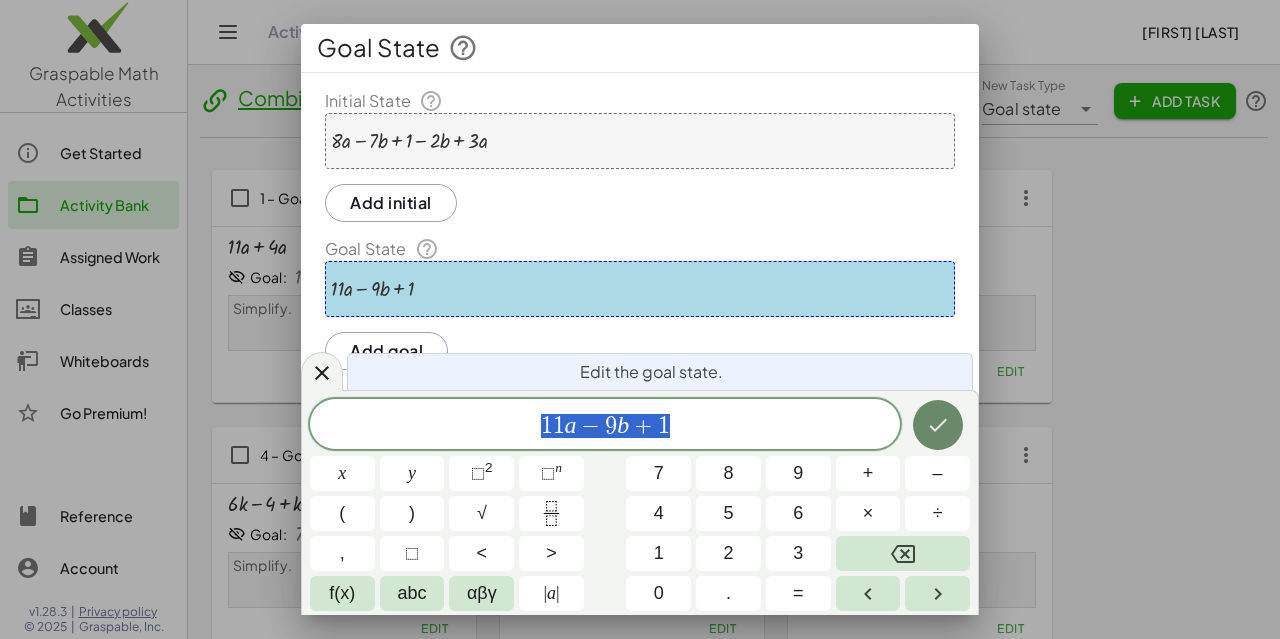 click 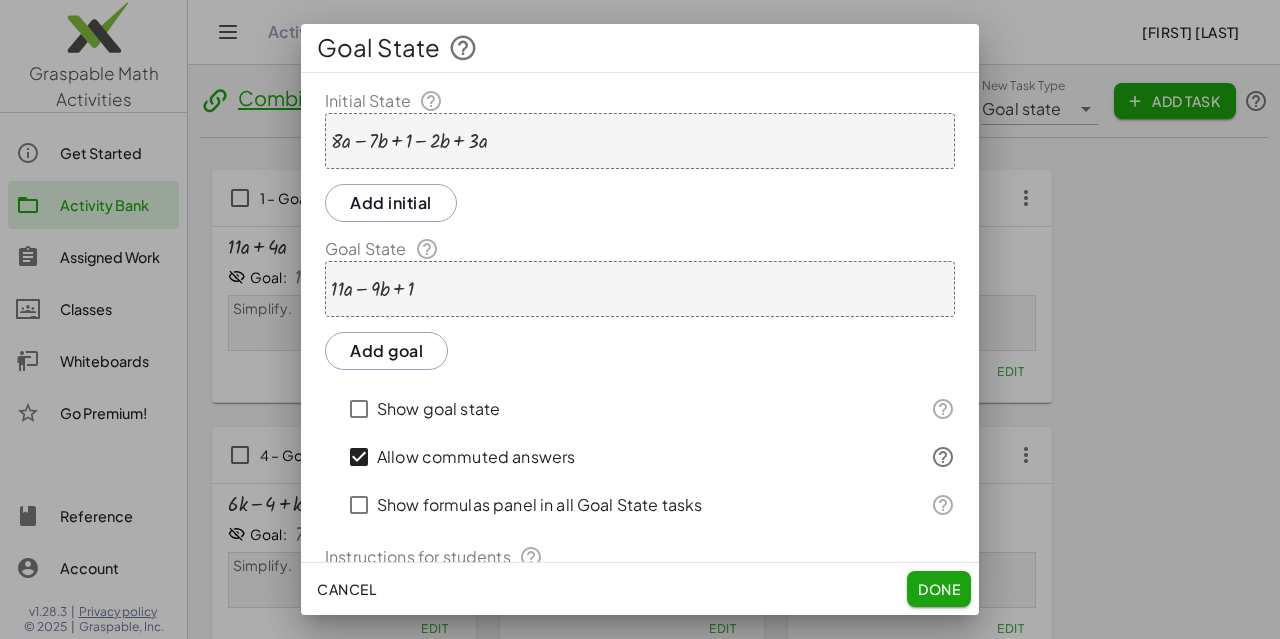 click on "Done" 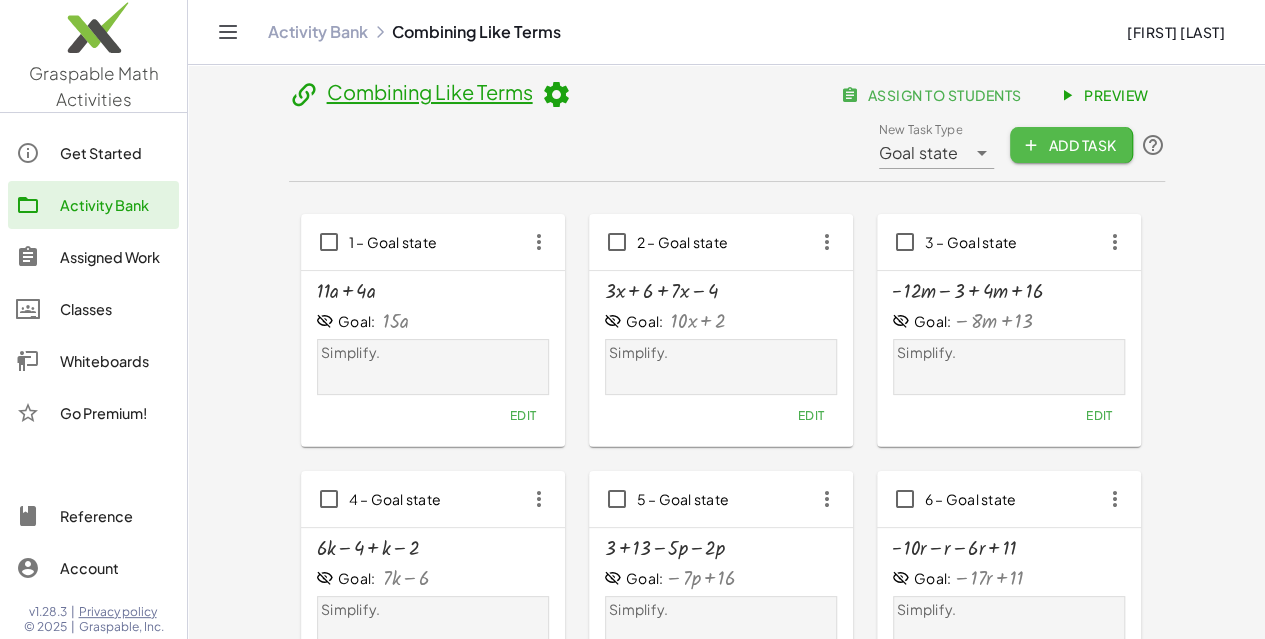 click on "Add Task" at bounding box center (1071, 145) 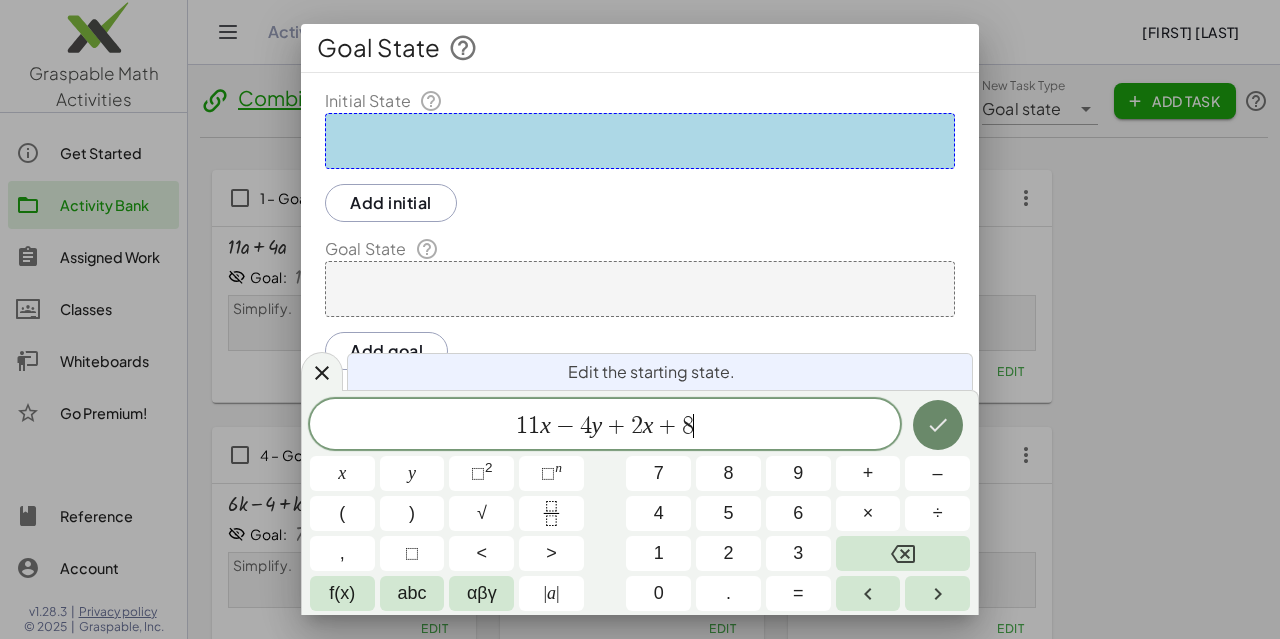 click at bounding box center (938, 425) 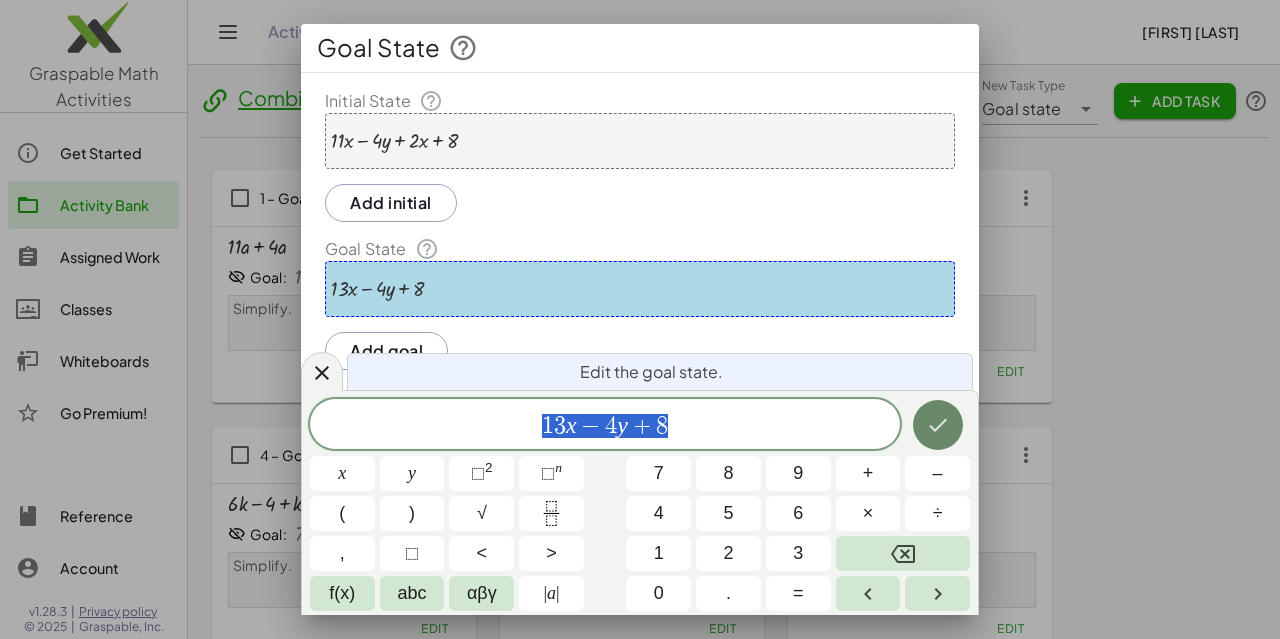 click 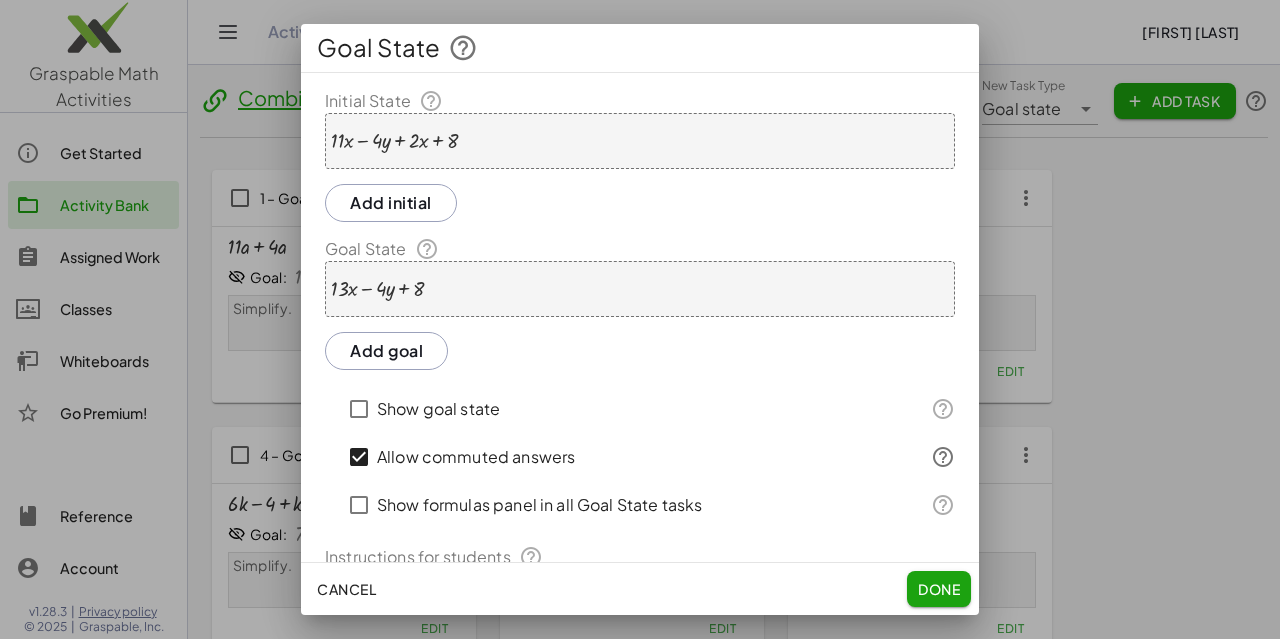 click on "Done" 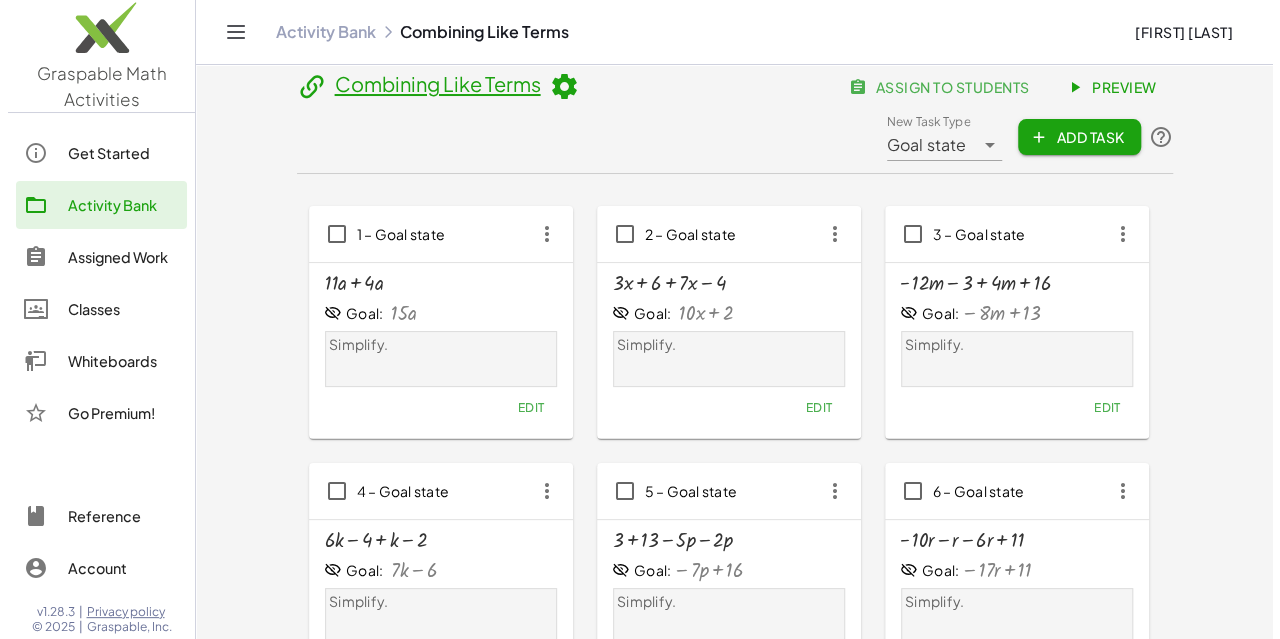 scroll, scrollTop: 0, scrollLeft: 0, axis: both 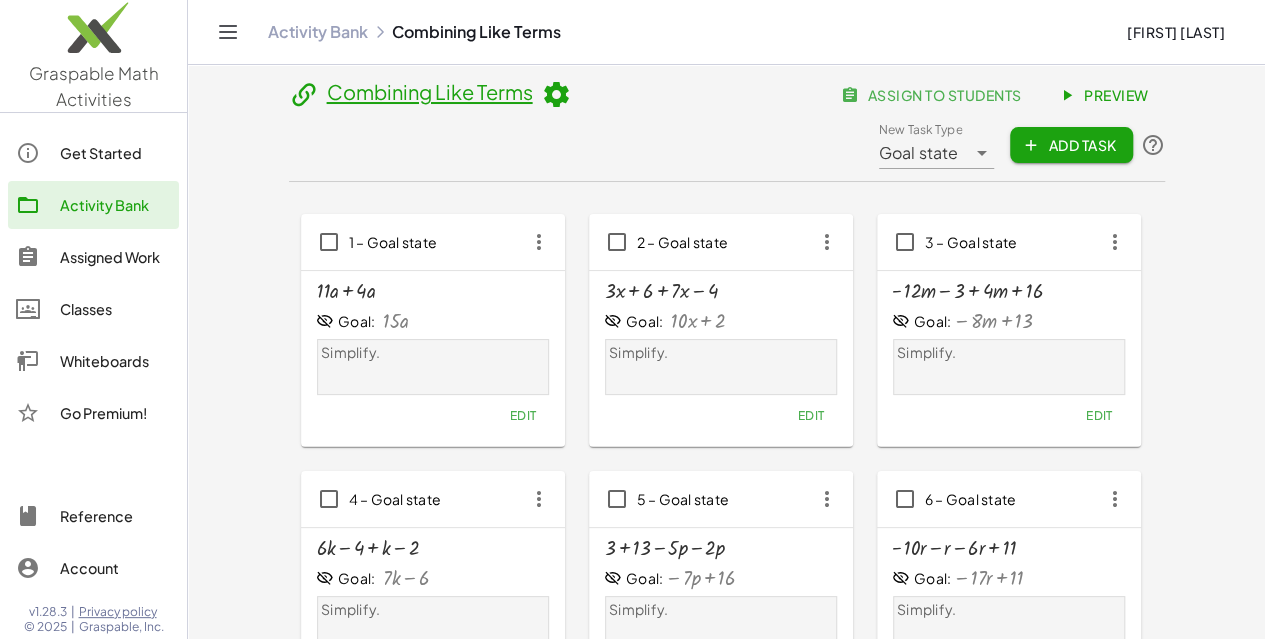 click on "Preview" 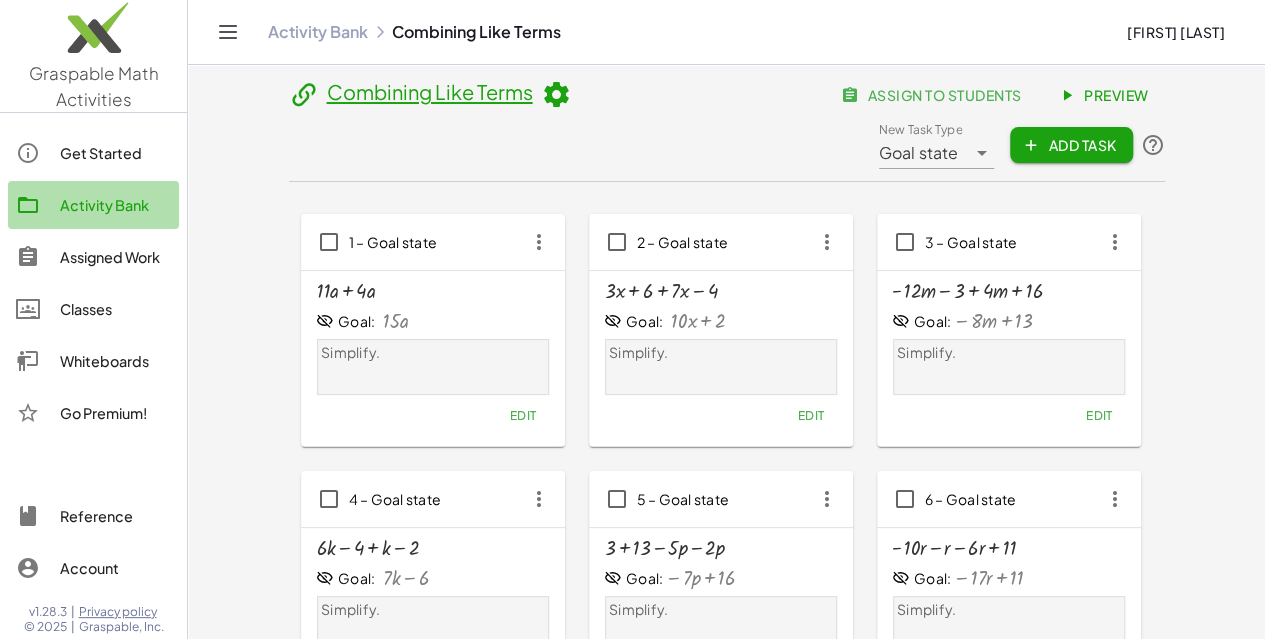 click on "Activity Bank" 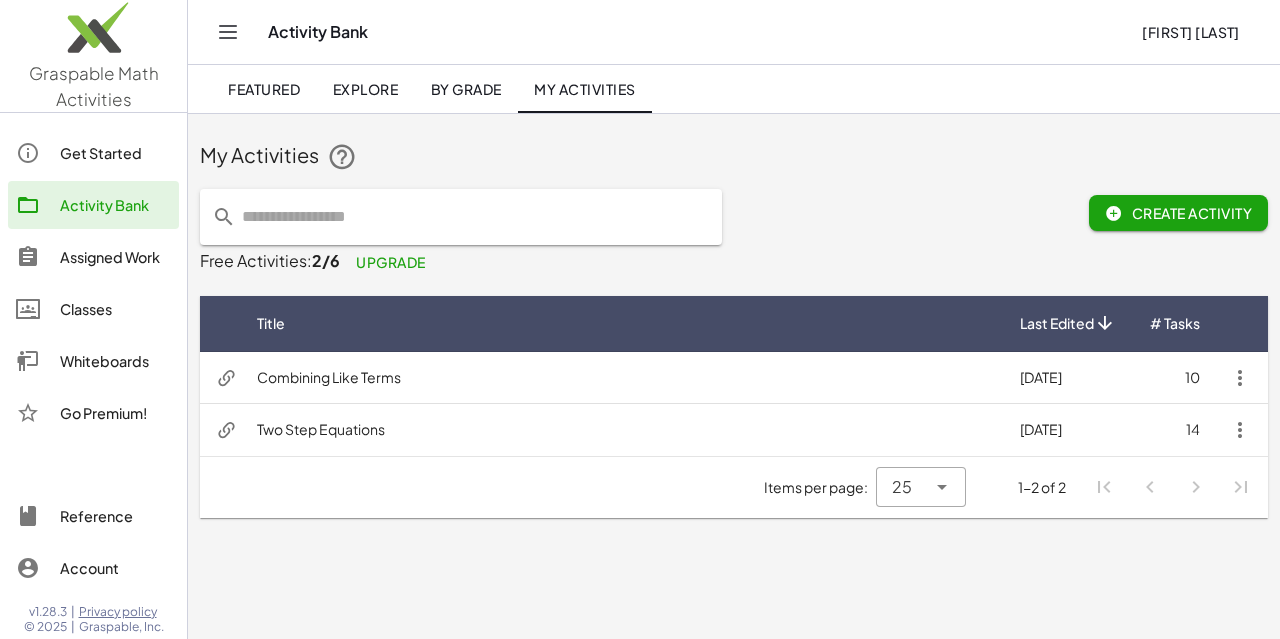 click 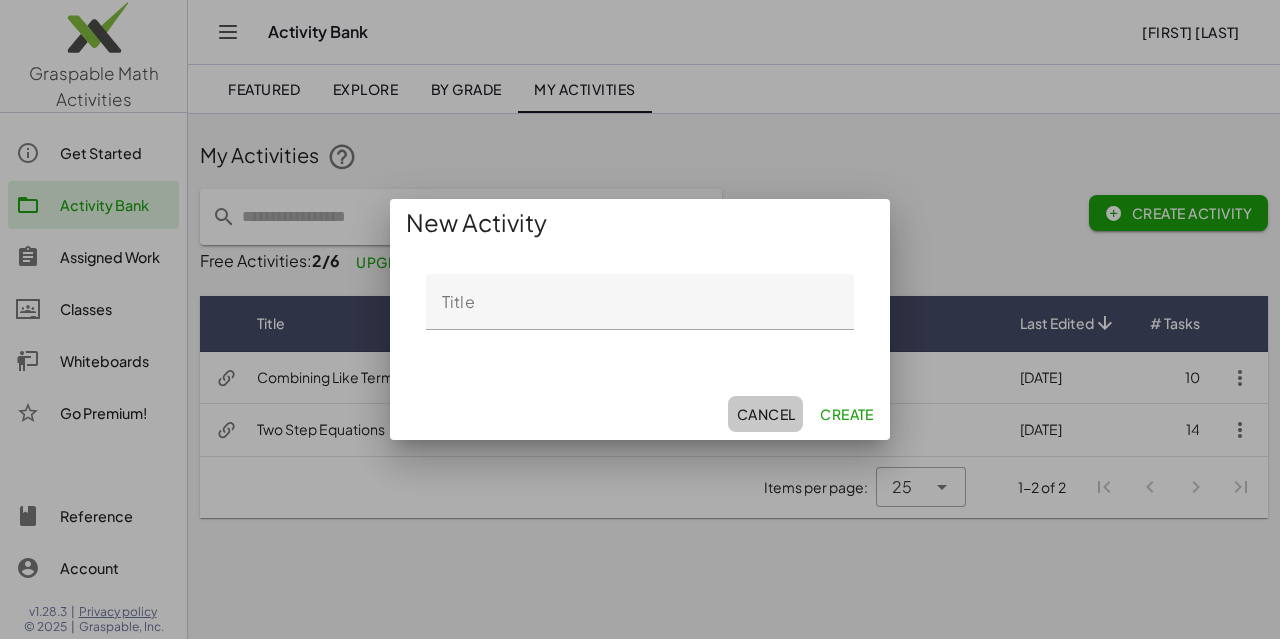click on "Cancel" 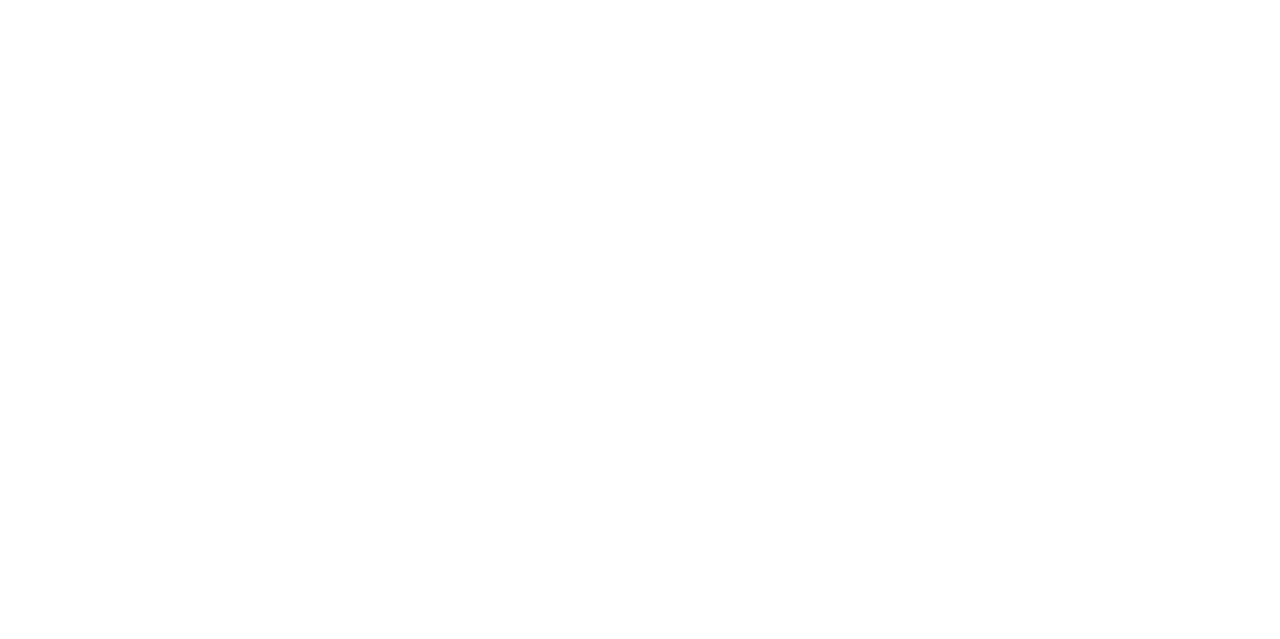 scroll, scrollTop: 0, scrollLeft: 0, axis: both 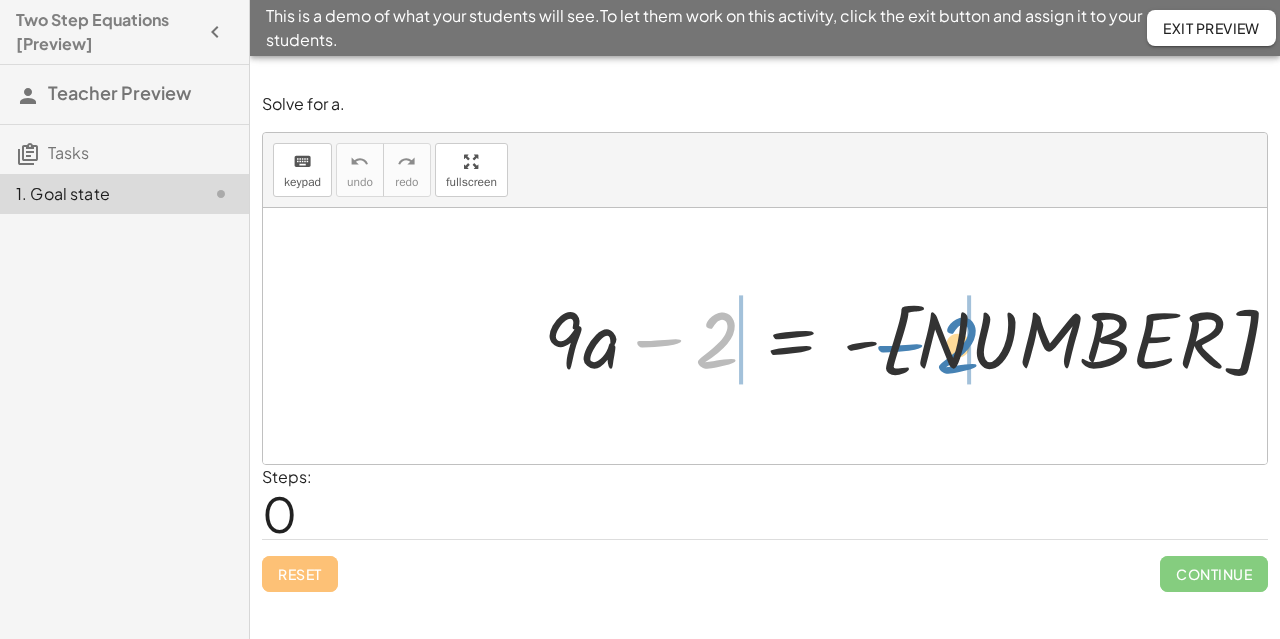 drag, startPoint x: 711, startPoint y: 359, endPoint x: 952, endPoint y: 364, distance: 241.05186 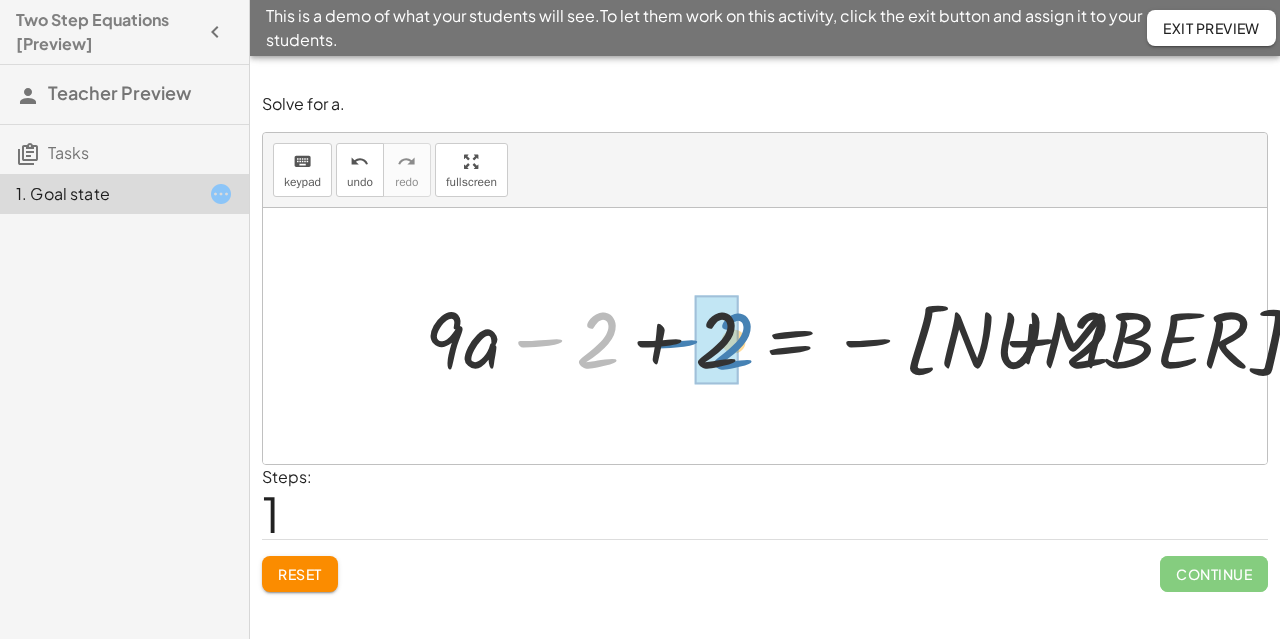 drag, startPoint x: 600, startPoint y: 350, endPoint x: 737, endPoint y: 351, distance: 137.00365 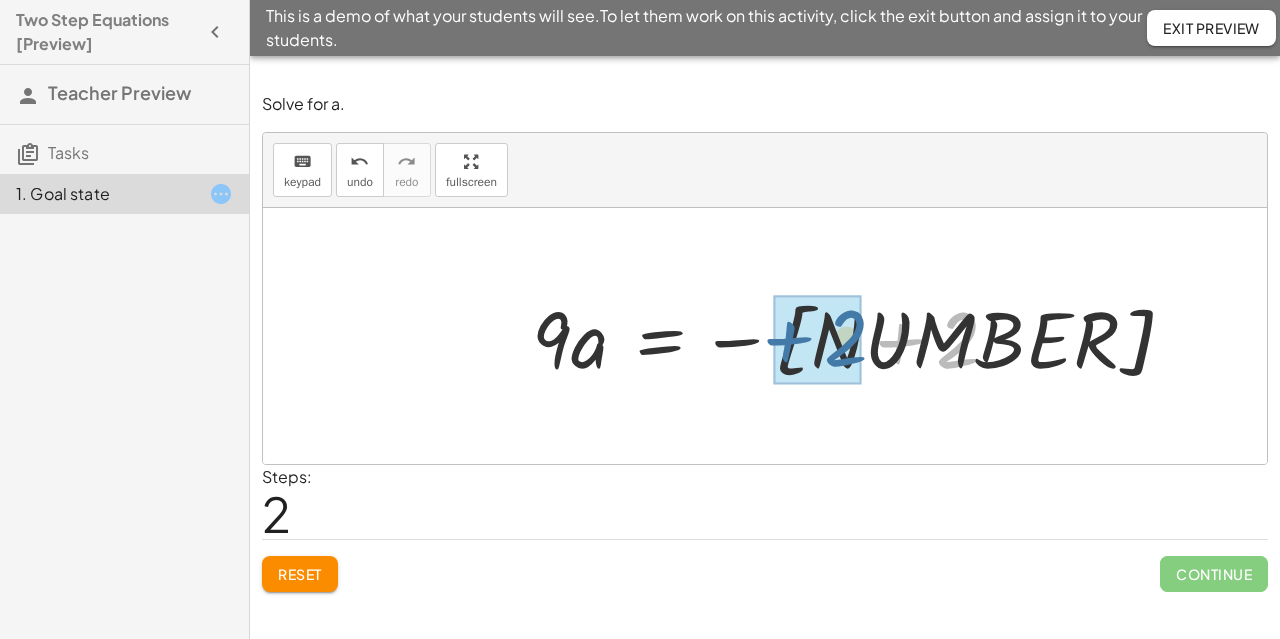 drag, startPoint x: 960, startPoint y: 345, endPoint x: 844, endPoint y: 343, distance: 116.01724 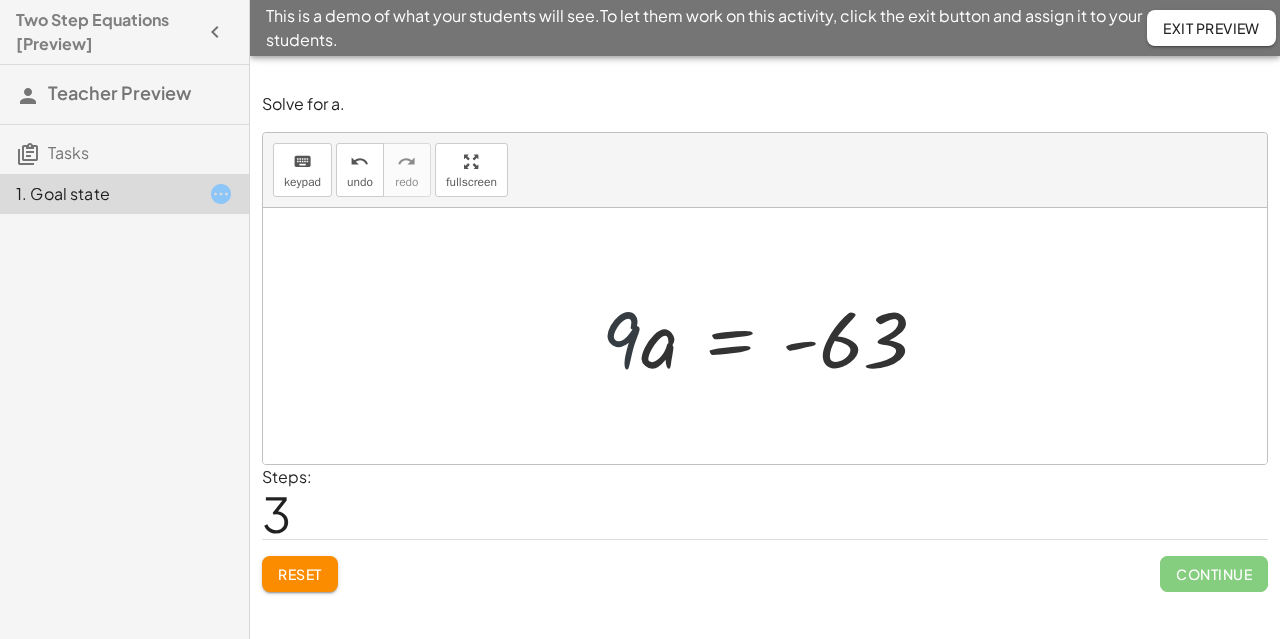 click at bounding box center [773, 336] 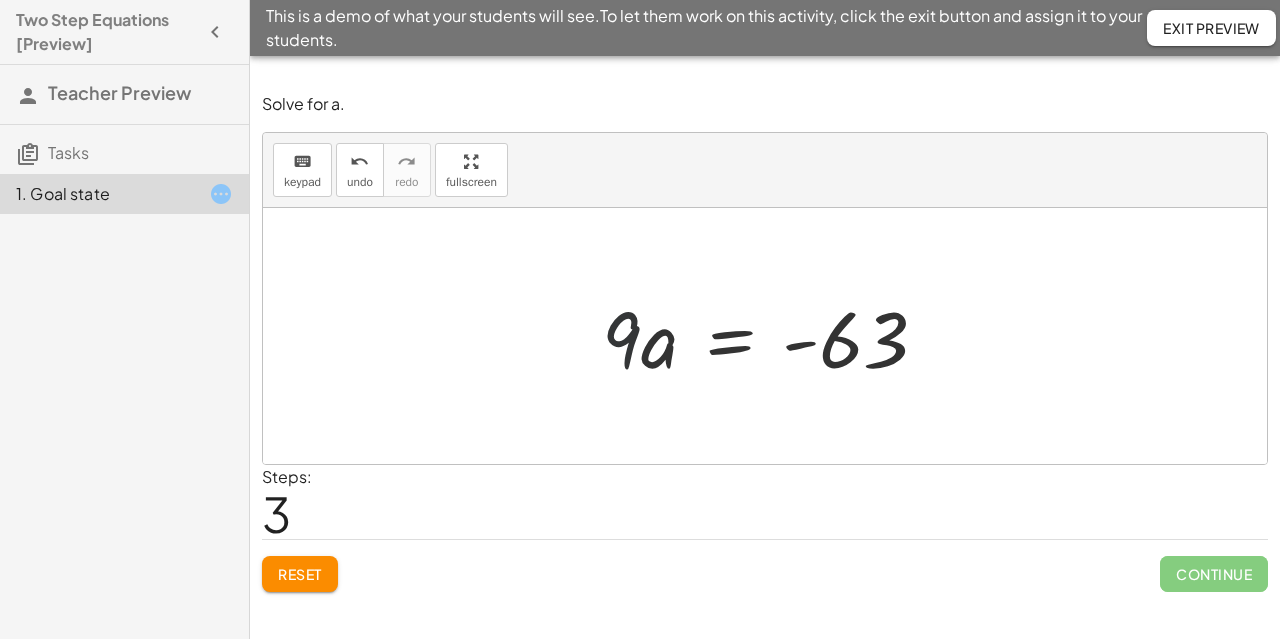 click at bounding box center [773, 336] 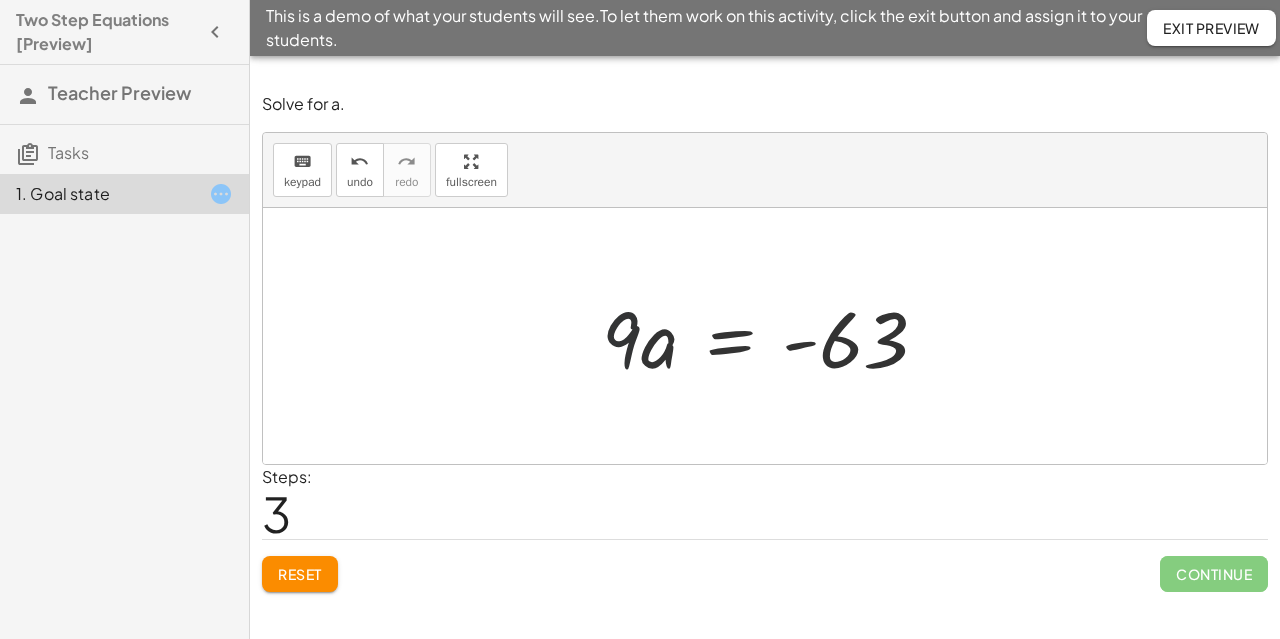 click at bounding box center [773, 336] 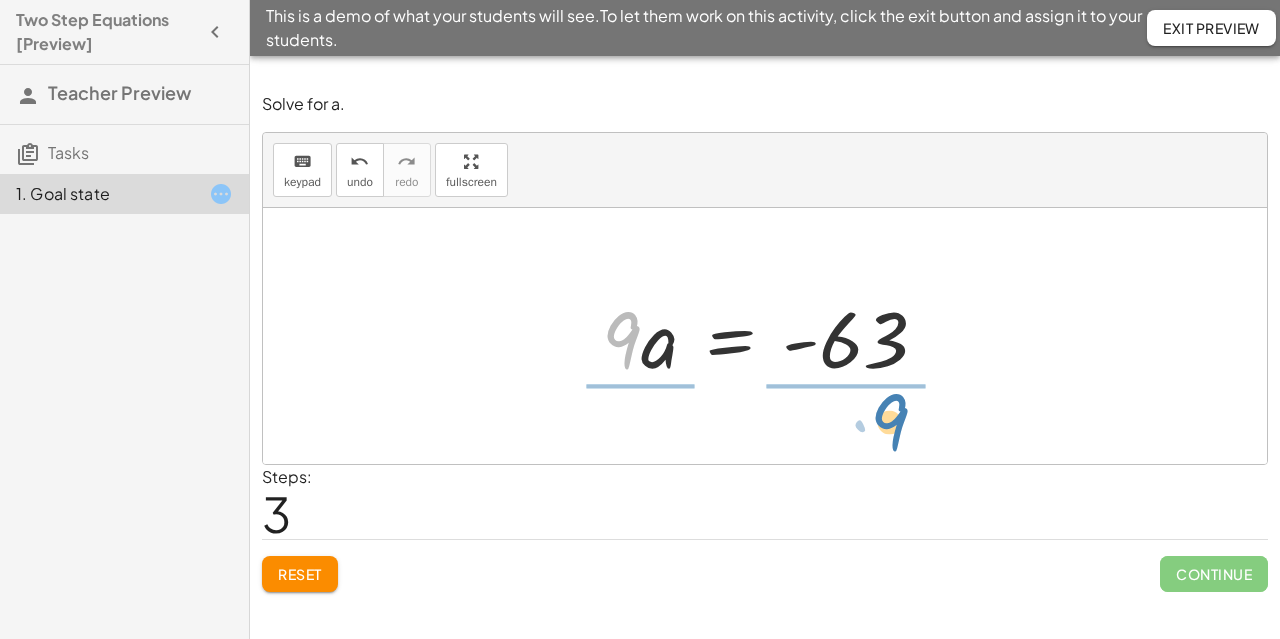 drag, startPoint x: 628, startPoint y: 358, endPoint x: 896, endPoint y: 443, distance: 281.15656 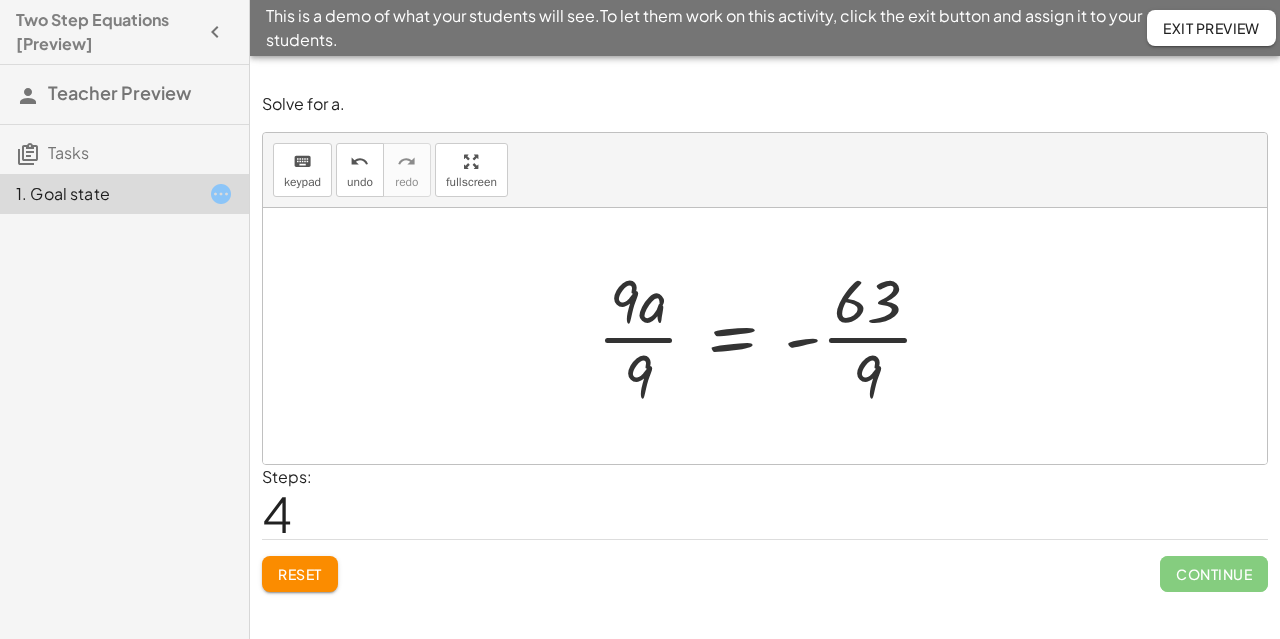 click at bounding box center [773, 336] 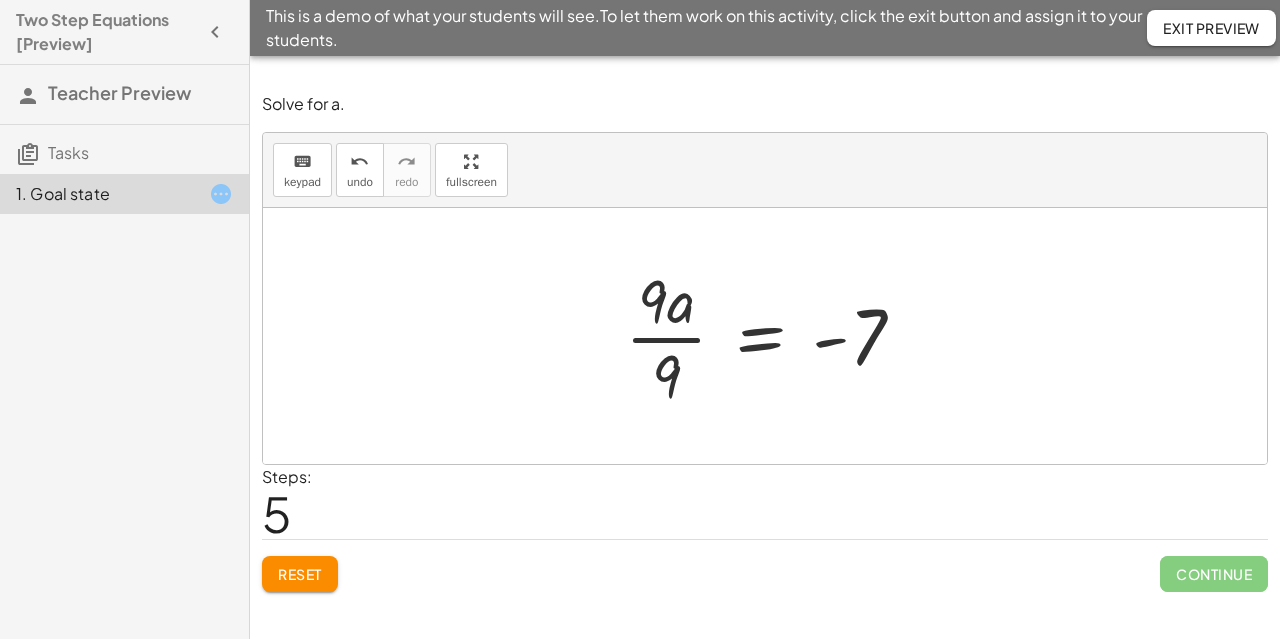 click on "+ · 9 · a − 2 = - 65 + · 9 · a − 2 + 2 = − 65 + 2 + · 9 · a + 0 = − 65 + 2 · 9 · a = − 65 + 2 · 9 · a = - 63 · 9 · a · 9 = - · 63 · 9 · a = - · 9 · 9 7" at bounding box center [765, 336] 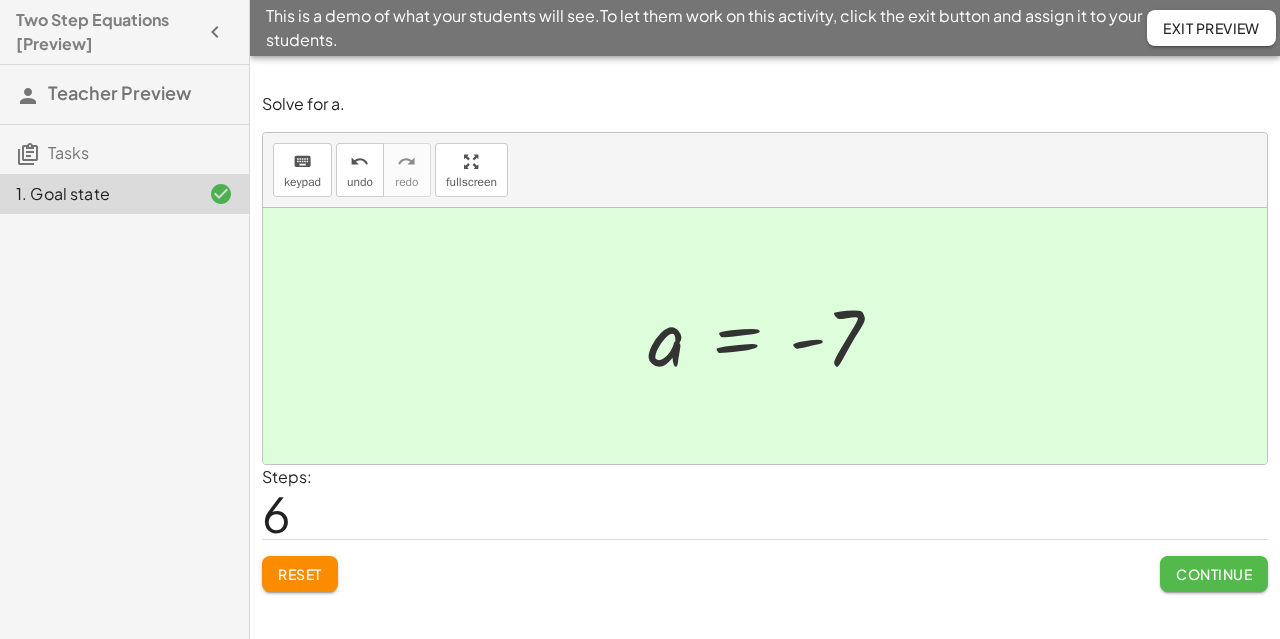 click on "Continue" at bounding box center [1214, 574] 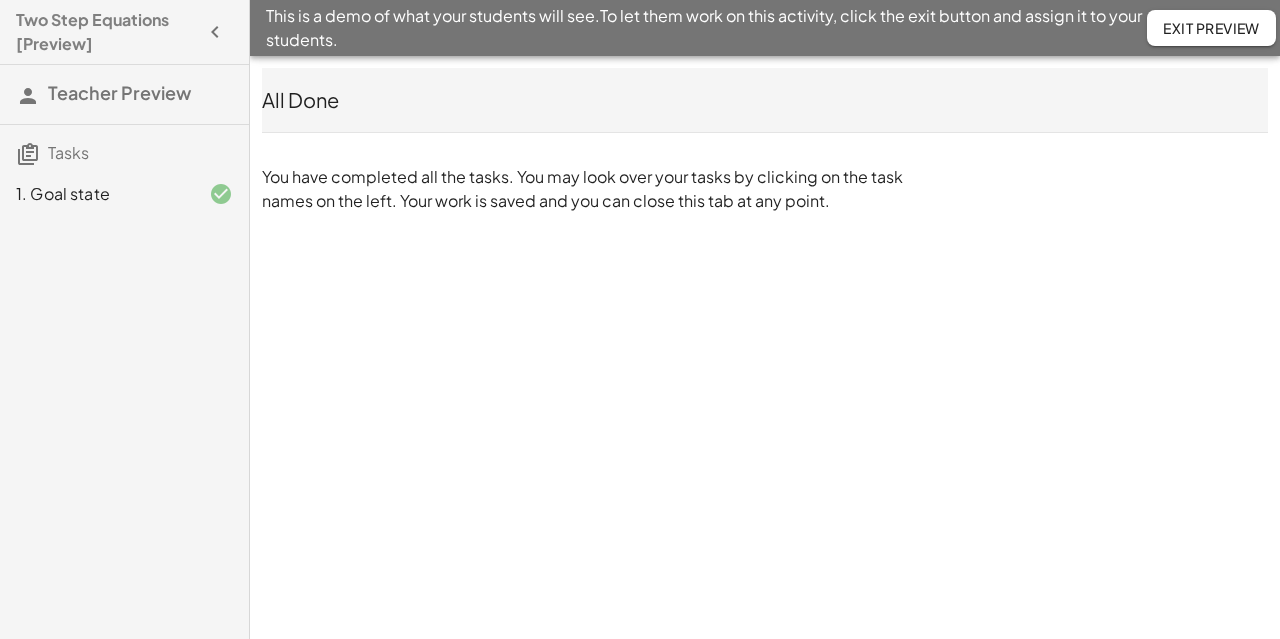 click on "Exit Preview" 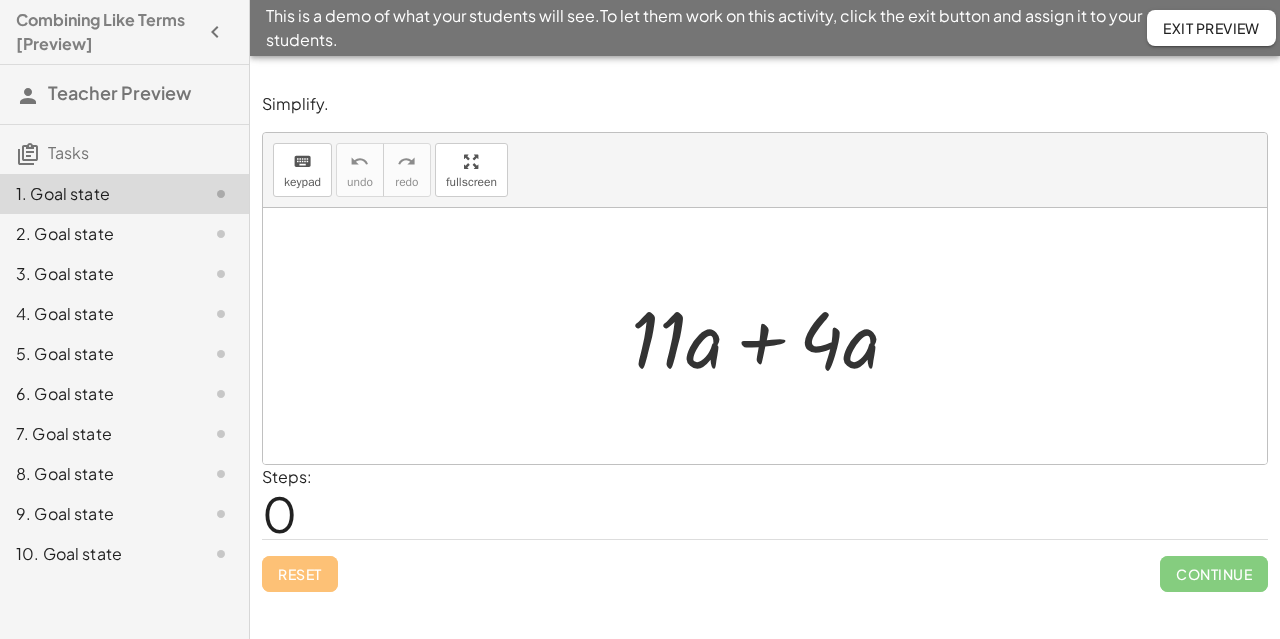 scroll, scrollTop: 0, scrollLeft: 0, axis: both 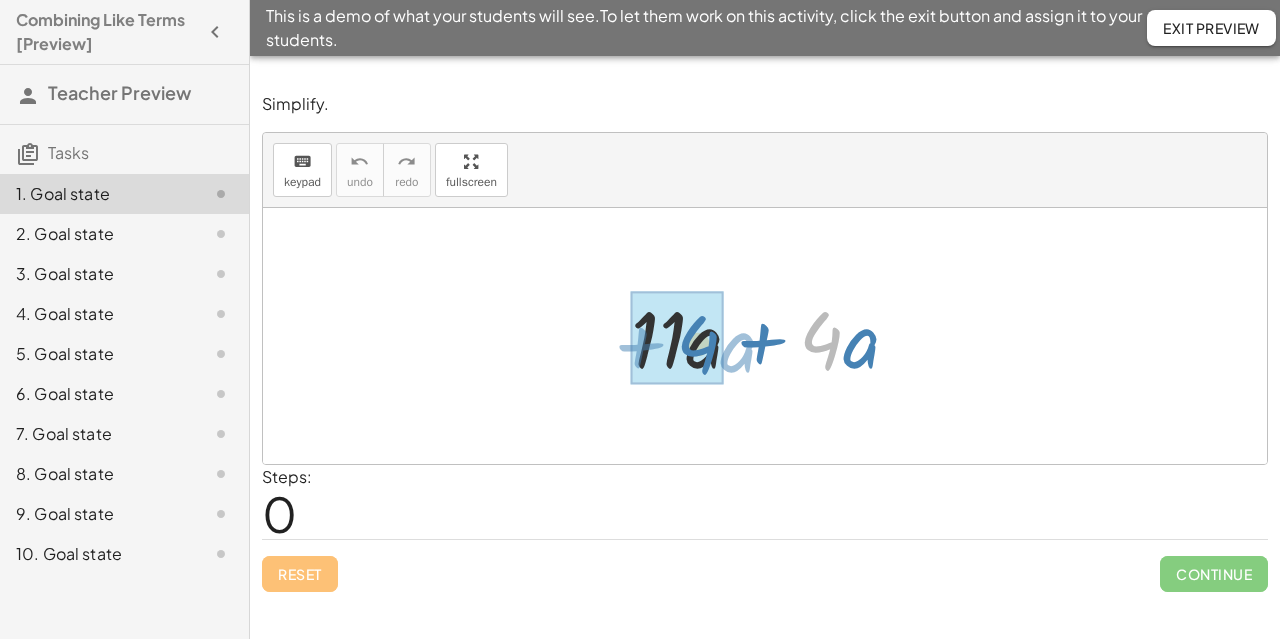 drag, startPoint x: 837, startPoint y: 350, endPoint x: 714, endPoint y: 354, distance: 123.065025 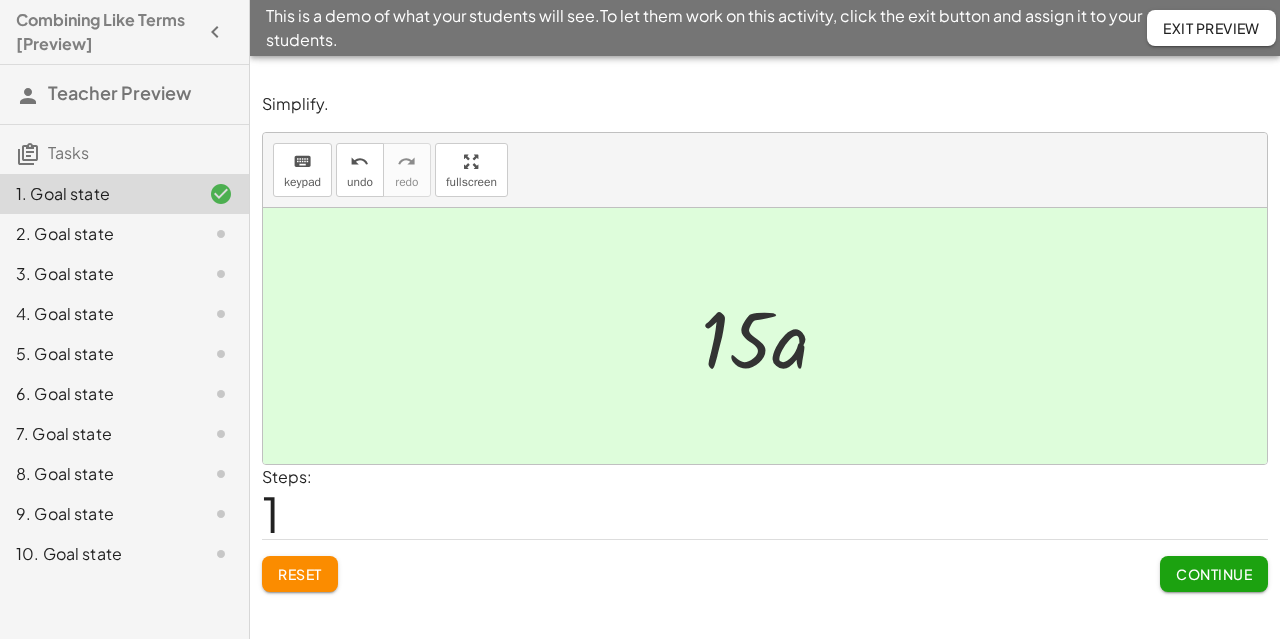 click on "Continue" 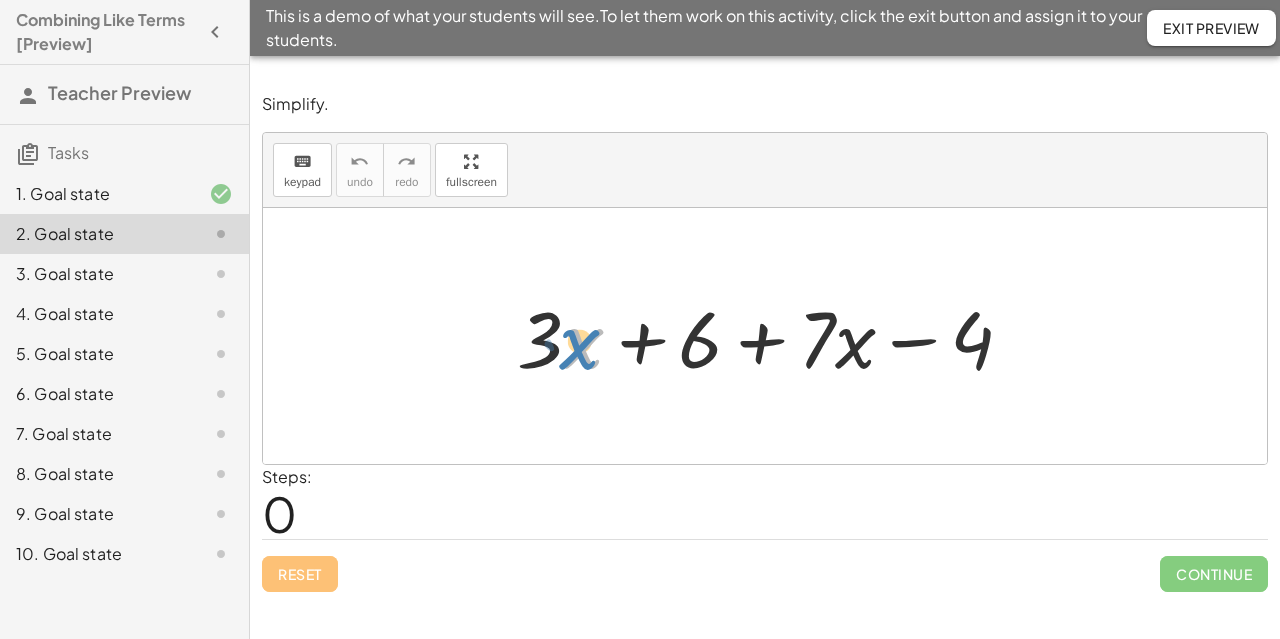 click at bounding box center (773, 336) 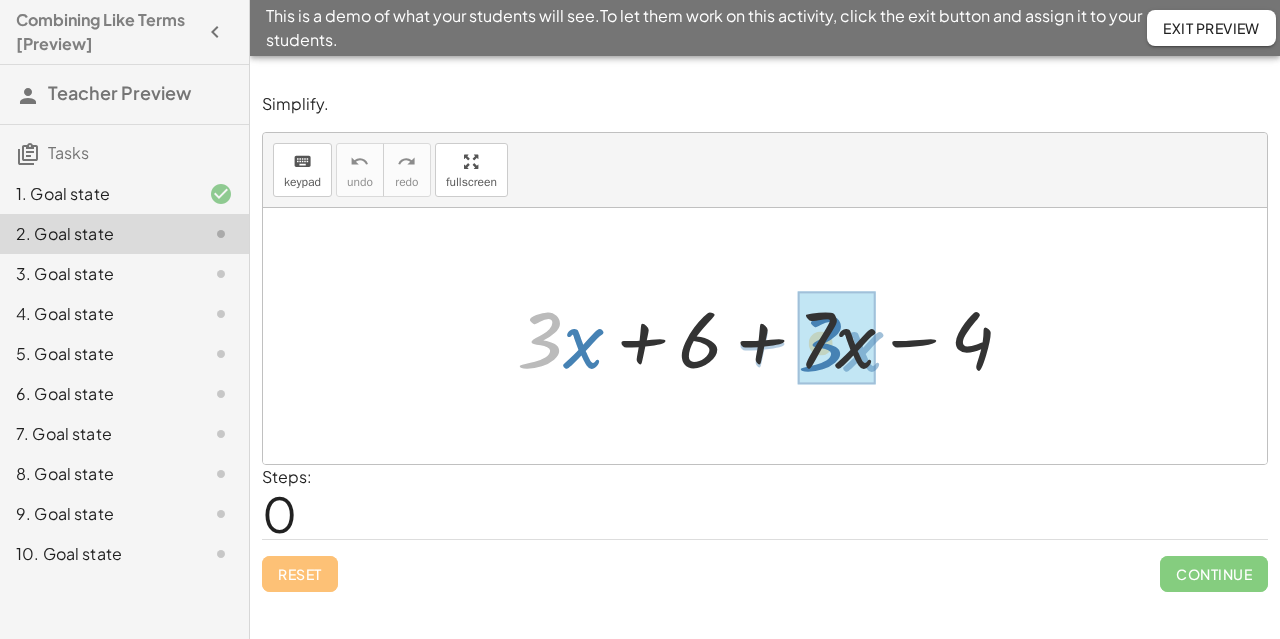 drag, startPoint x: 552, startPoint y: 341, endPoint x: 833, endPoint y: 344, distance: 281.01602 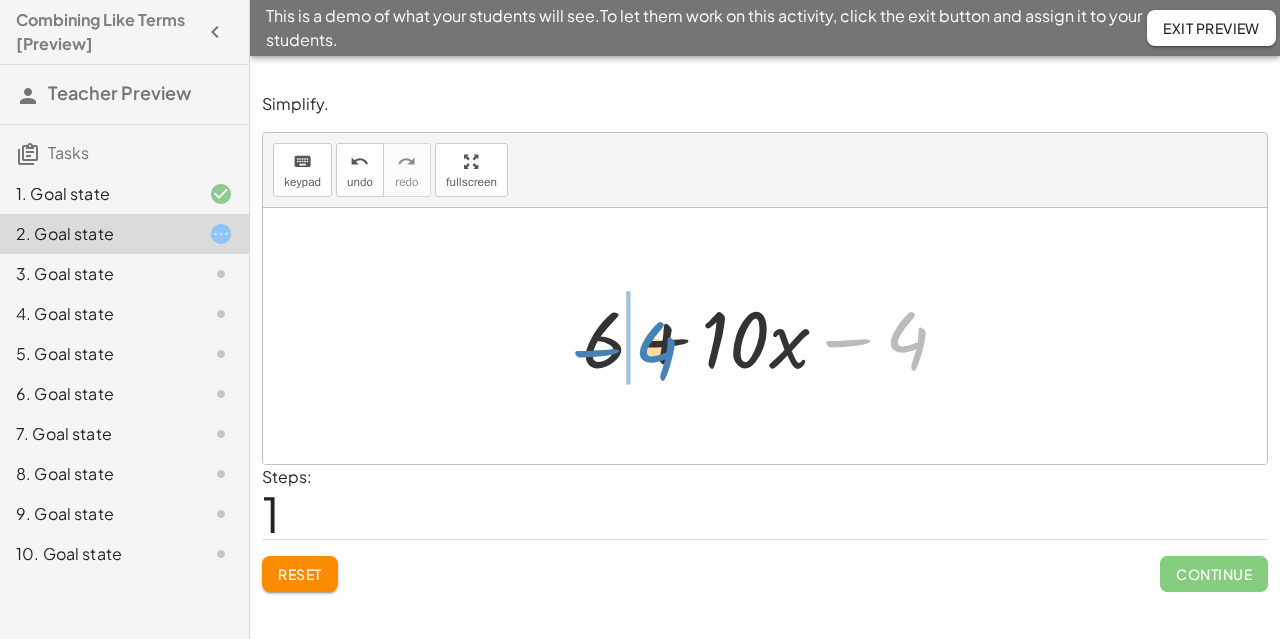 drag, startPoint x: 852, startPoint y: 344, endPoint x: 601, endPoint y: 354, distance: 251.19913 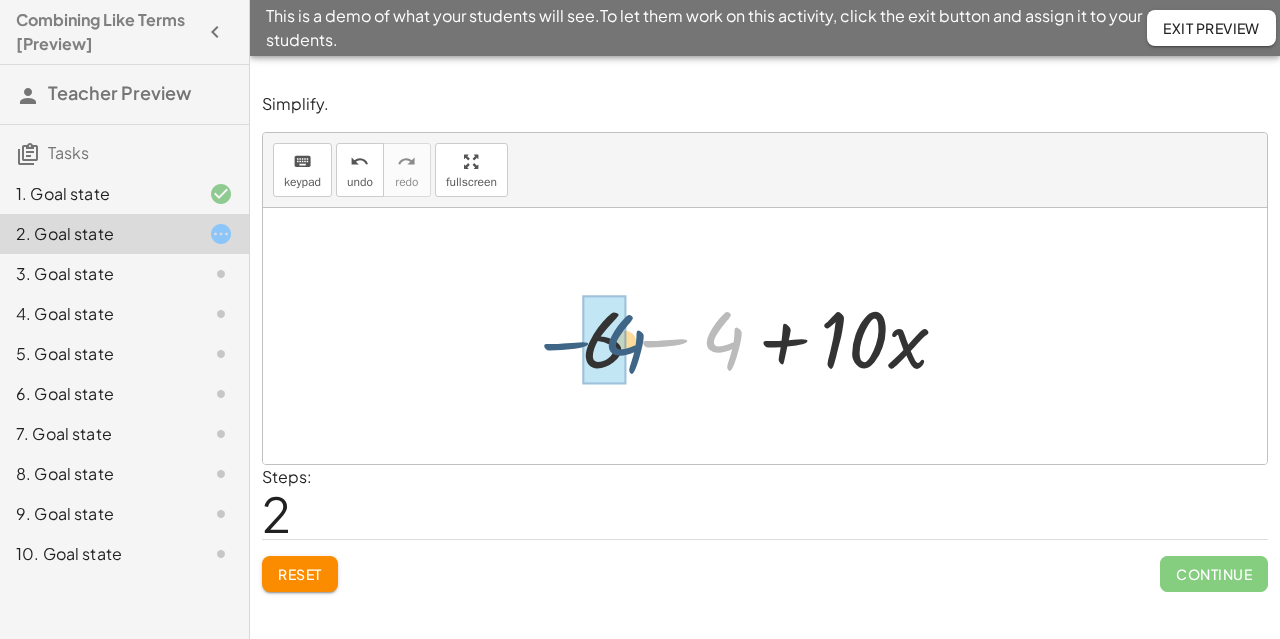 drag, startPoint x: 728, startPoint y: 351, endPoint x: 628, endPoint y: 354, distance: 100.04499 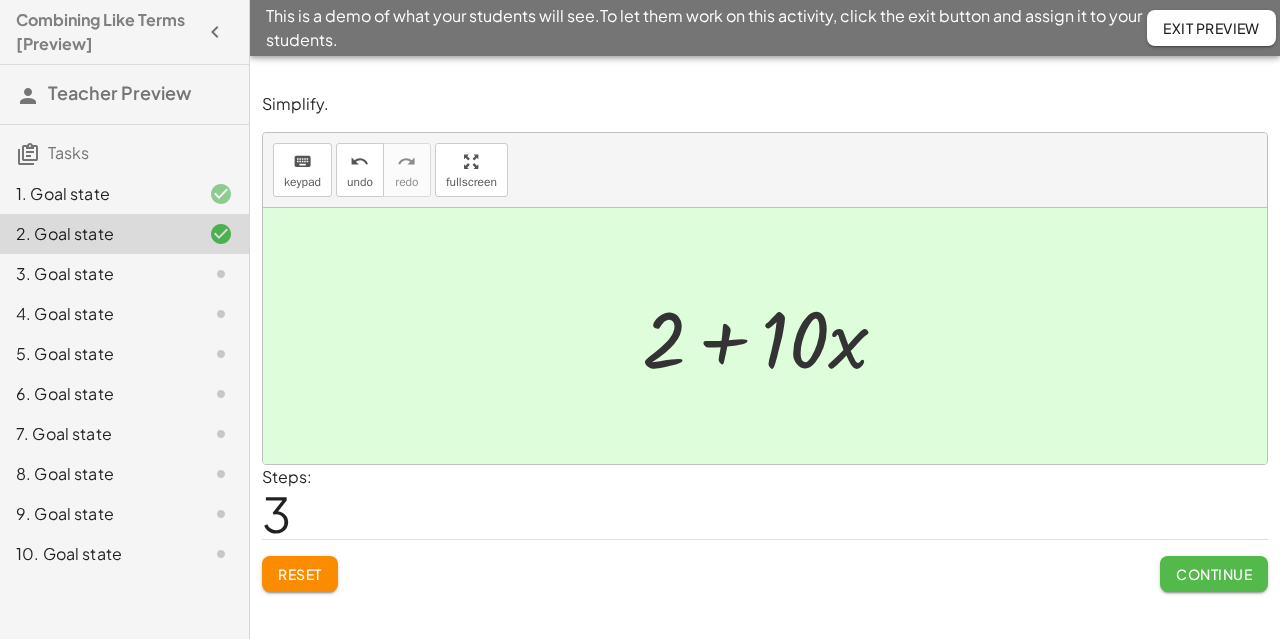 click on "Continue" 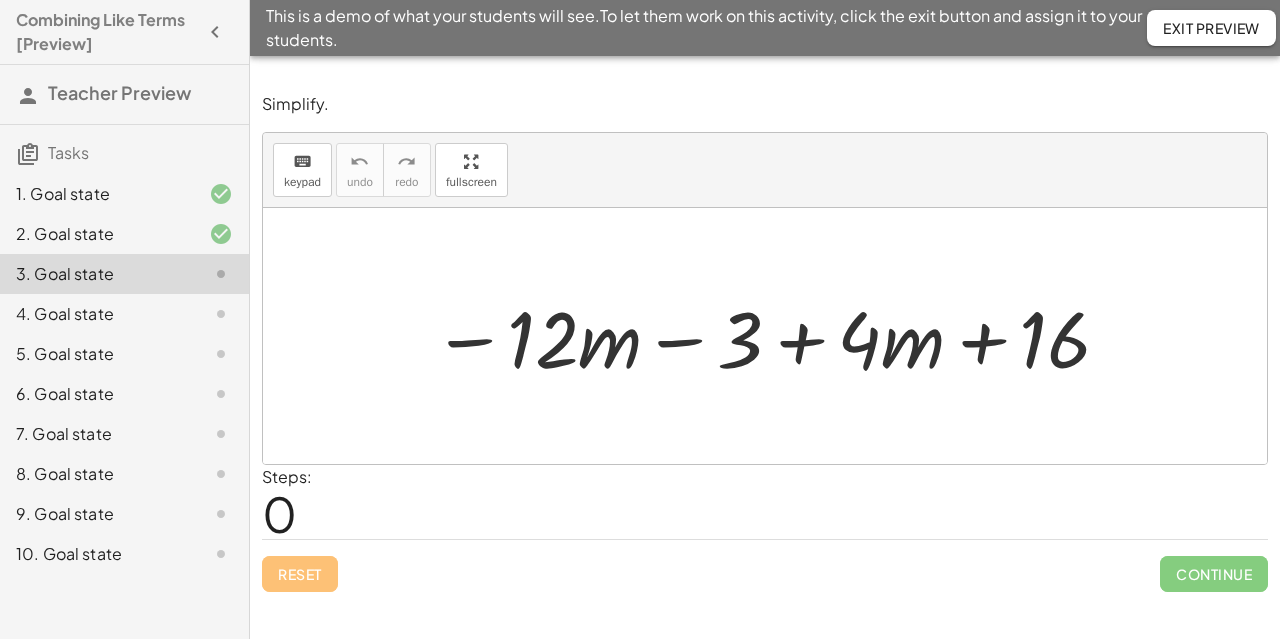 click on "Exit Preview" 